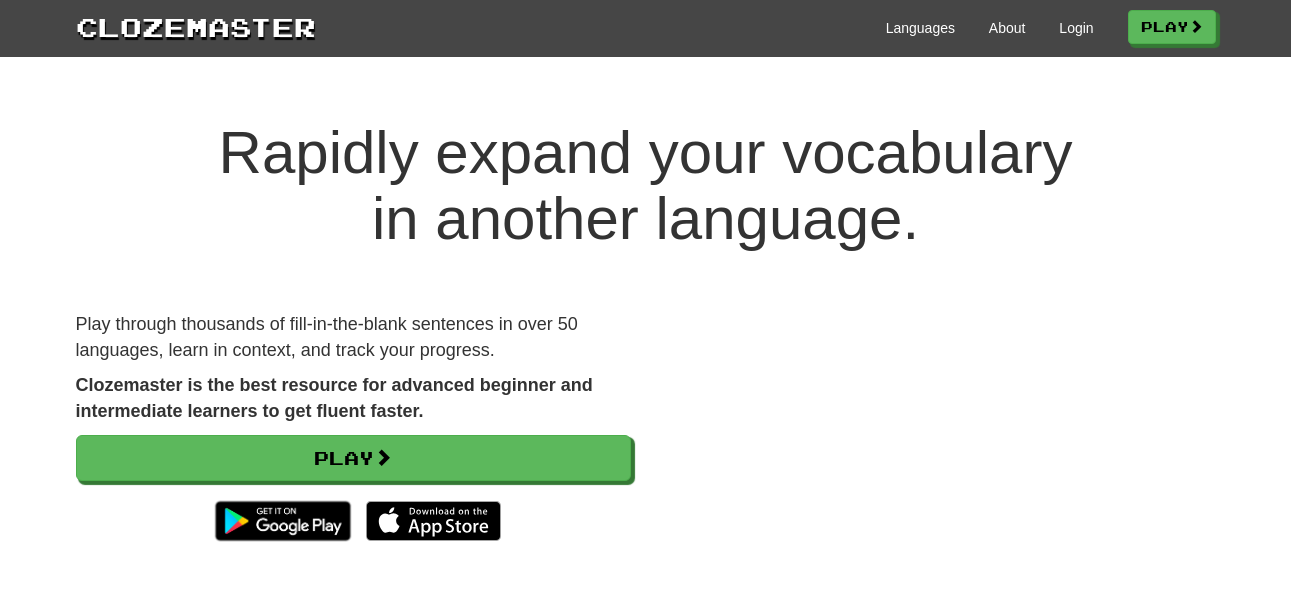 scroll, scrollTop: 0, scrollLeft: 0, axis: both 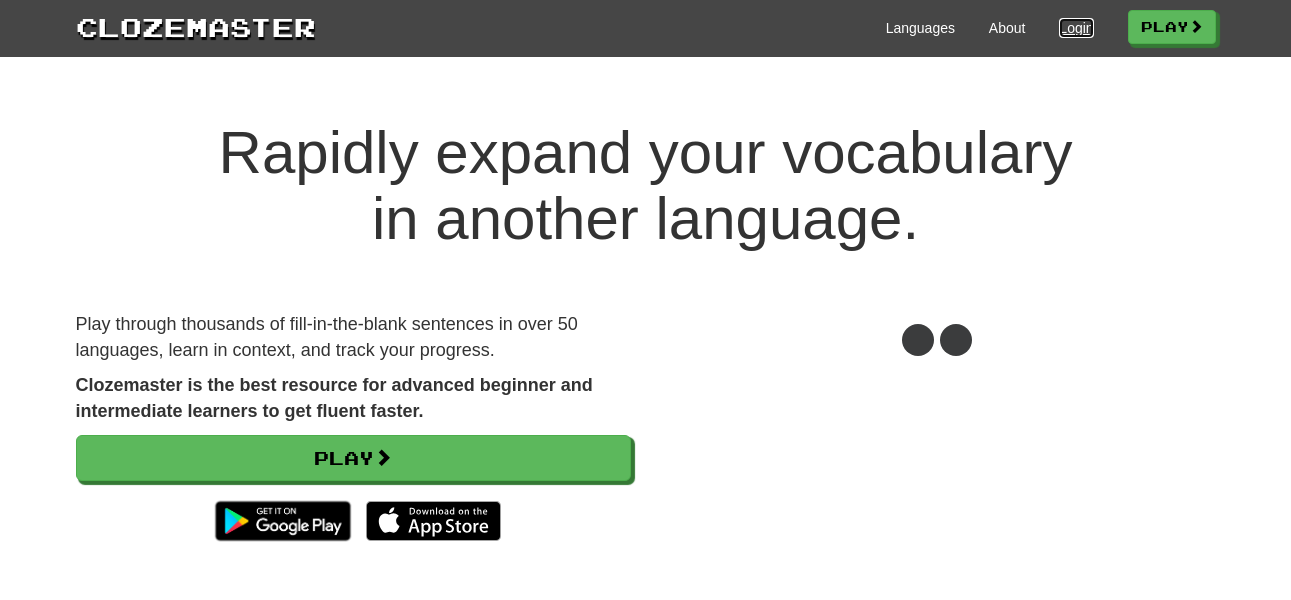 click on "Login" at bounding box center [1076, 28] 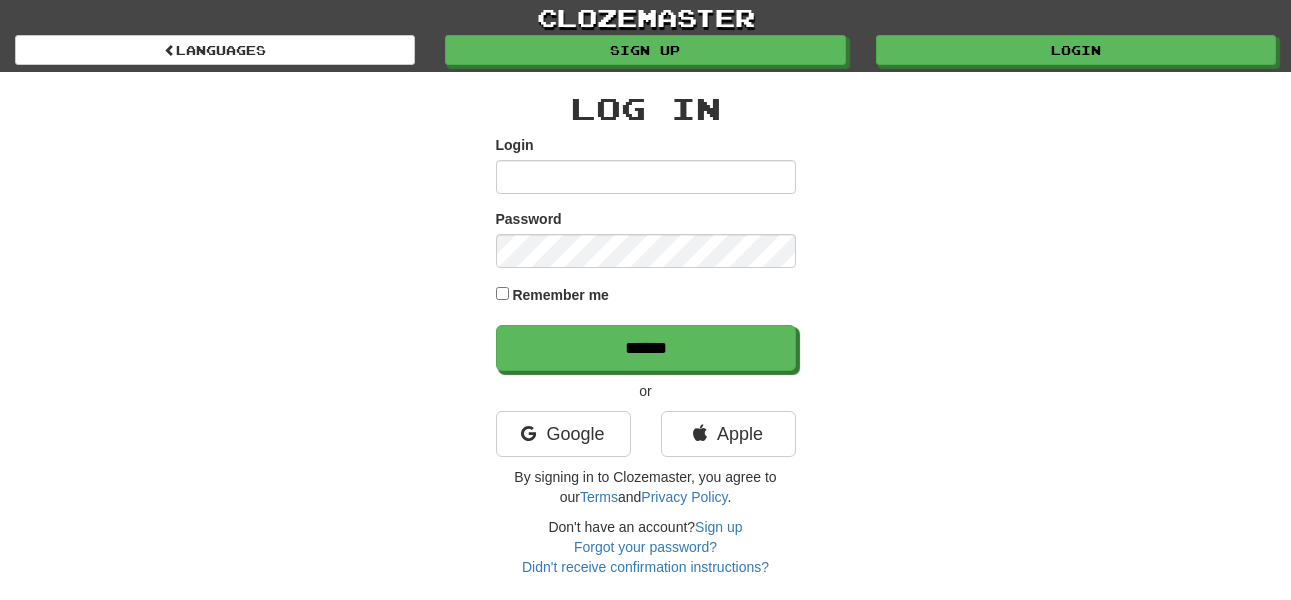 scroll, scrollTop: 0, scrollLeft: 0, axis: both 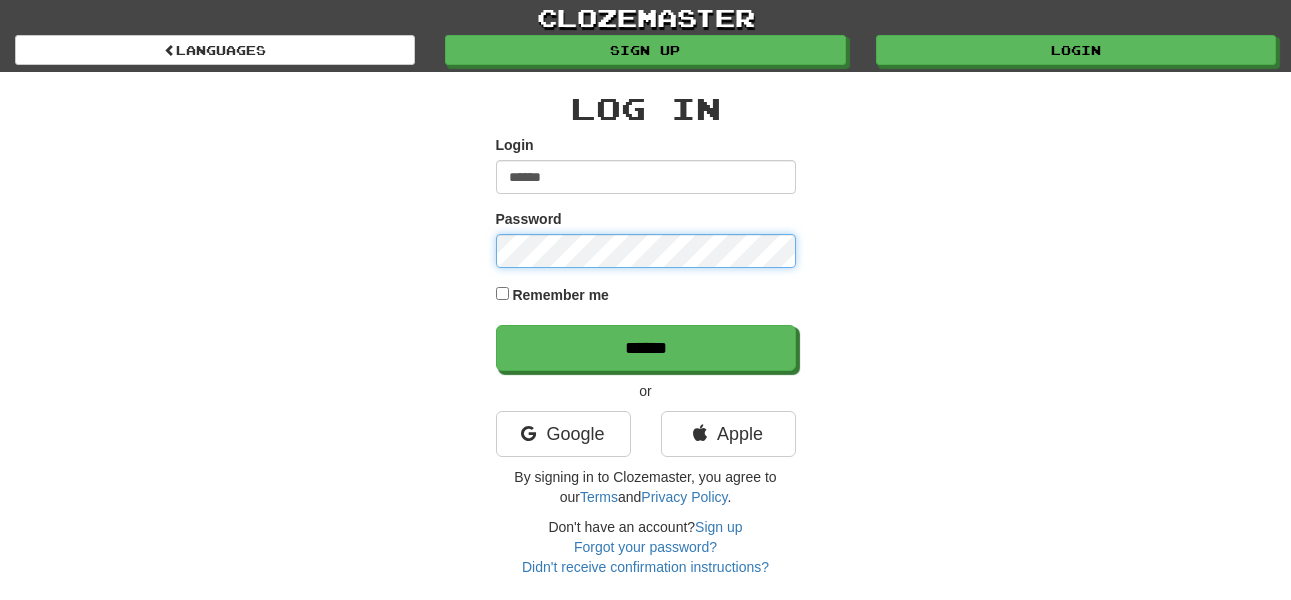click on "******" at bounding box center [646, 348] 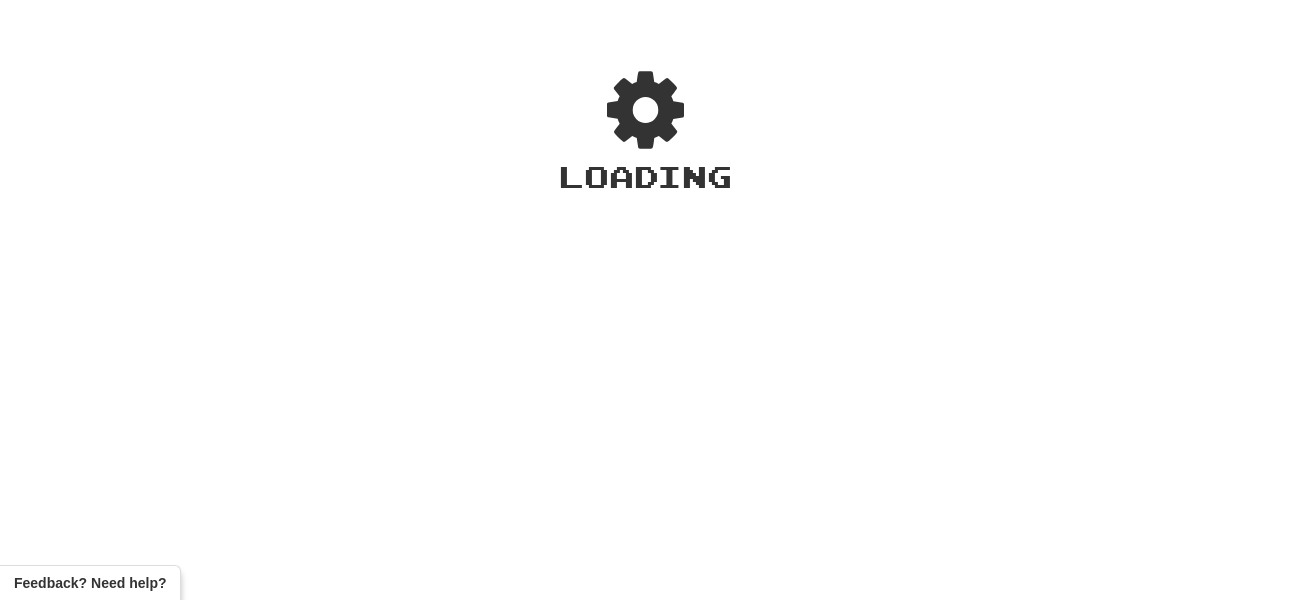 scroll, scrollTop: 0, scrollLeft: 0, axis: both 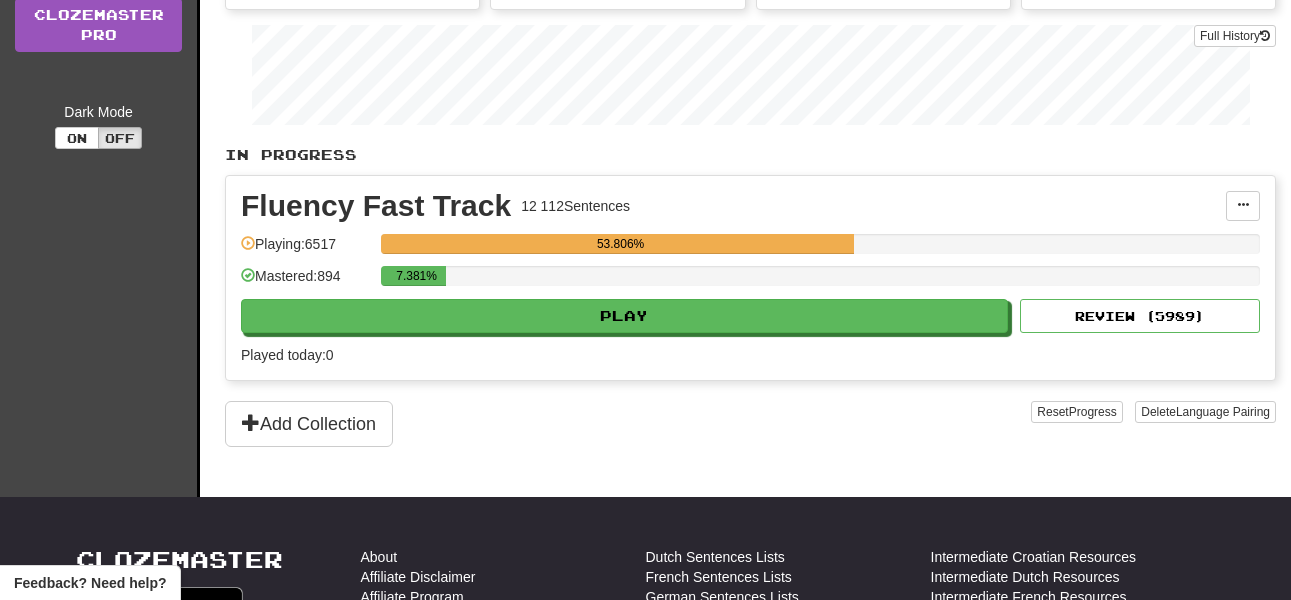 click on "Fluency Fast Track 12 112  Sentences Manage Sentences Unpin from Dashboard  Playing:  6517 53.806%  Mastered:  894 7.381% Play Review ( 5989 ) Played today:  0" at bounding box center (750, 278) 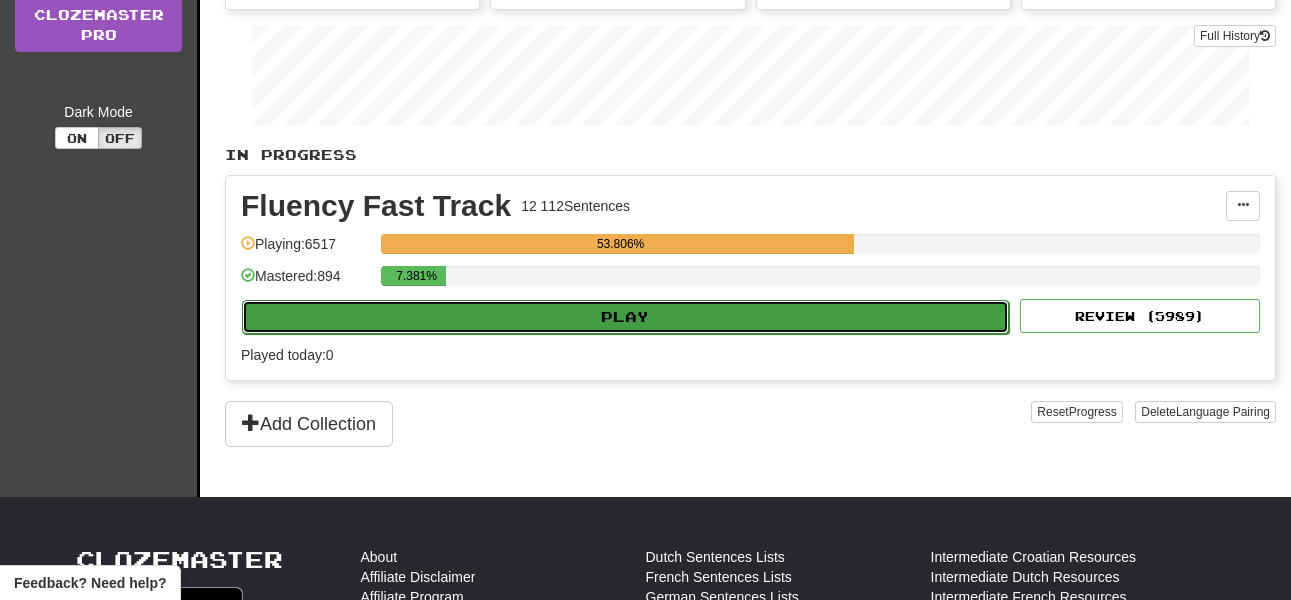 click on "Play" at bounding box center (625, 317) 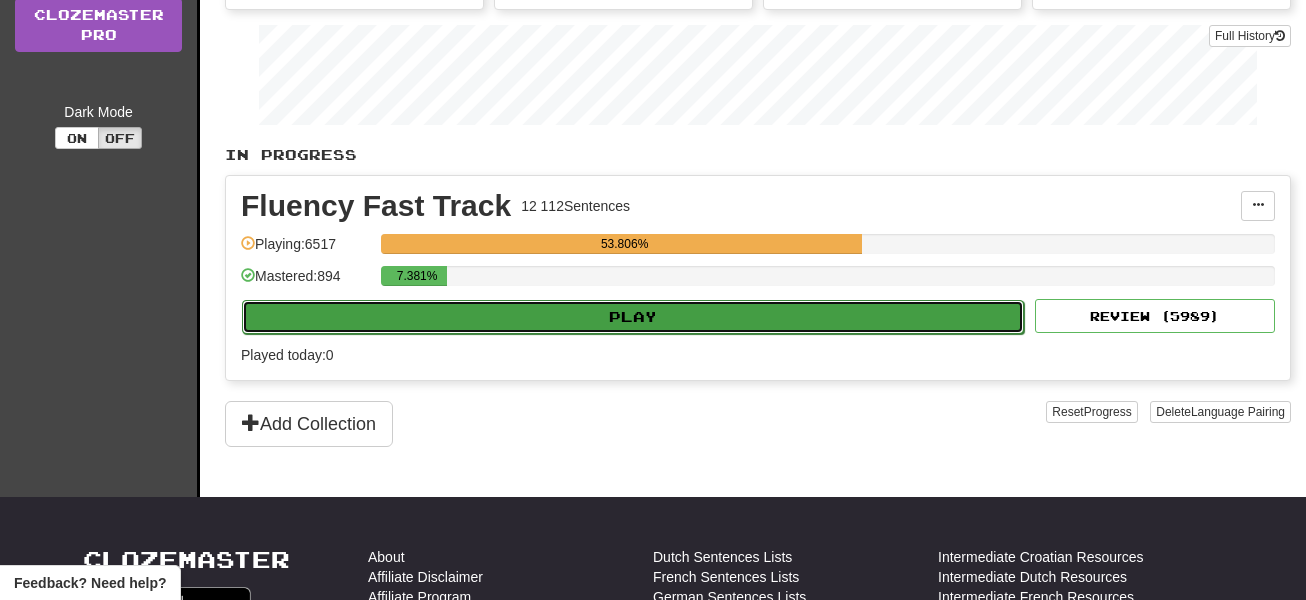 select on "**" 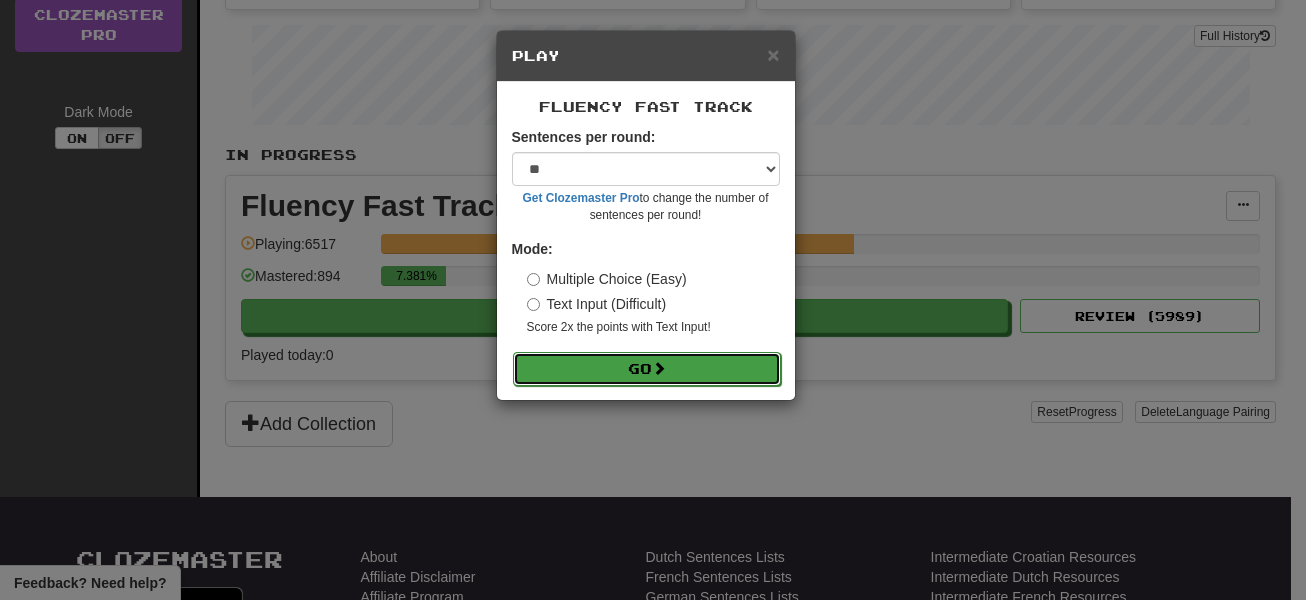 click on "Go" at bounding box center (647, 369) 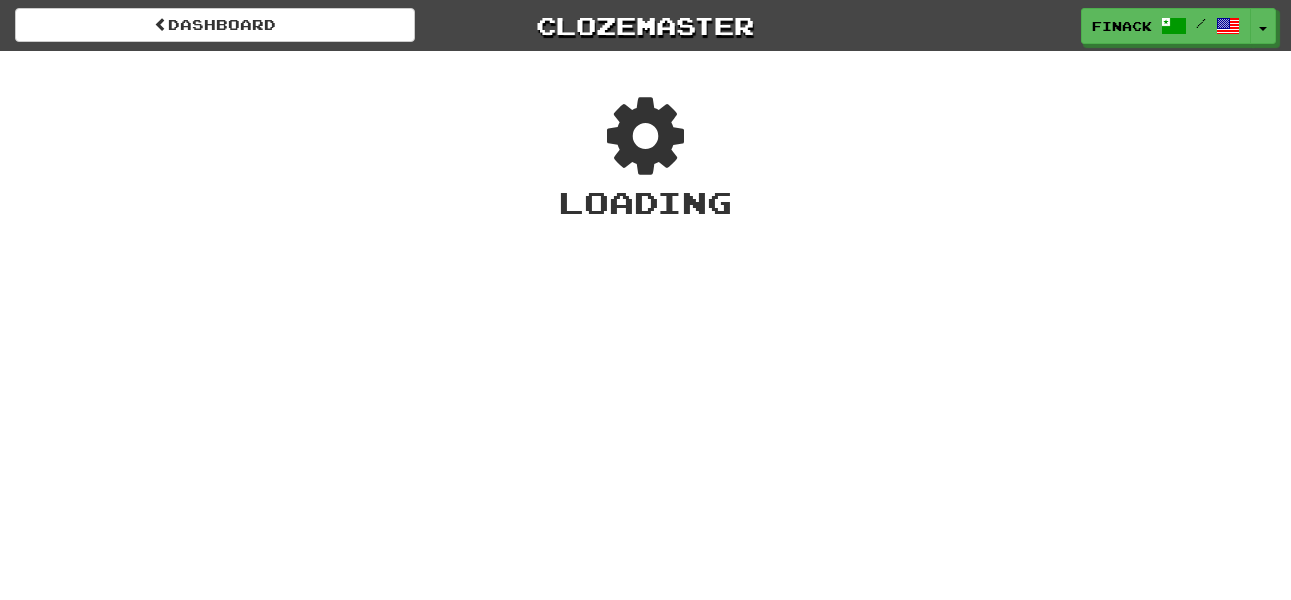 scroll, scrollTop: 0, scrollLeft: 0, axis: both 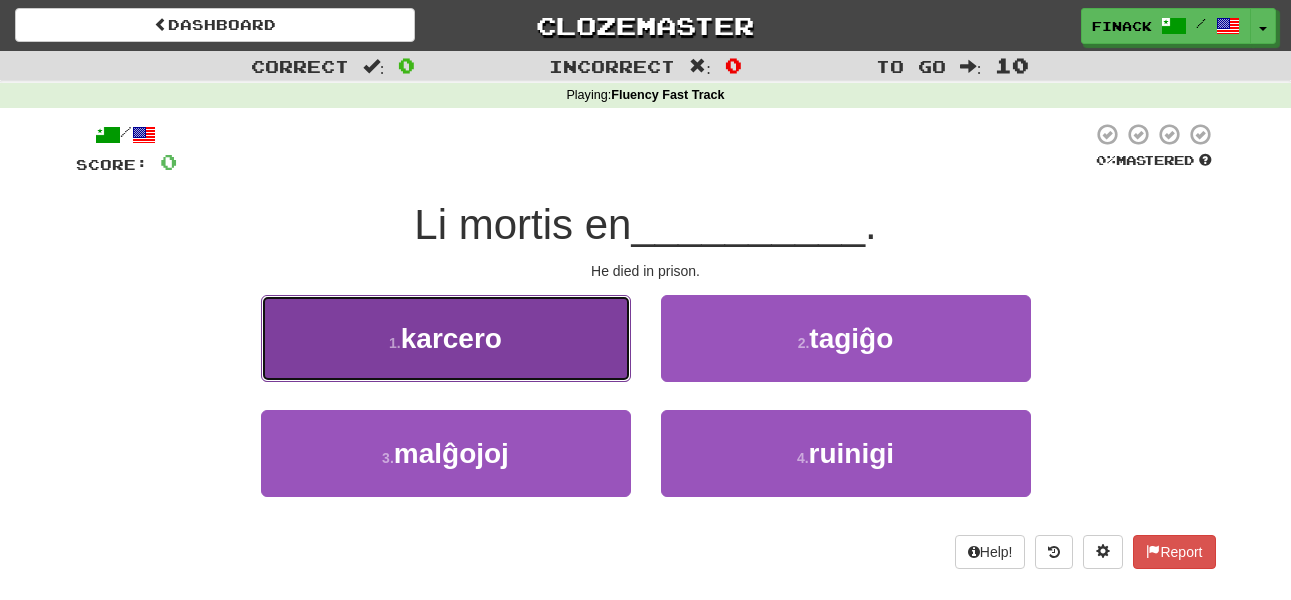 click on "1 .  karcero" at bounding box center [446, 338] 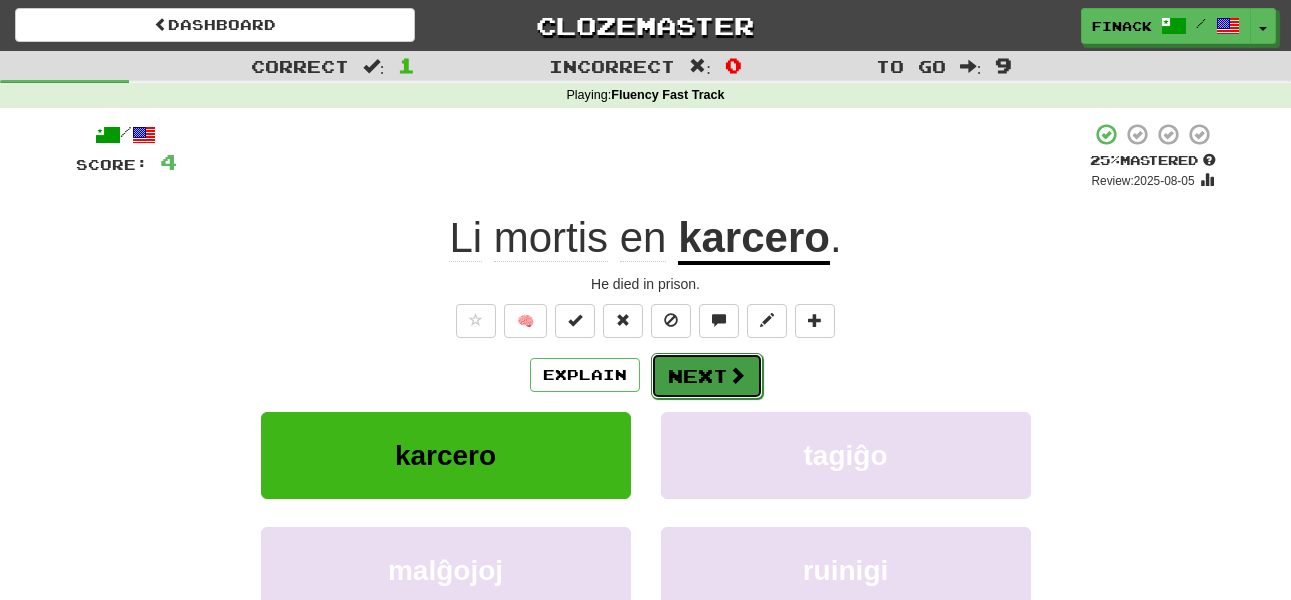 click on "Next" at bounding box center [707, 376] 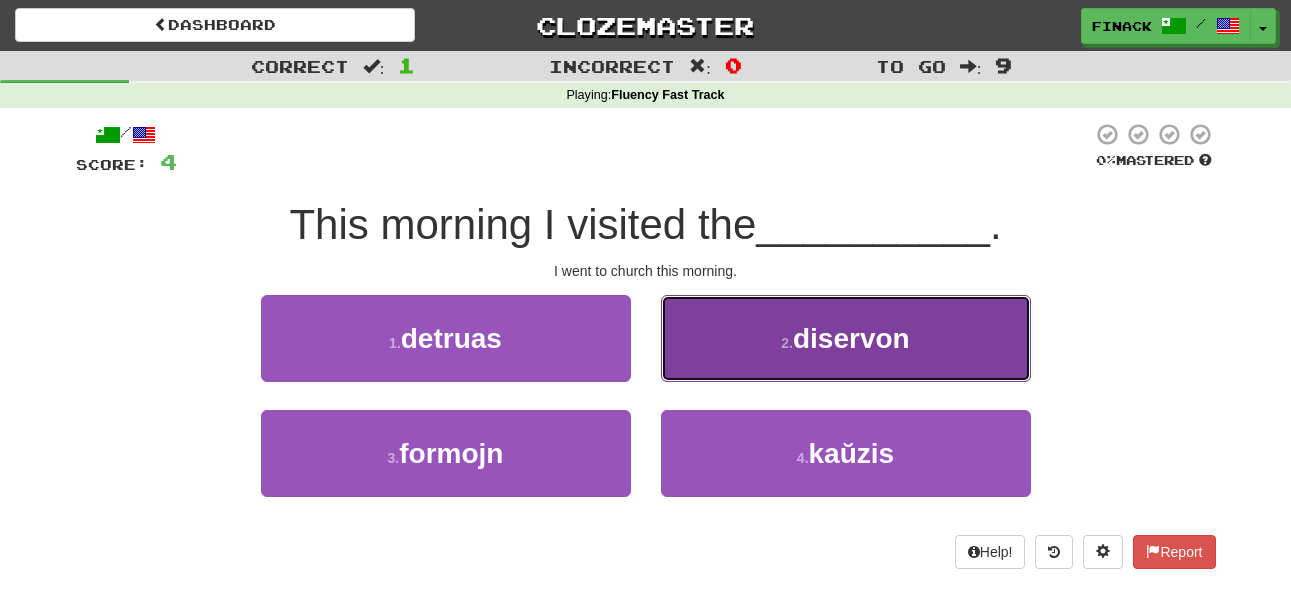 click on "2 .  diservon" at bounding box center (846, 338) 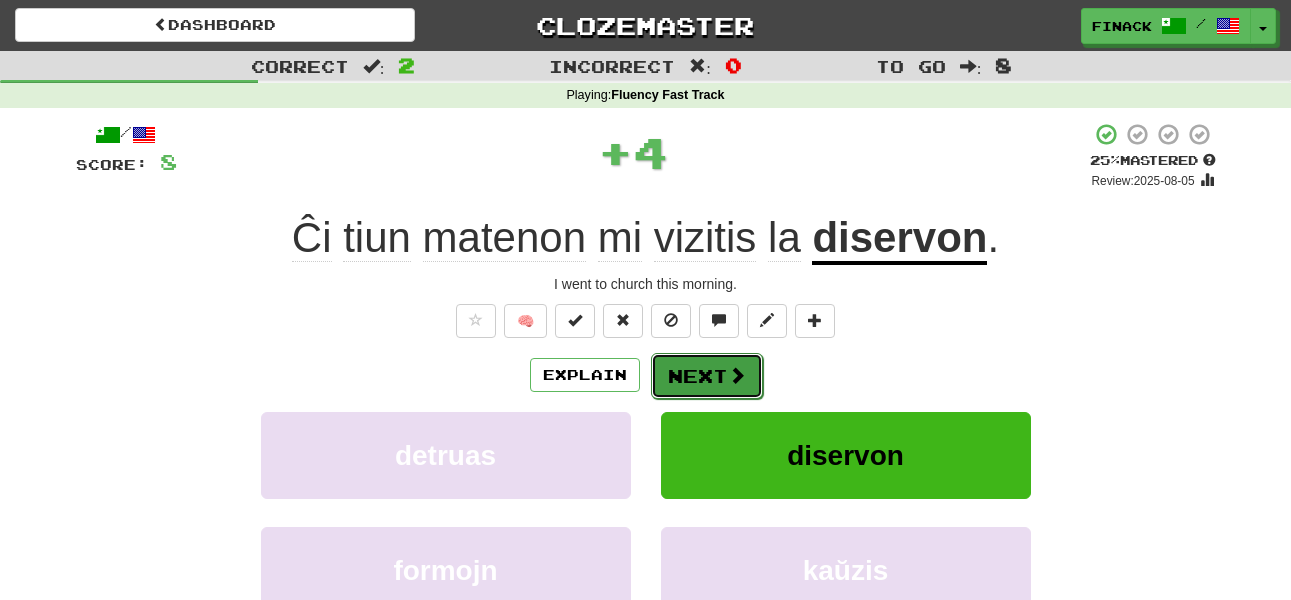 click on "Next" at bounding box center (707, 376) 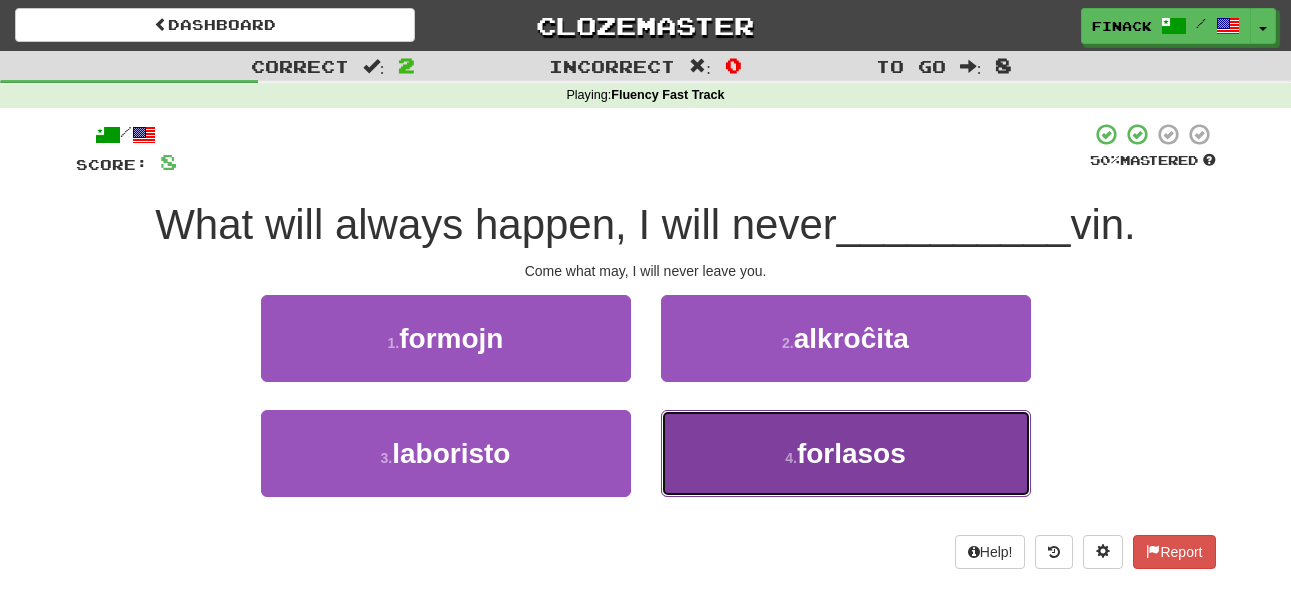 click on "4 .  forlasos" at bounding box center (846, 453) 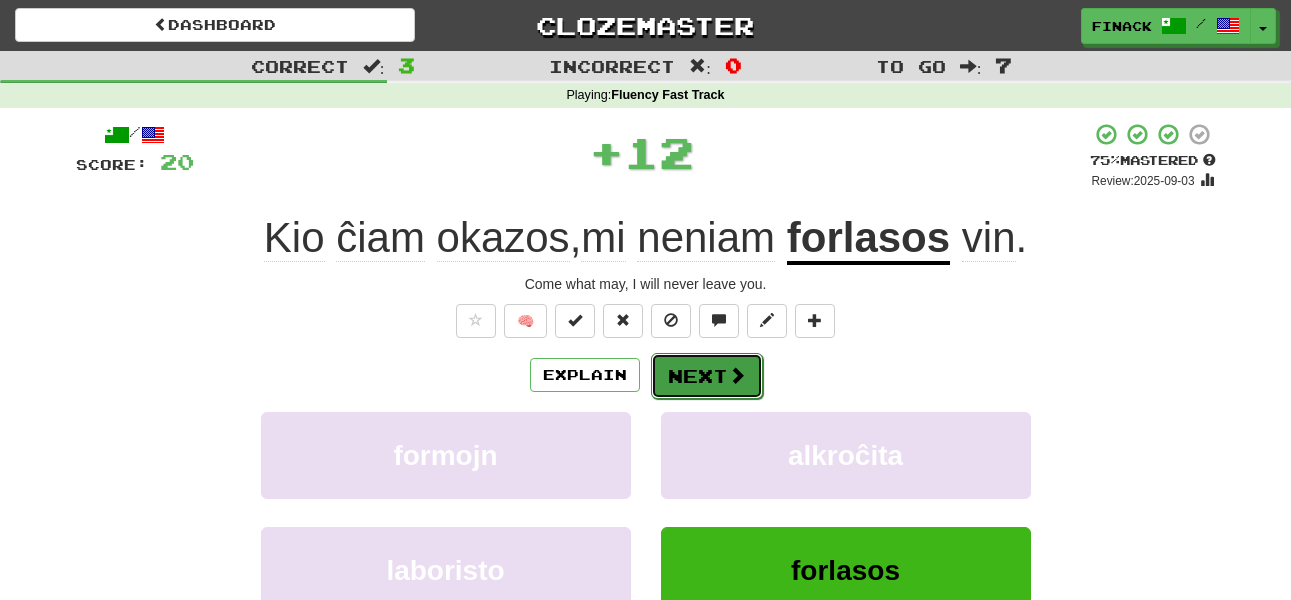 click on "Next" at bounding box center (707, 376) 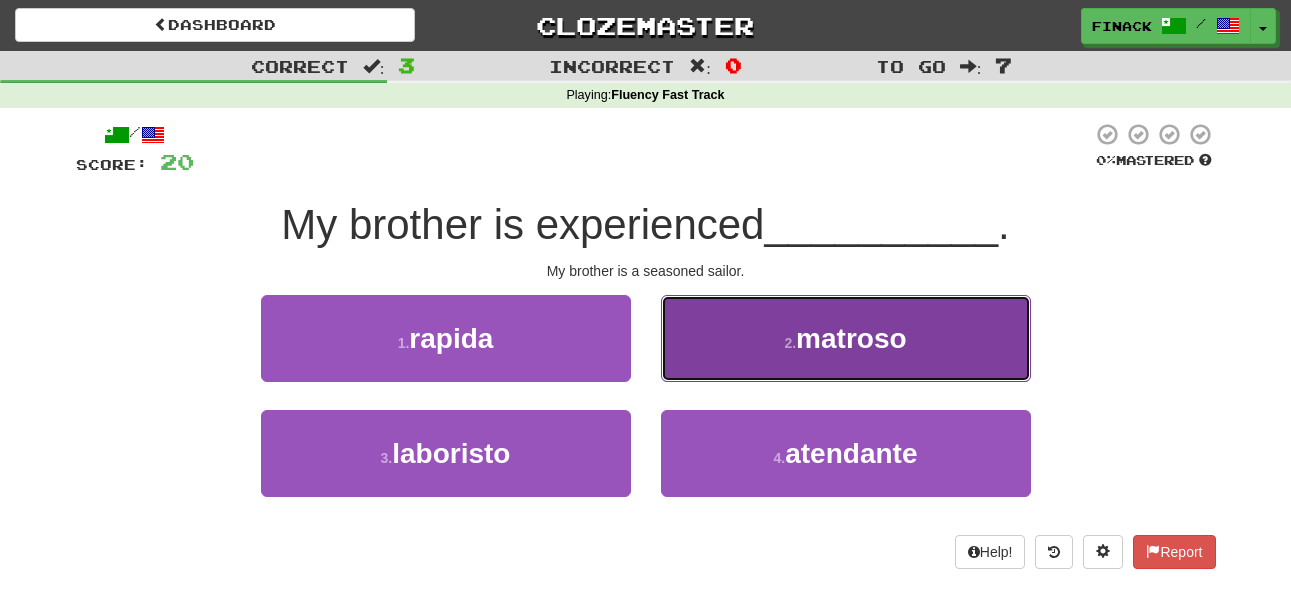 click on "2 .  matroso" at bounding box center (846, 338) 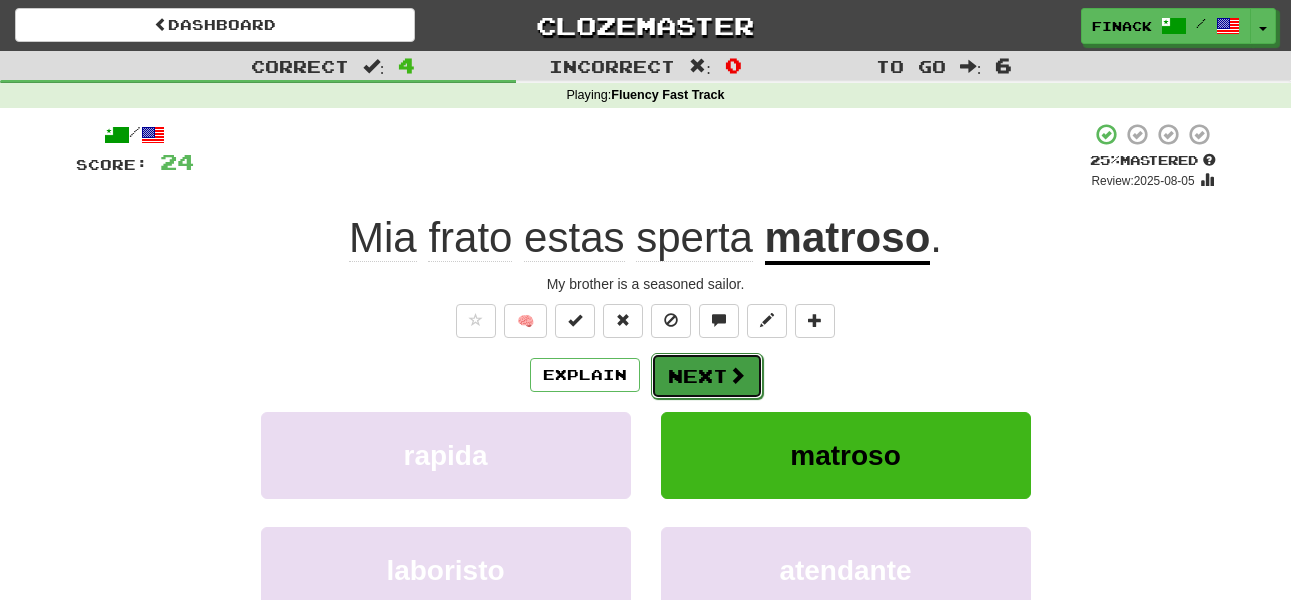 click on "Next" at bounding box center [707, 376] 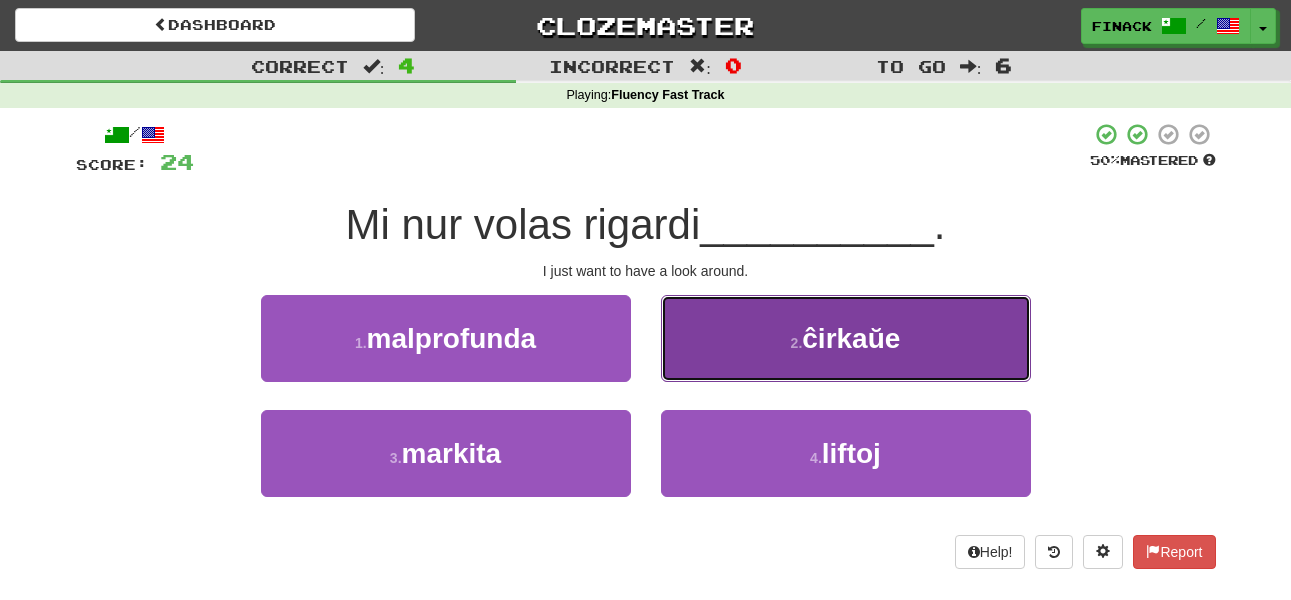click on "2 .  ĉirkaŭe" at bounding box center (846, 338) 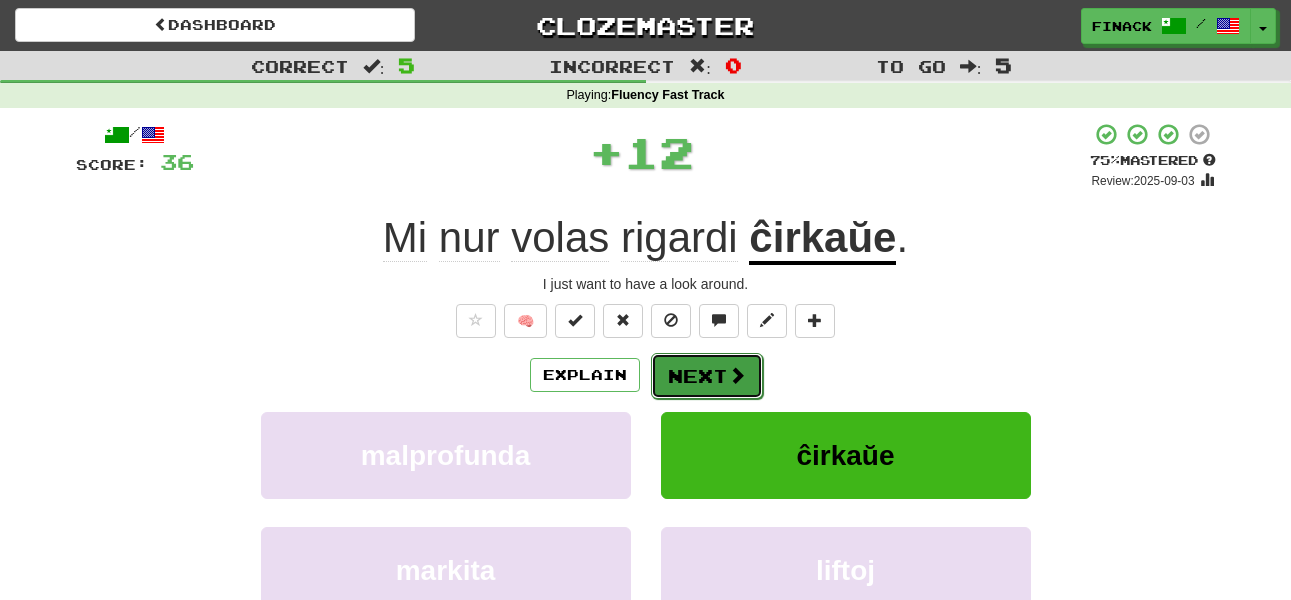 click on "Next" at bounding box center (707, 376) 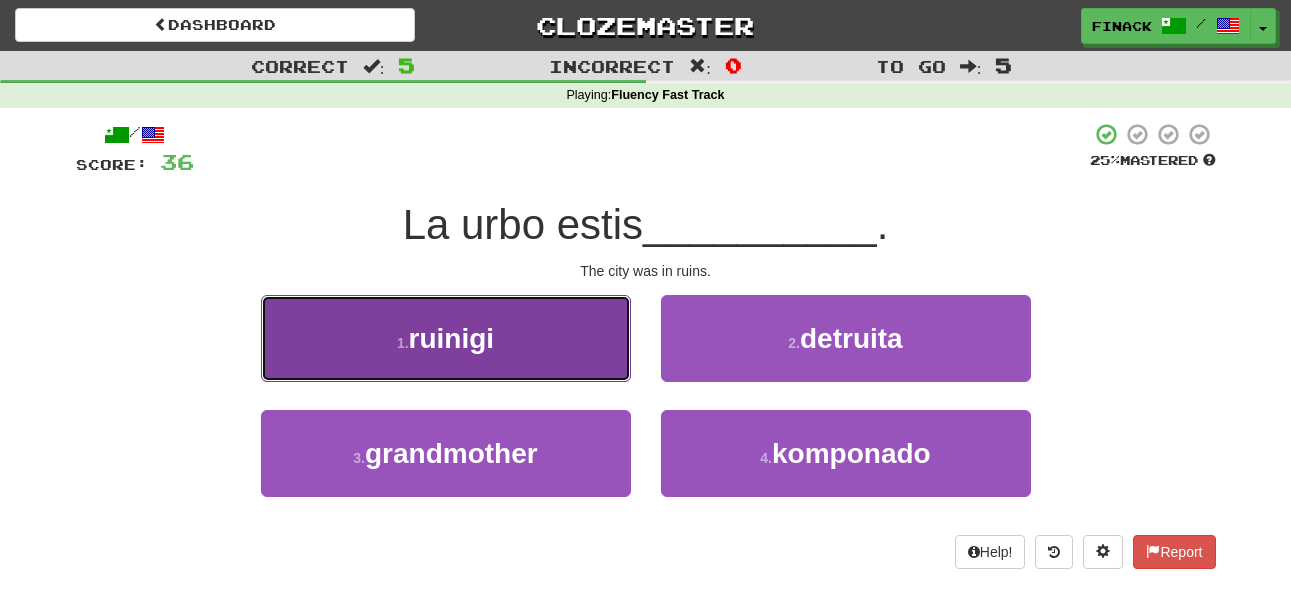click on "1 .  ruinigi" at bounding box center (446, 338) 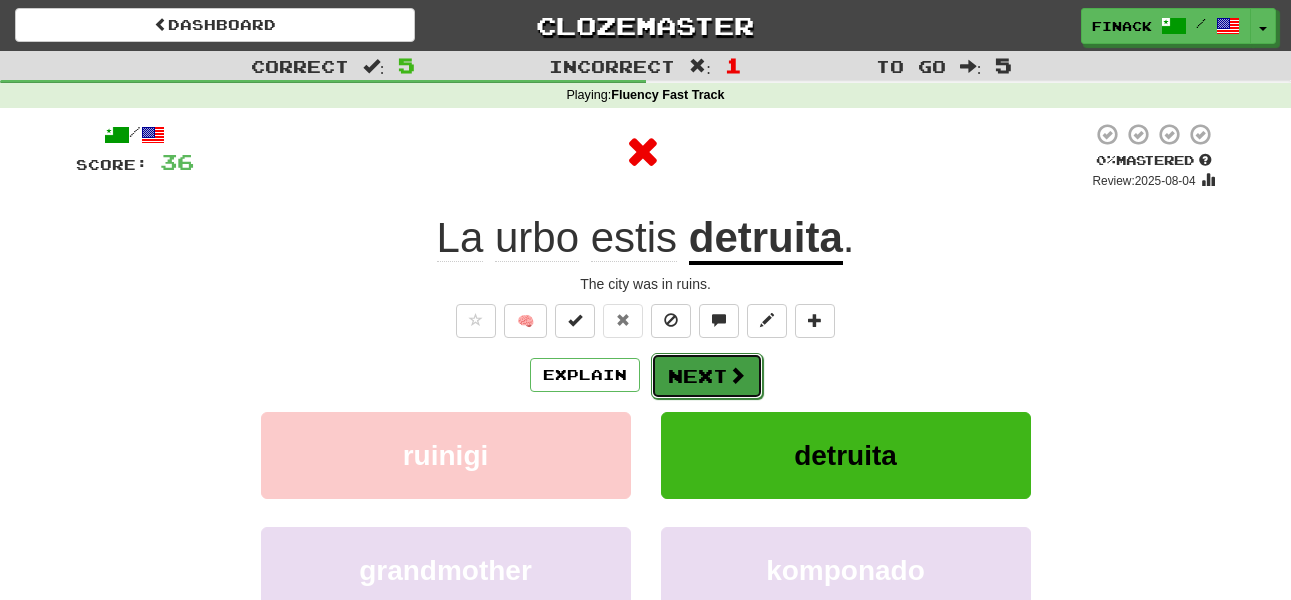 click on "Next" at bounding box center [707, 376] 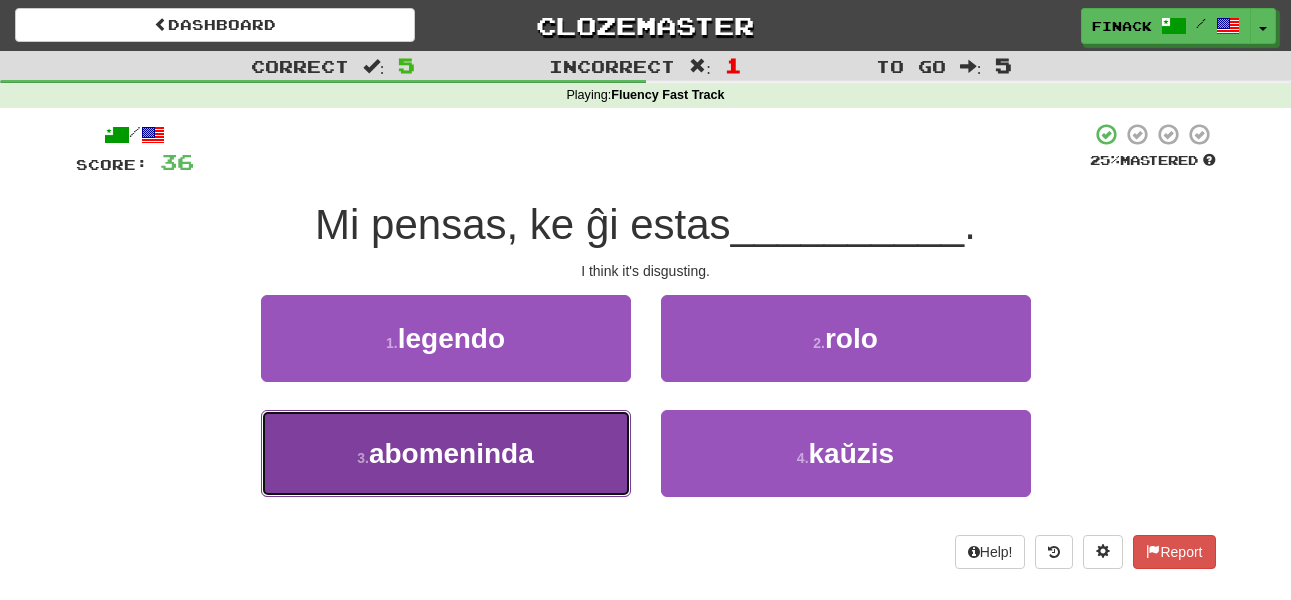 click on "3 .  abomeninda" at bounding box center [446, 453] 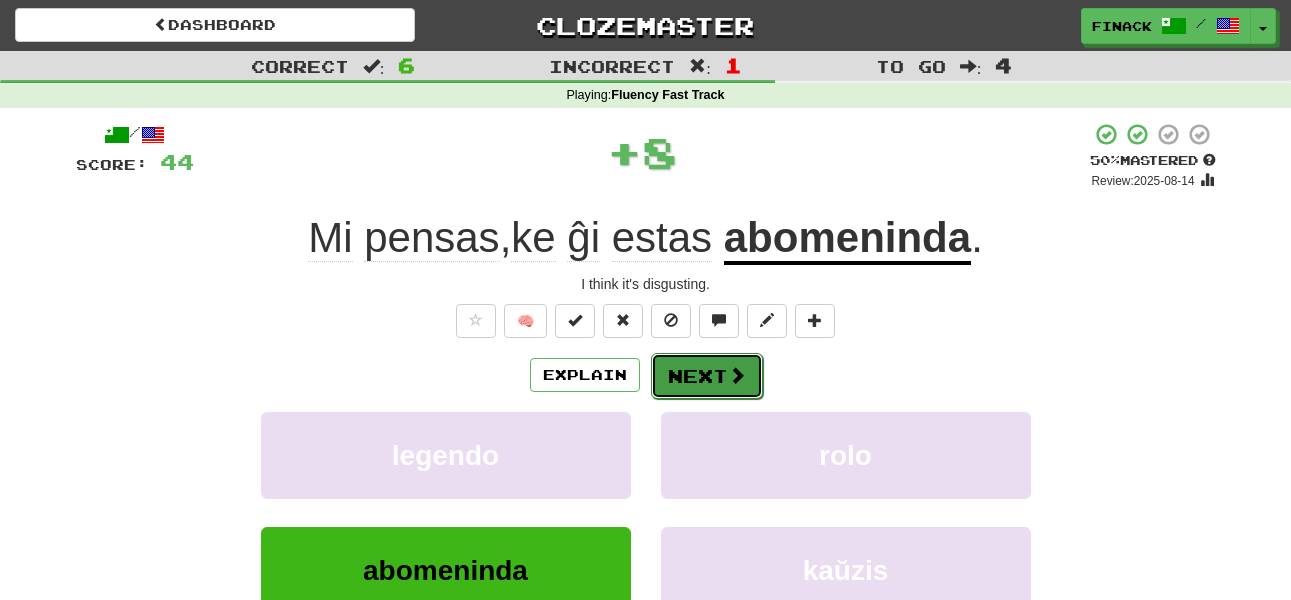 click on "Next" at bounding box center (707, 376) 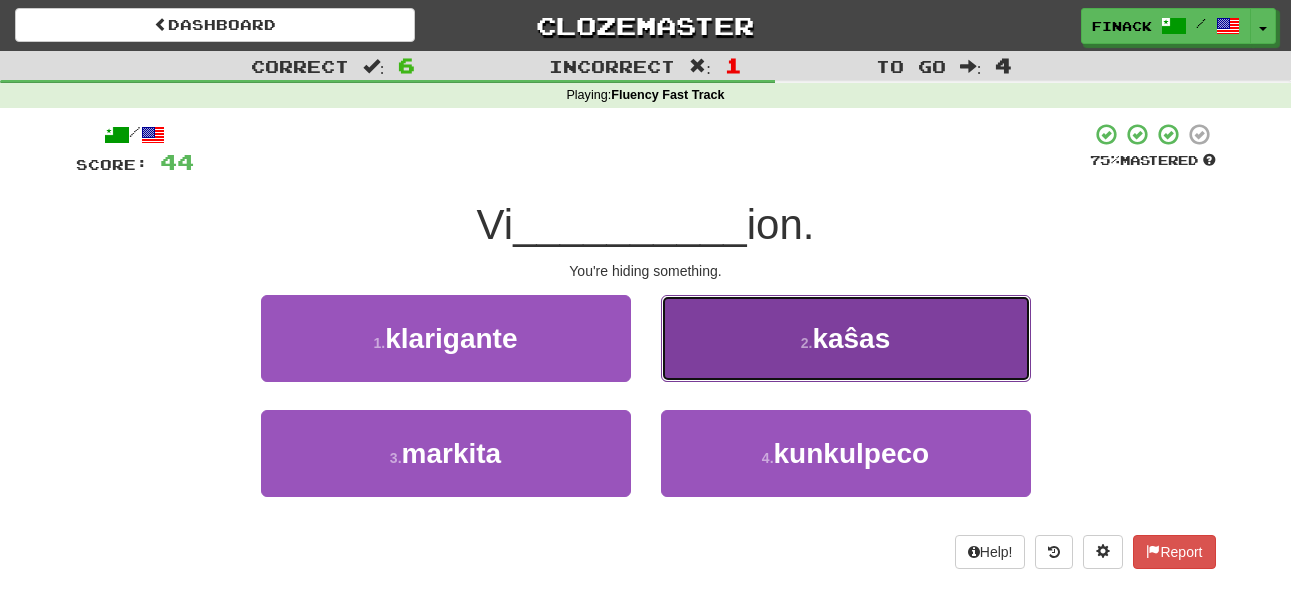 click on "2 .  kaŝas" at bounding box center (846, 338) 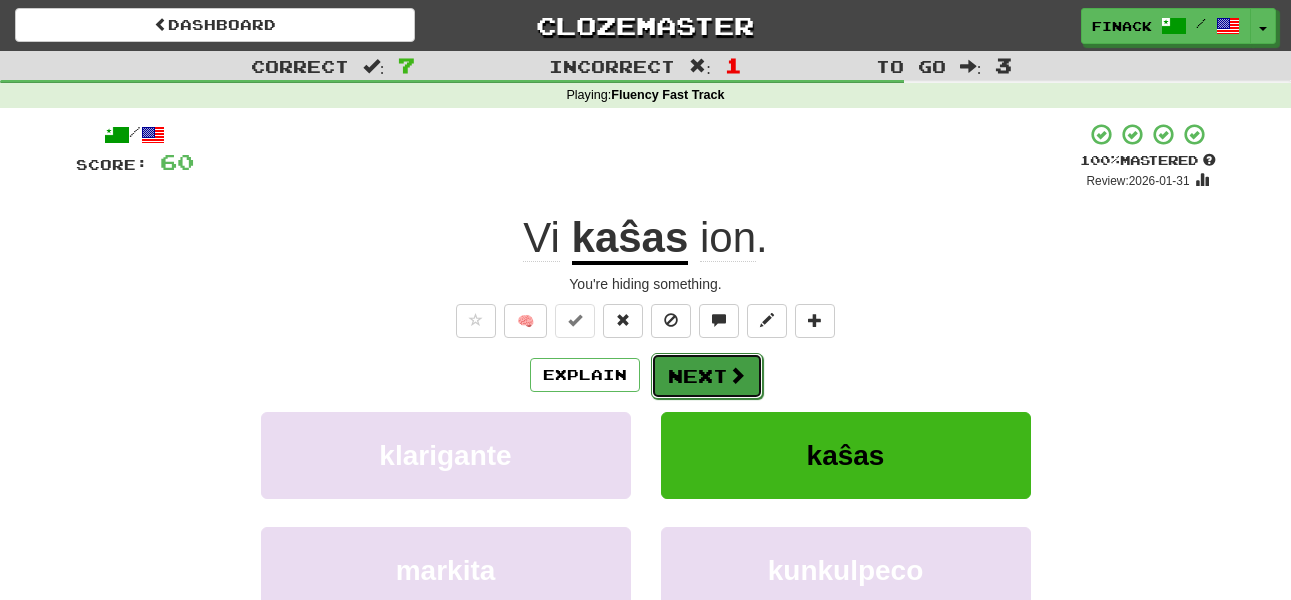 click on "Next" at bounding box center (707, 376) 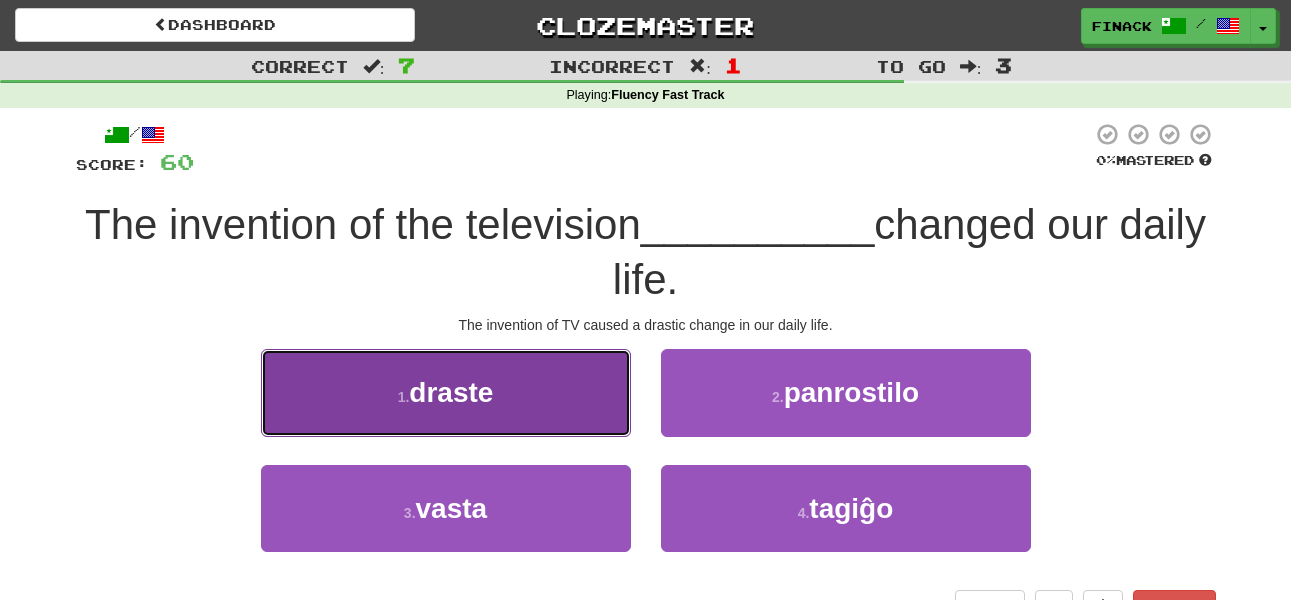 click on "1 .  draste" at bounding box center [446, 392] 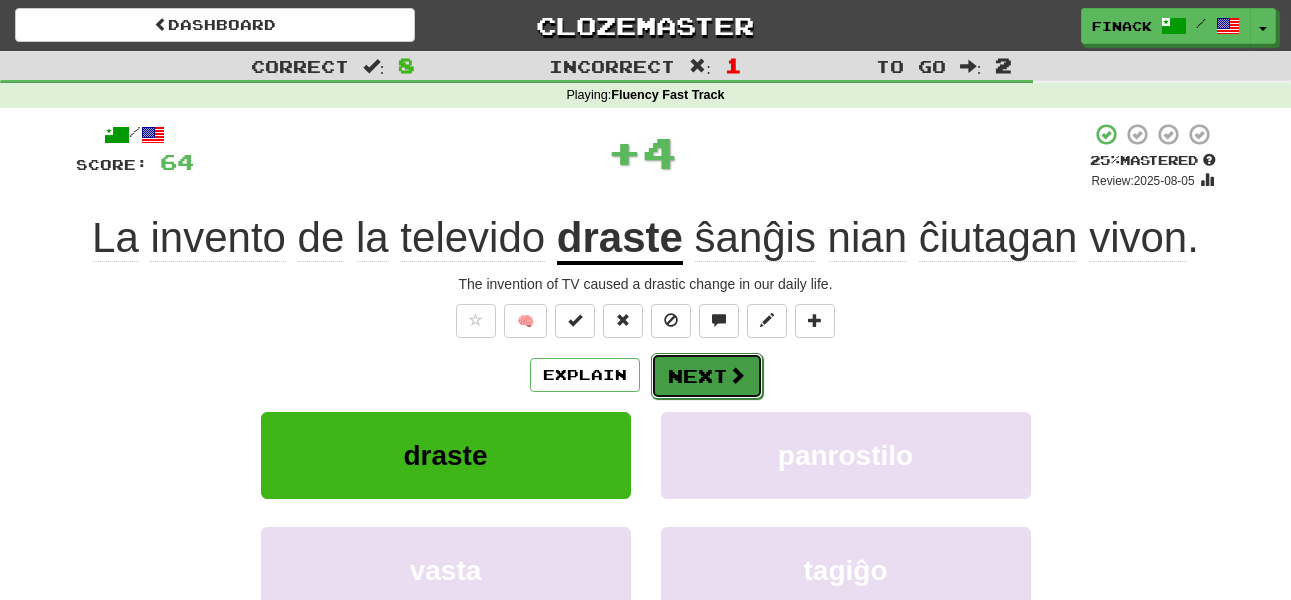 click on "Next" at bounding box center (707, 376) 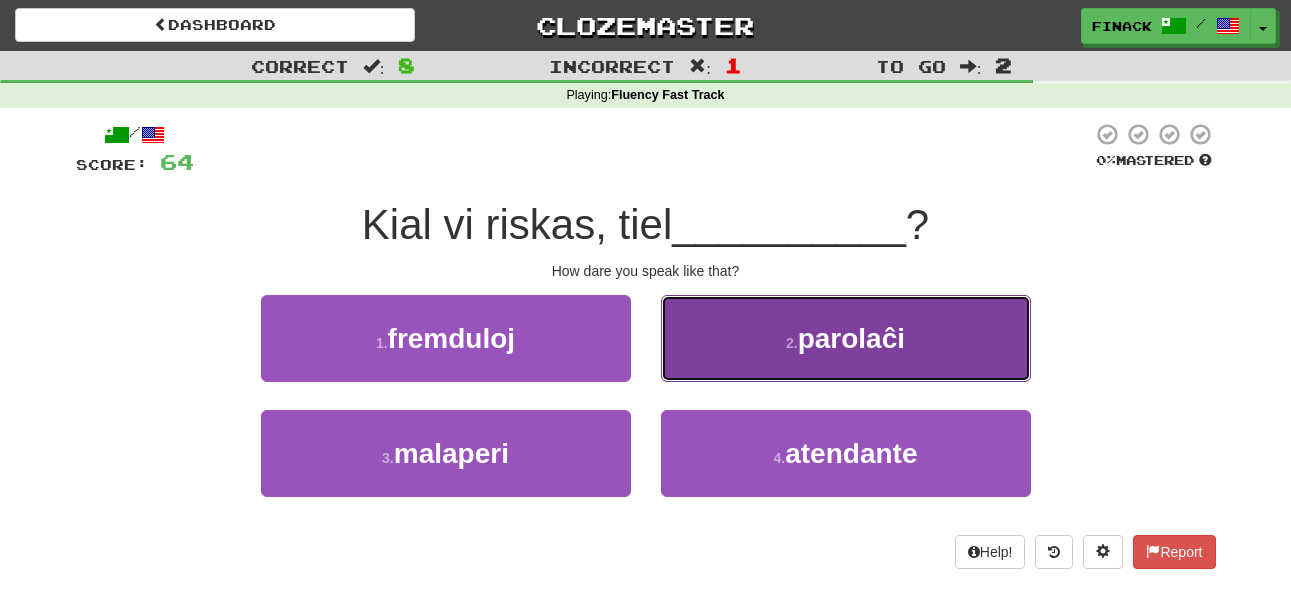 click on "2 .  parolaĉi" at bounding box center (846, 338) 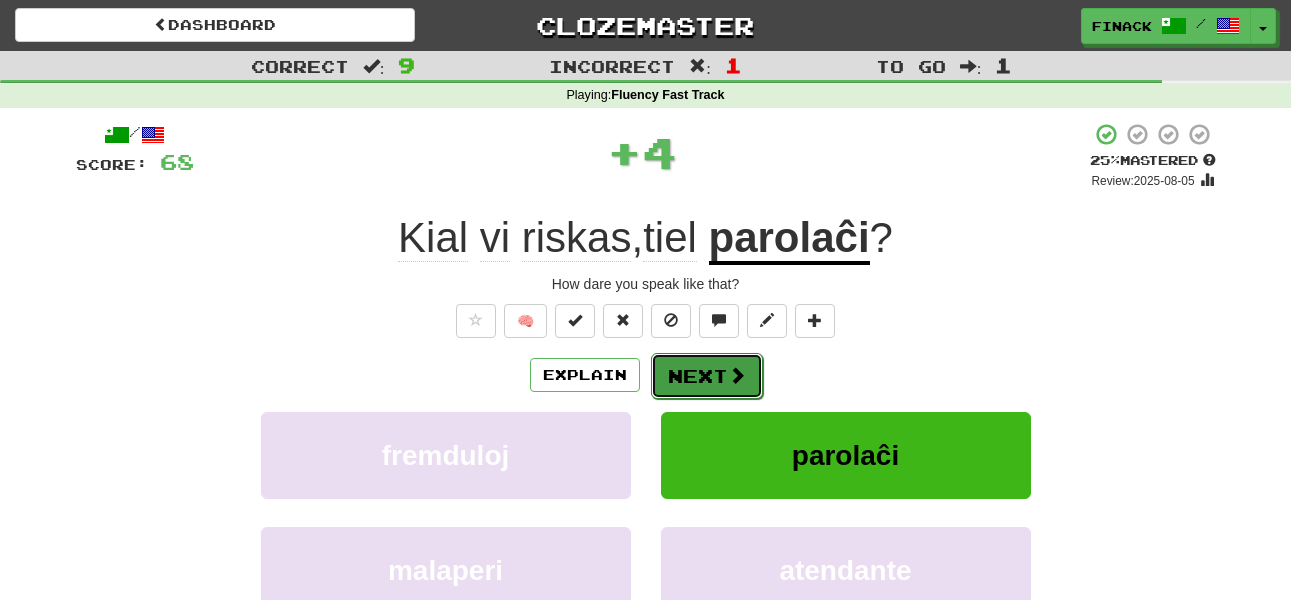 click on "Next" at bounding box center [707, 376] 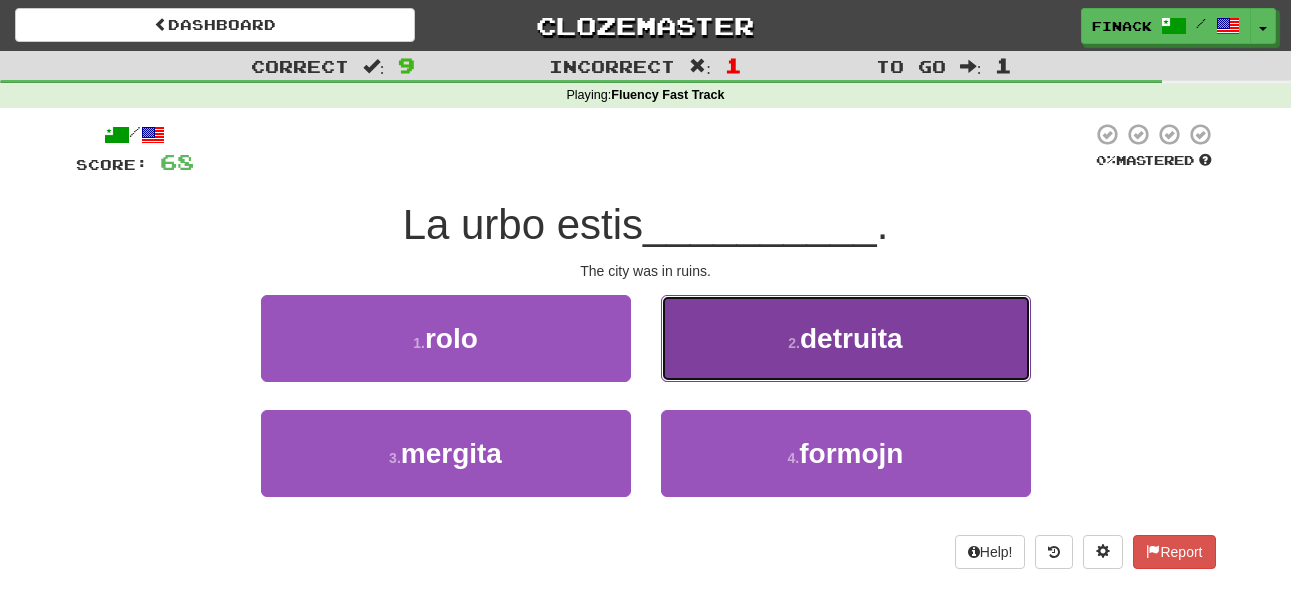 click on "2 .  detruita" at bounding box center [846, 338] 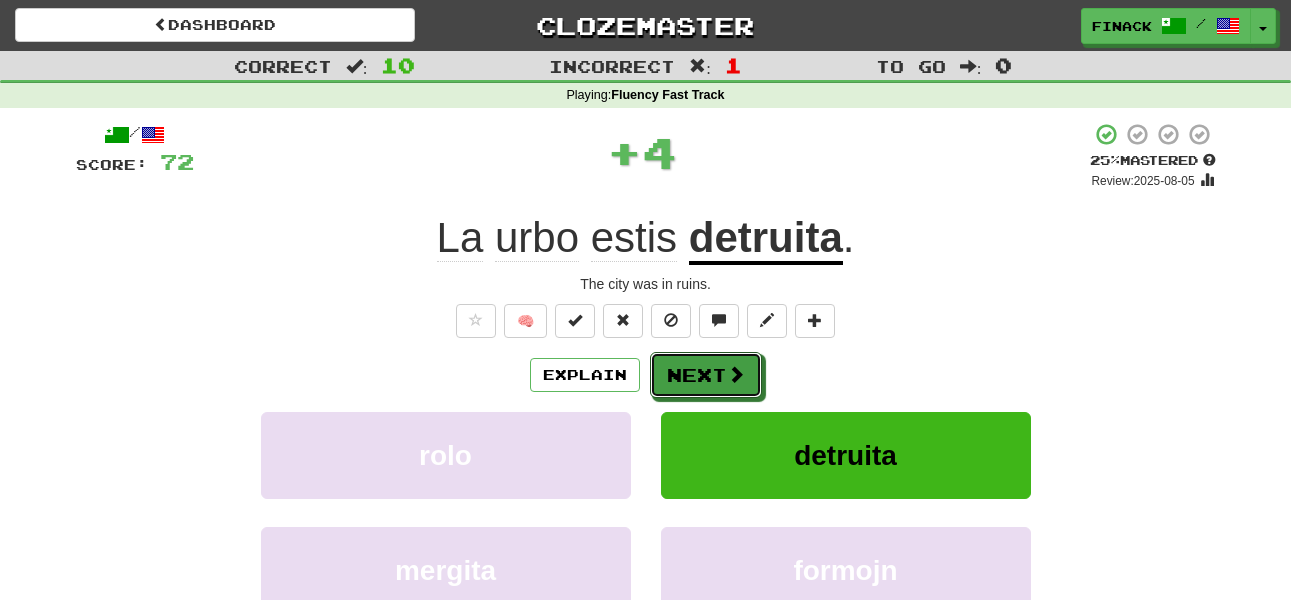 click on "Next" at bounding box center (706, 375) 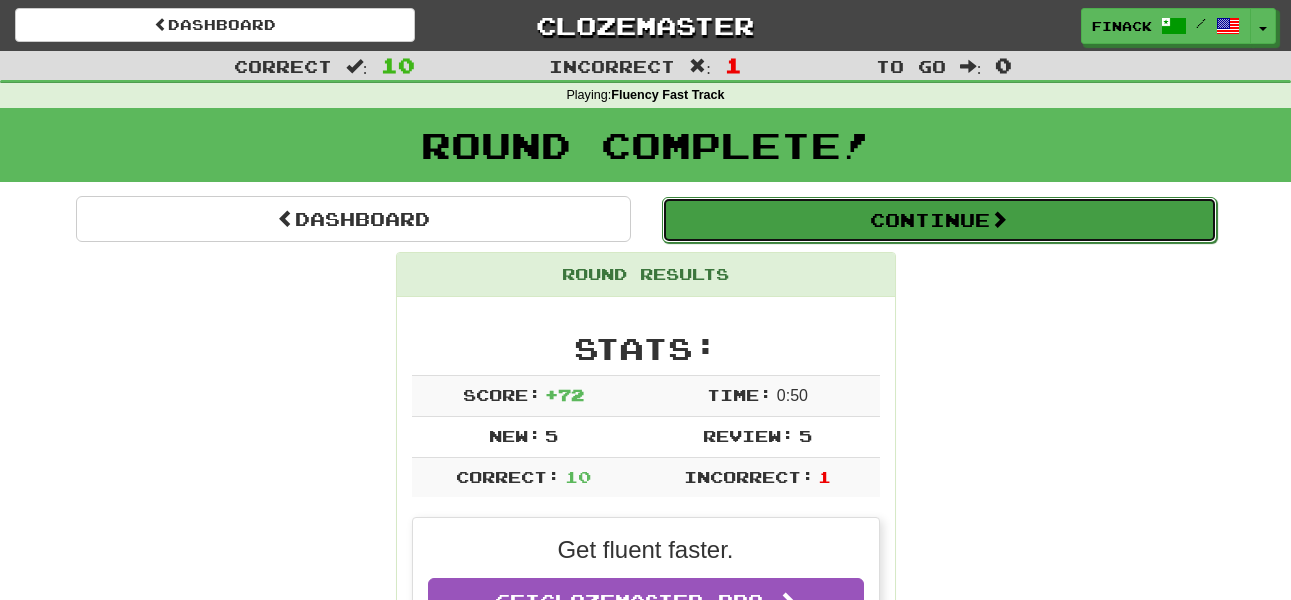click on "Continue" at bounding box center (939, 220) 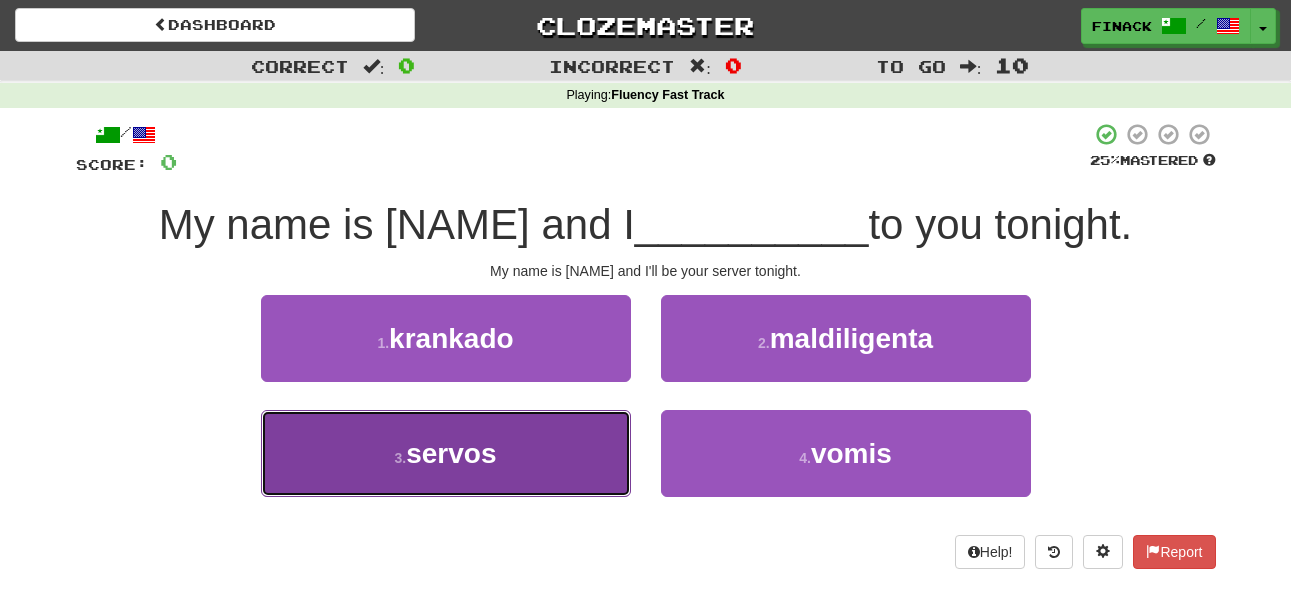 click on "3 .  servos" at bounding box center [446, 453] 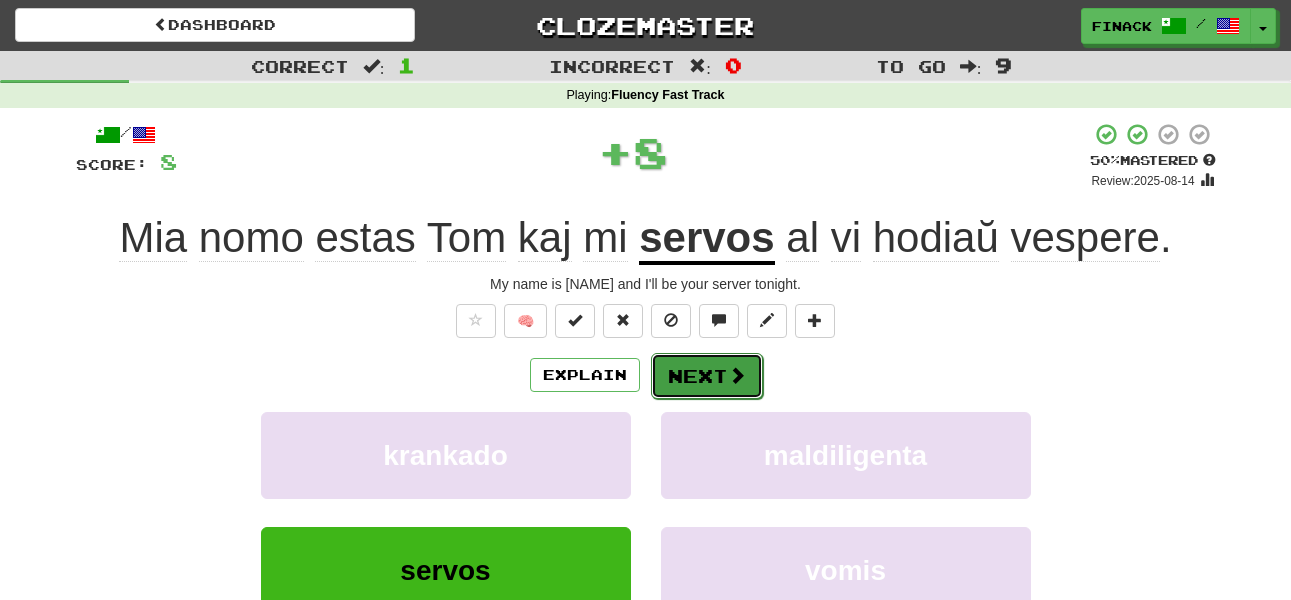 click on "Next" at bounding box center (707, 376) 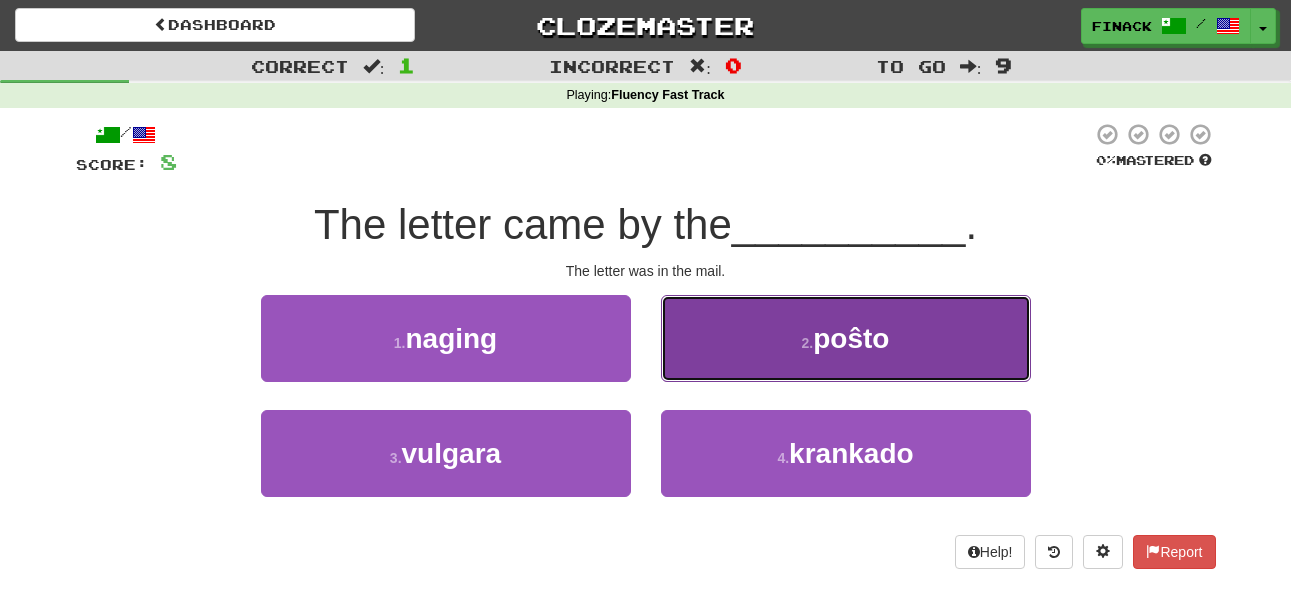 click on "2 .  poŝto" at bounding box center [846, 338] 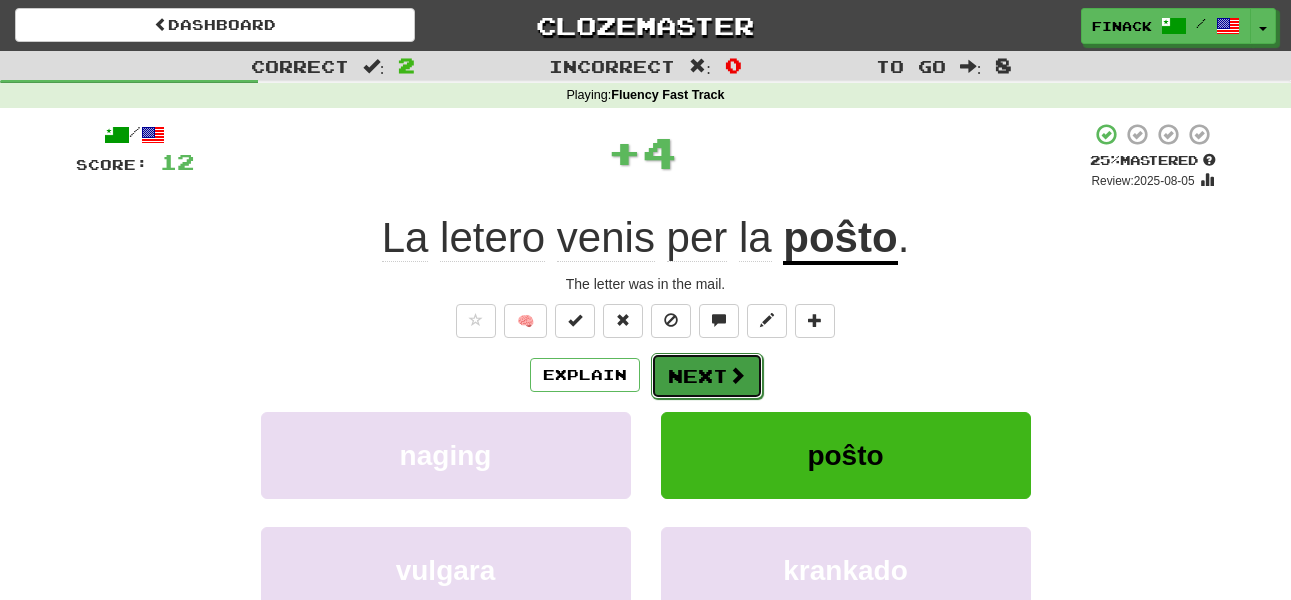 click at bounding box center (737, 375) 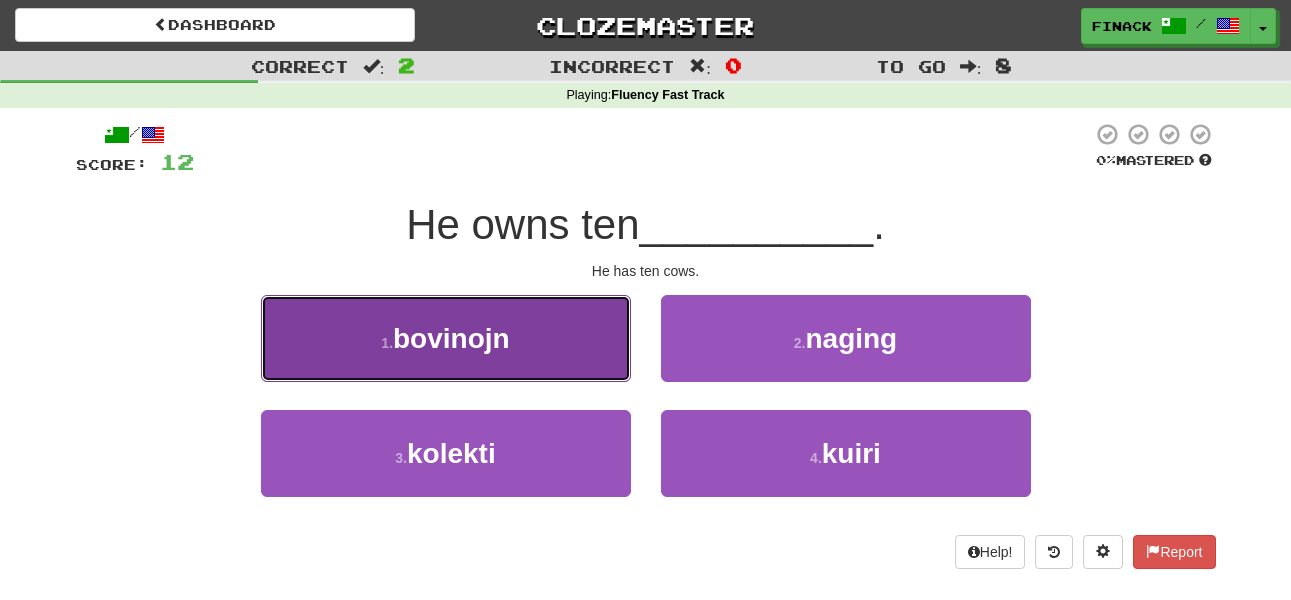 click on "1 .  bovinojn" at bounding box center (446, 338) 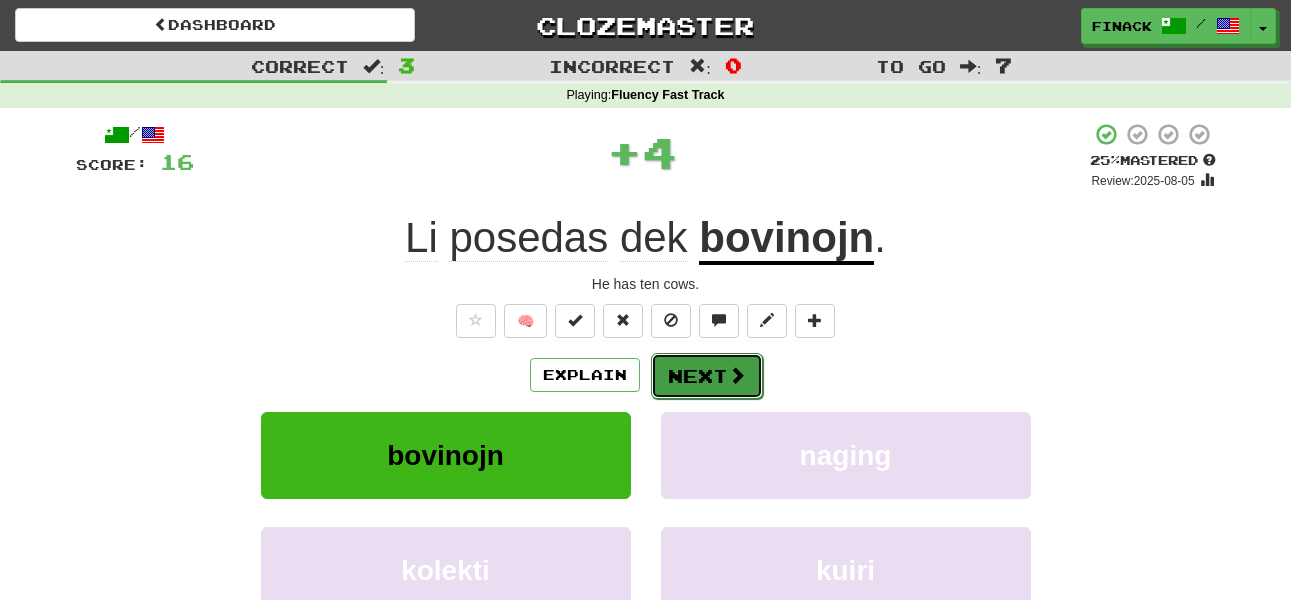 click at bounding box center [737, 375] 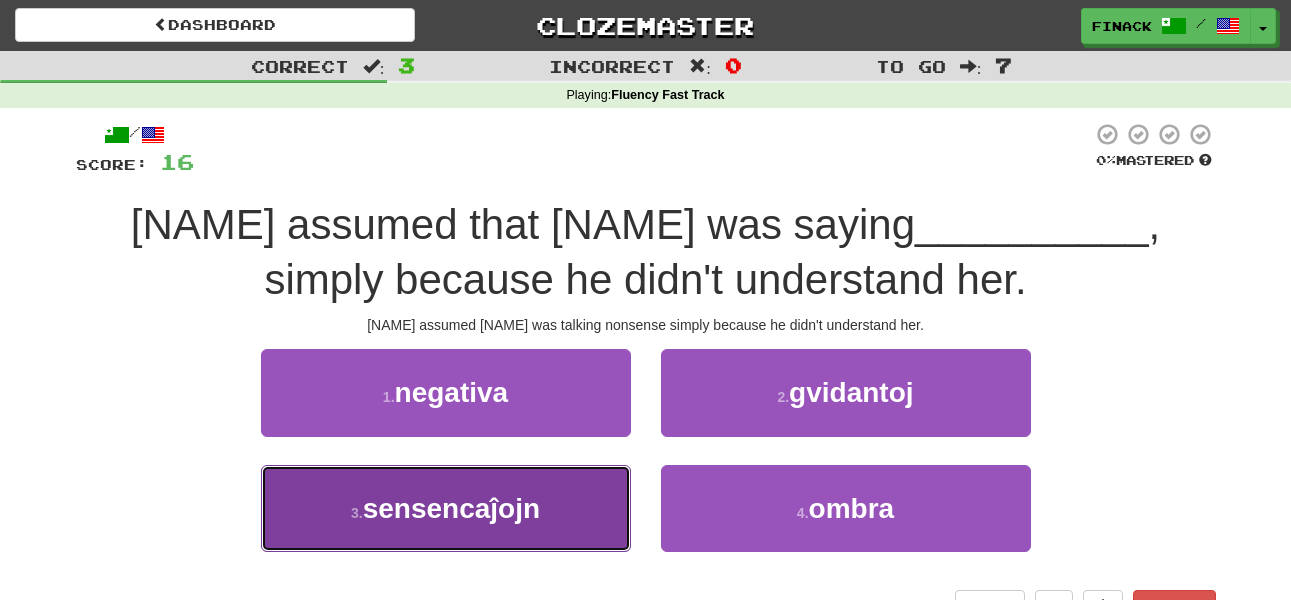 click on "3 .  sensencaĵojn" at bounding box center (446, 508) 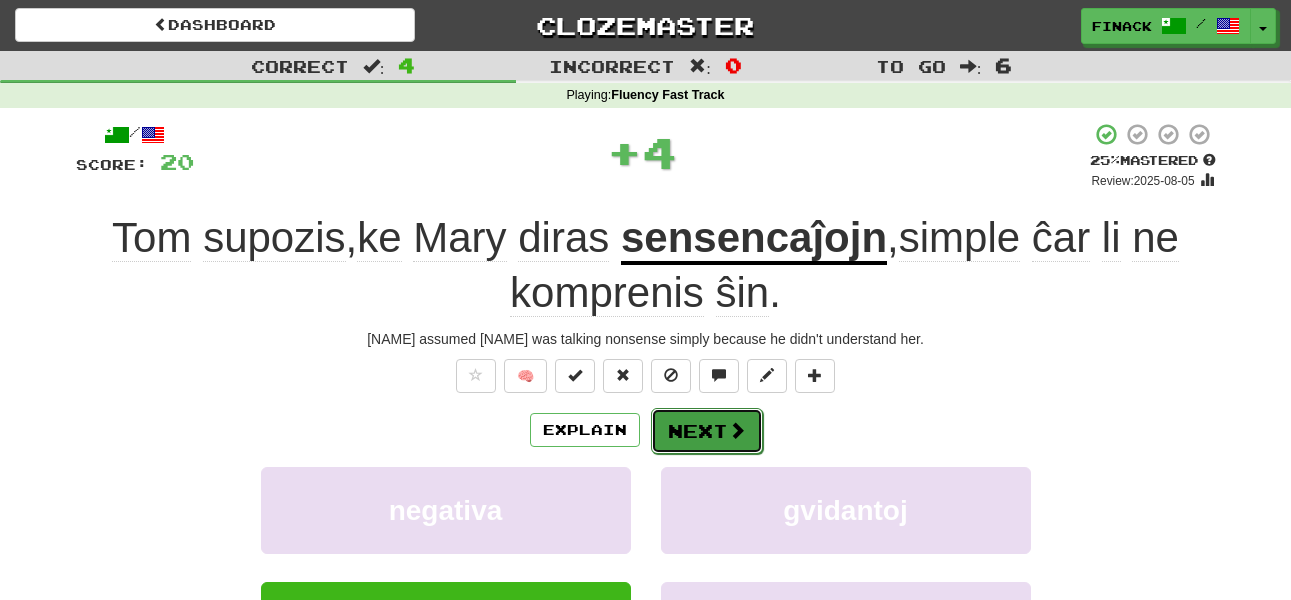 click on "Next" at bounding box center (707, 431) 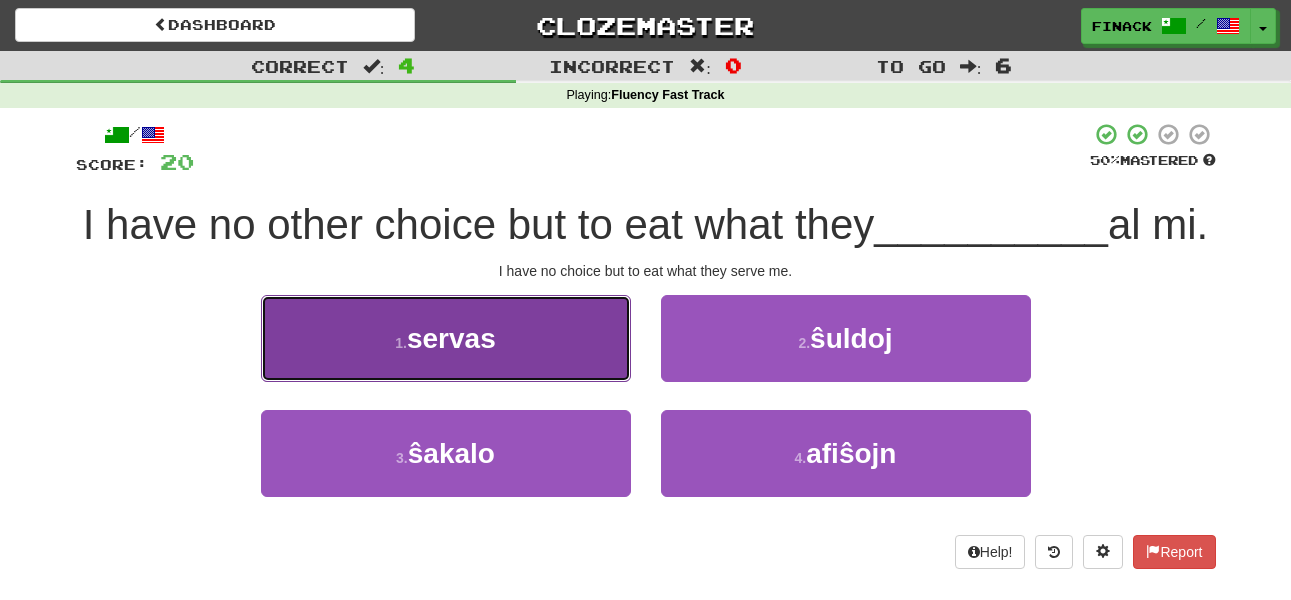 click on "1 .  servas" at bounding box center (446, 338) 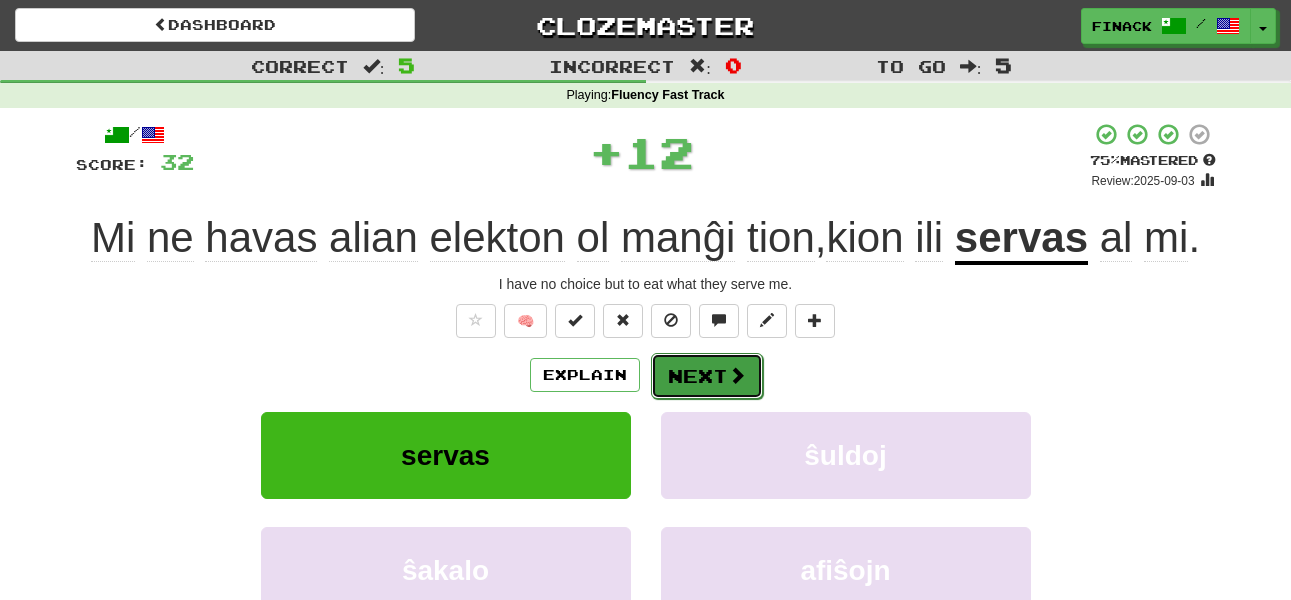 click on "Next" at bounding box center (707, 376) 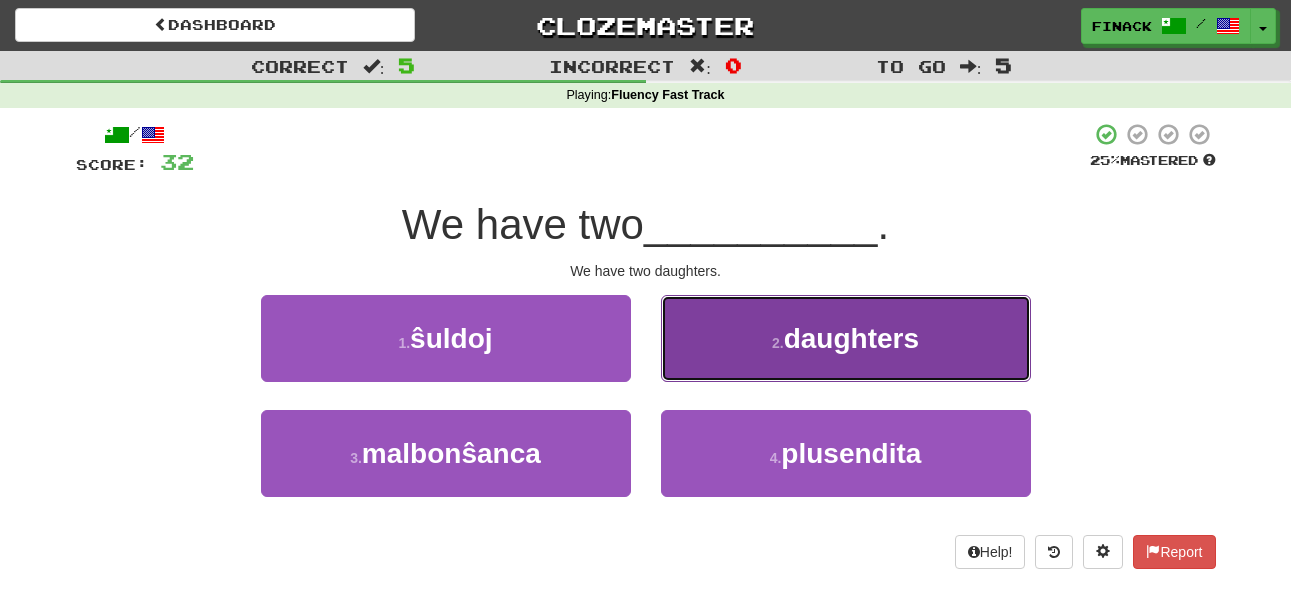 click on "2 .  filinojn" at bounding box center (846, 338) 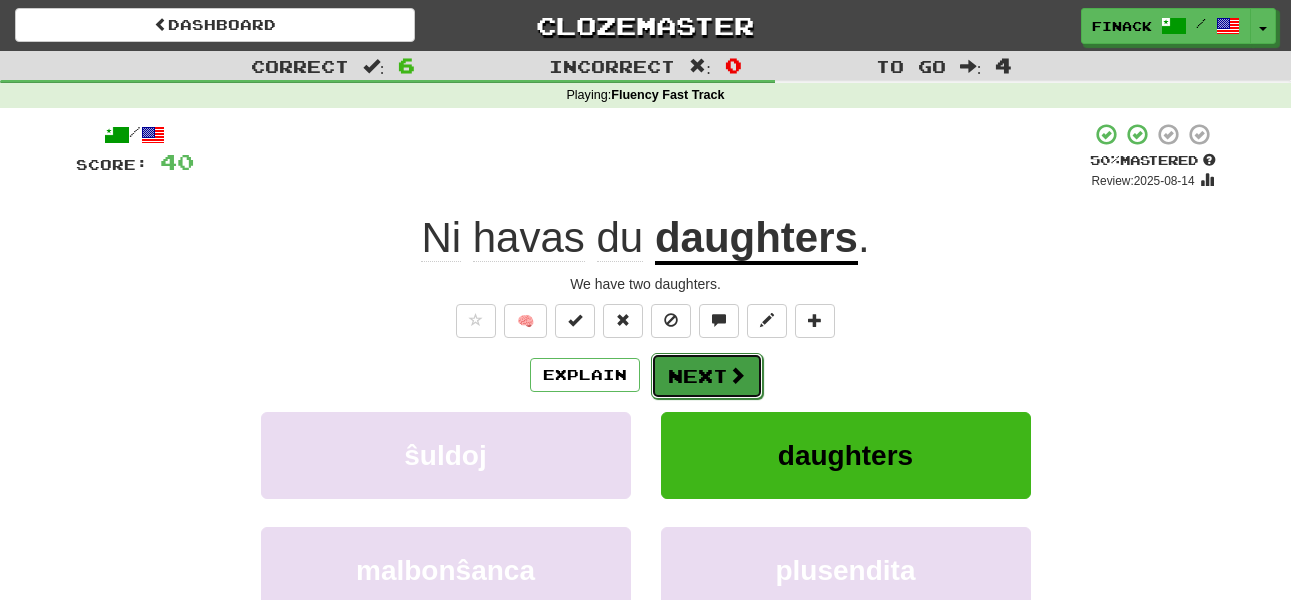 click on "Next" at bounding box center [707, 376] 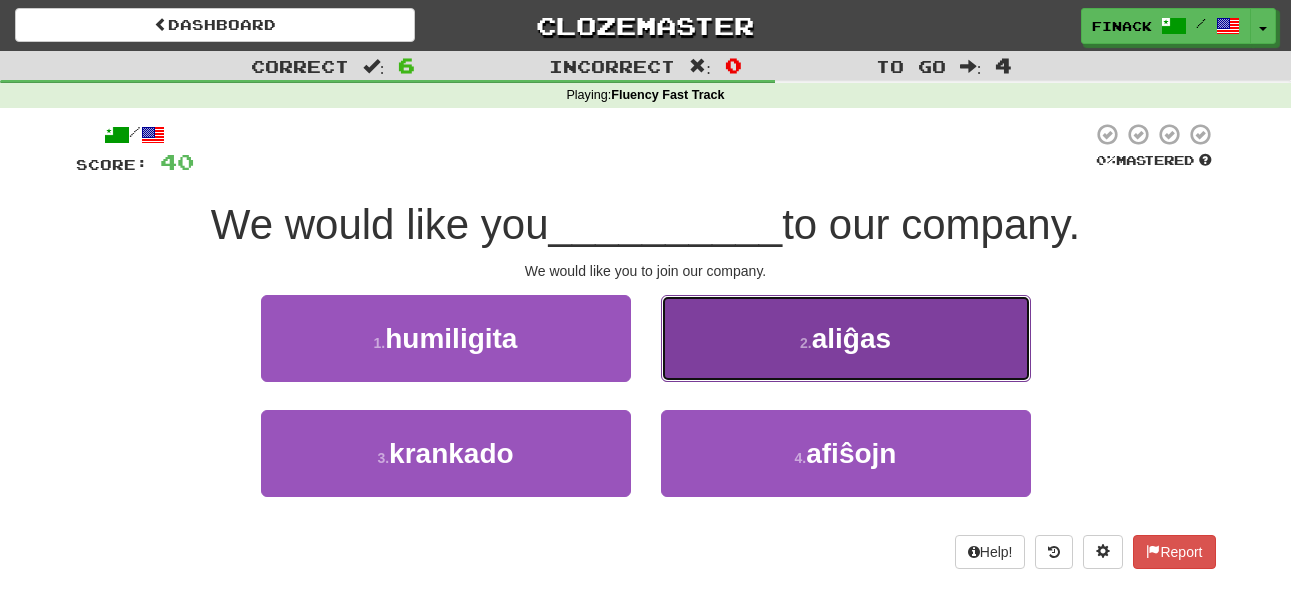 click on "2 .  aliĝas" at bounding box center (846, 338) 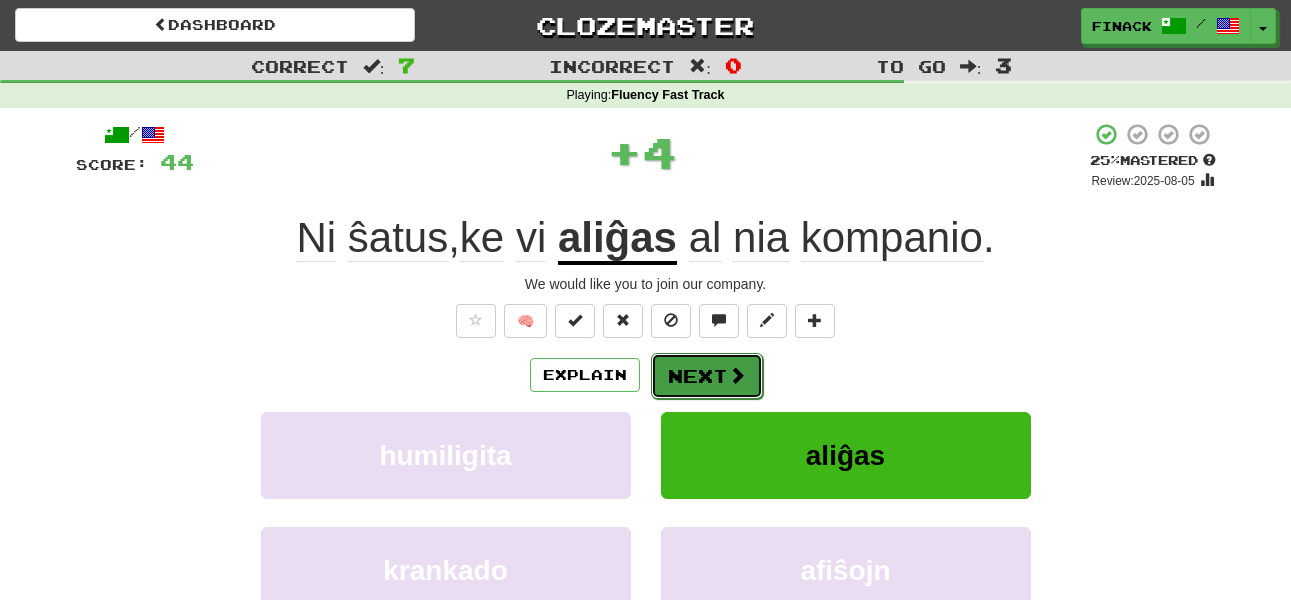 click on "Next" at bounding box center [707, 376] 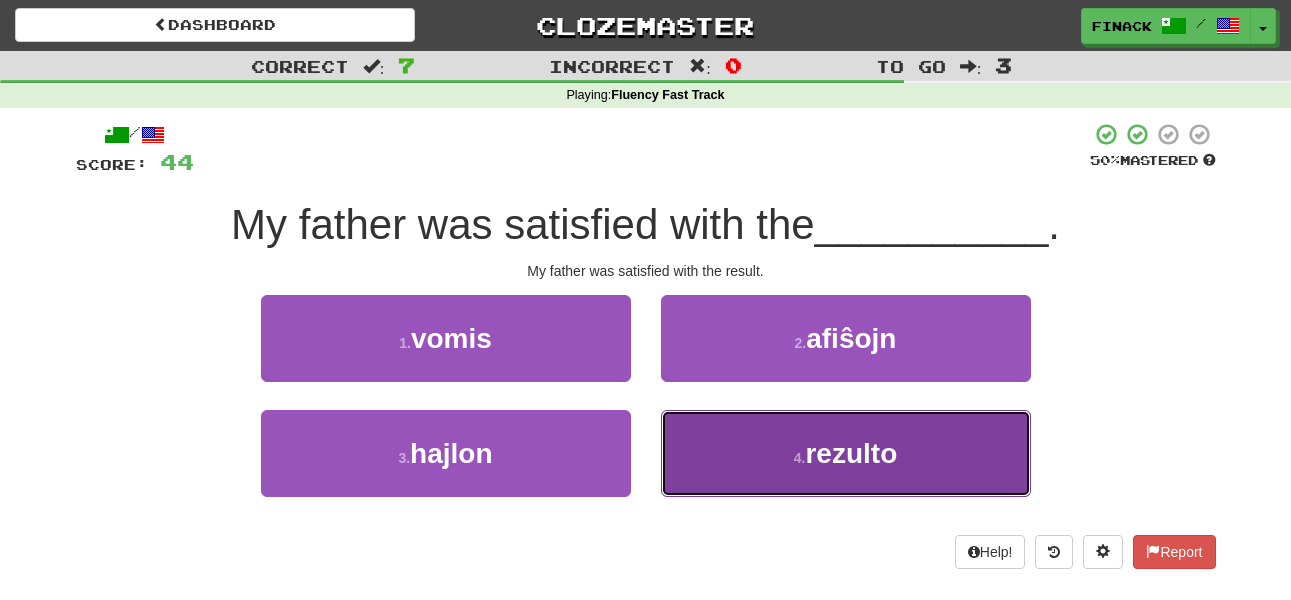 click on "4 .  rezulto" at bounding box center (846, 453) 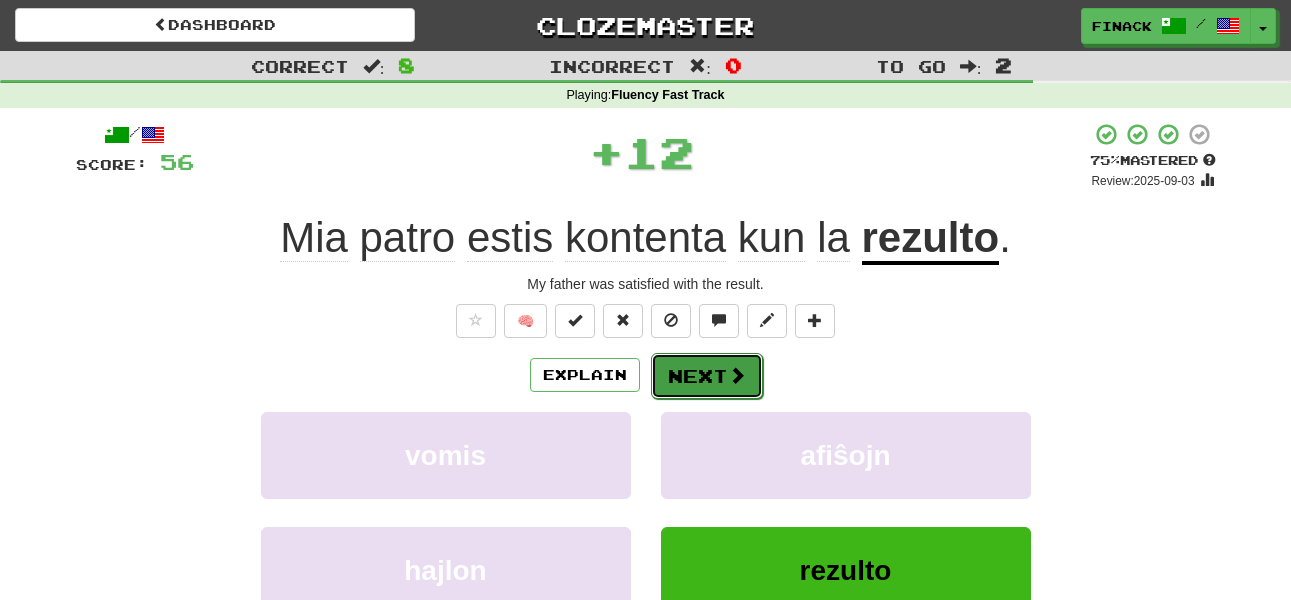 click on "Next" at bounding box center (707, 376) 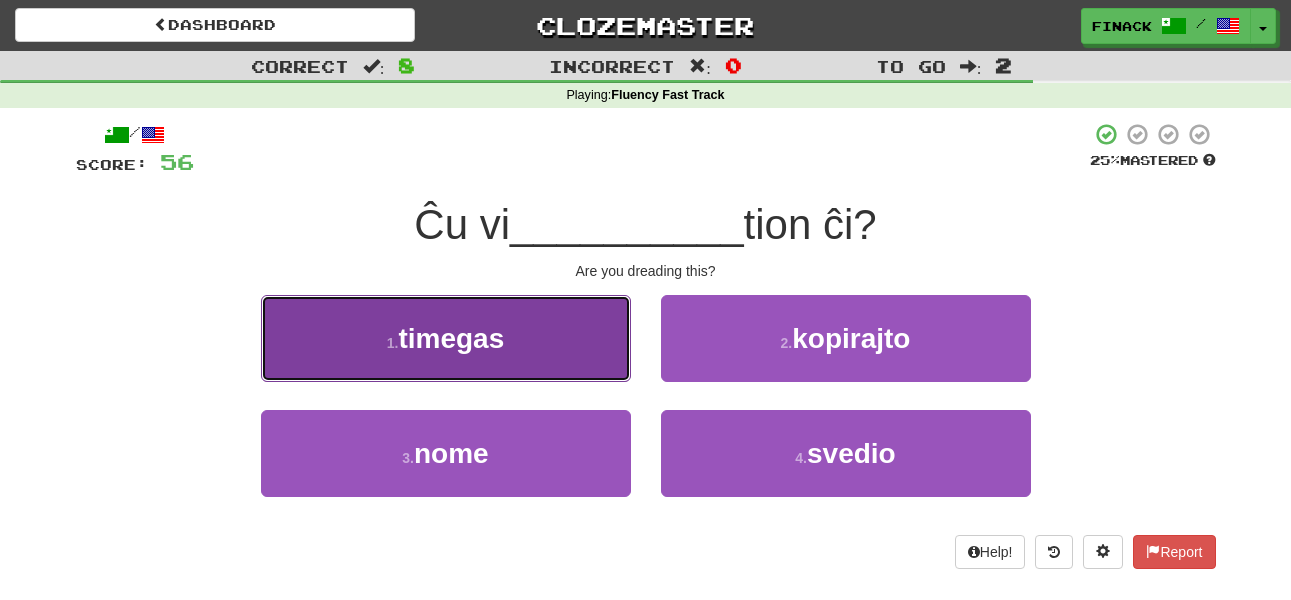click on "1 .  timegas" at bounding box center [446, 338] 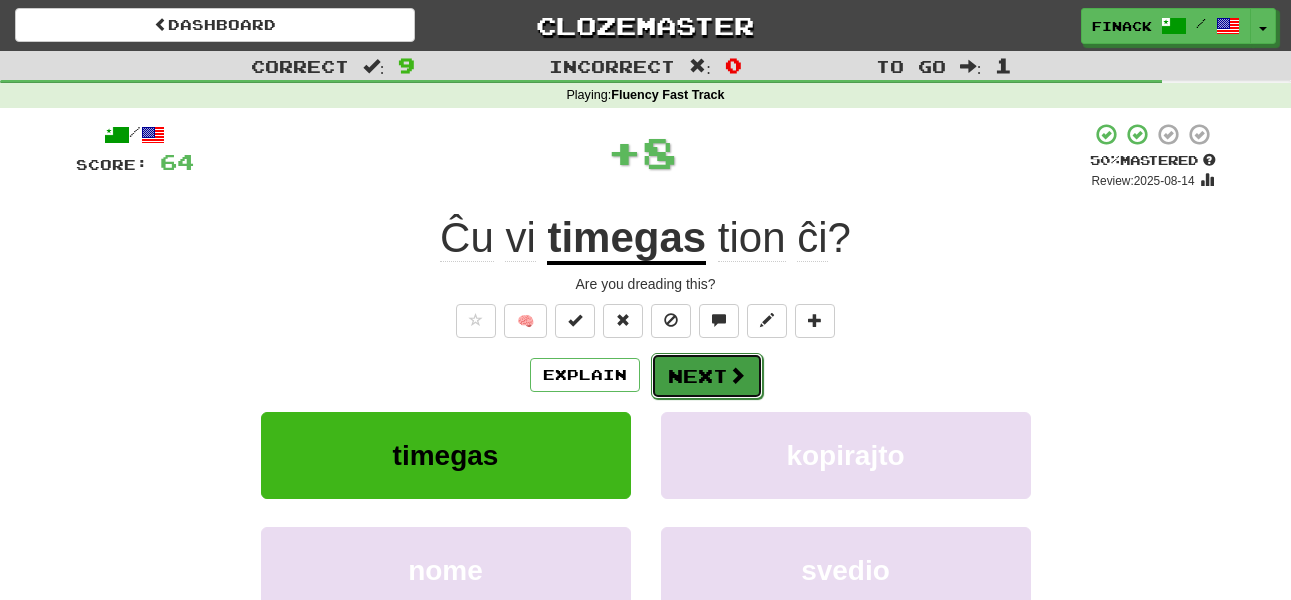 click on "Next" at bounding box center (707, 376) 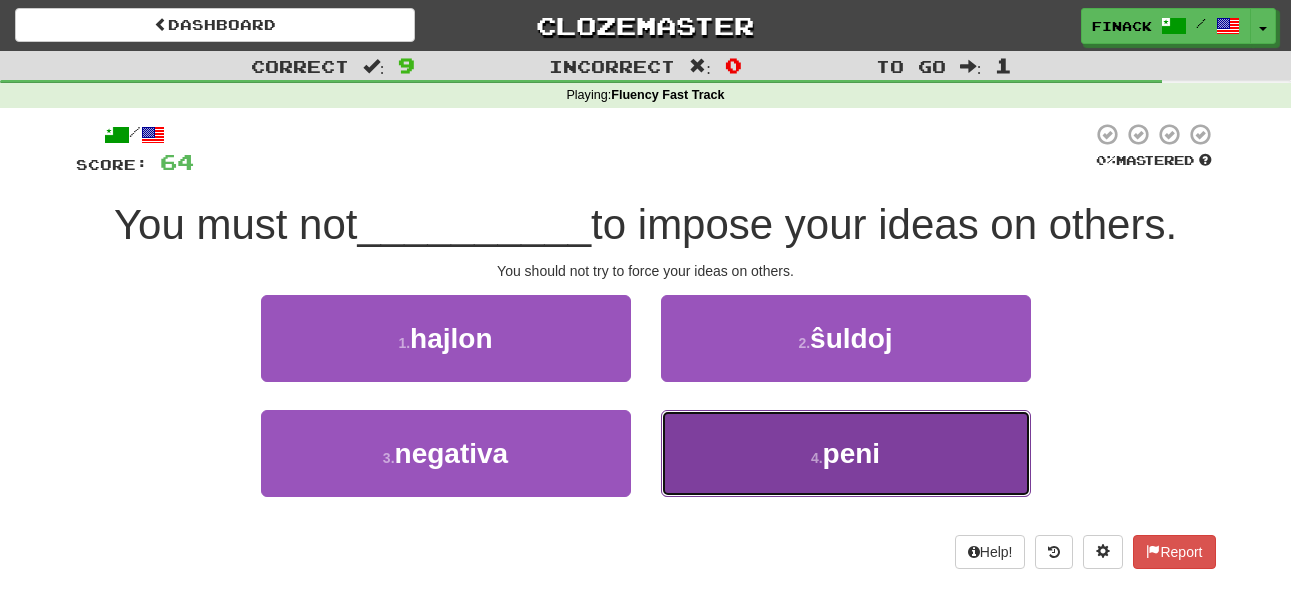click on "4 .  peni" at bounding box center [846, 453] 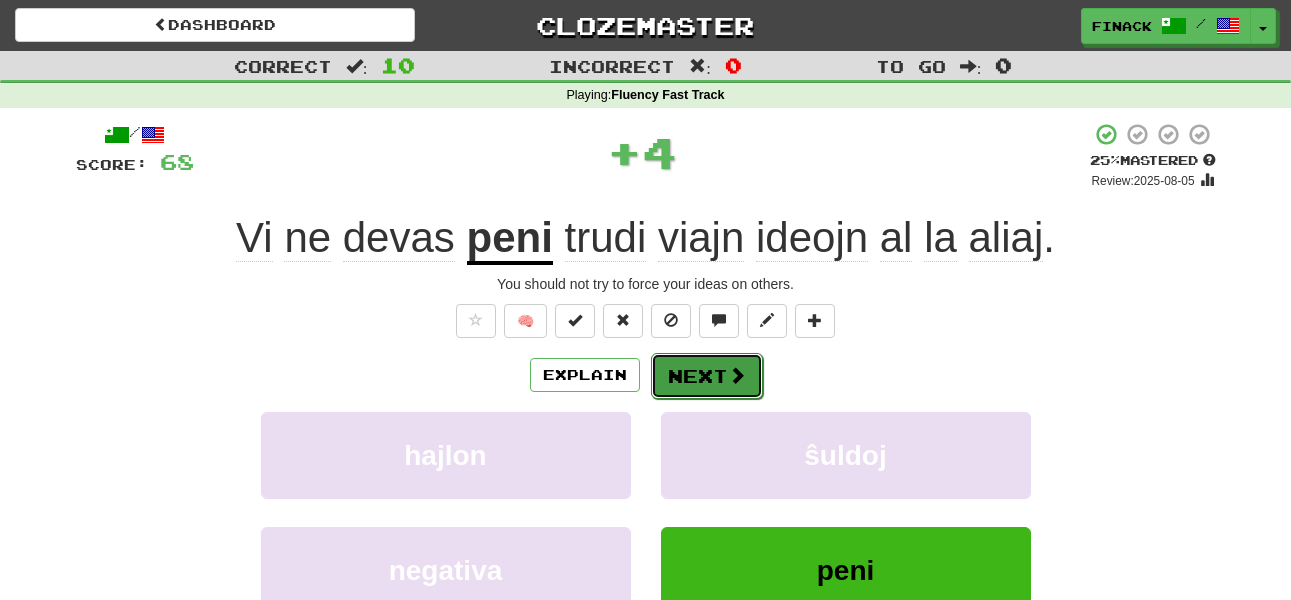 click on "Next" at bounding box center (707, 376) 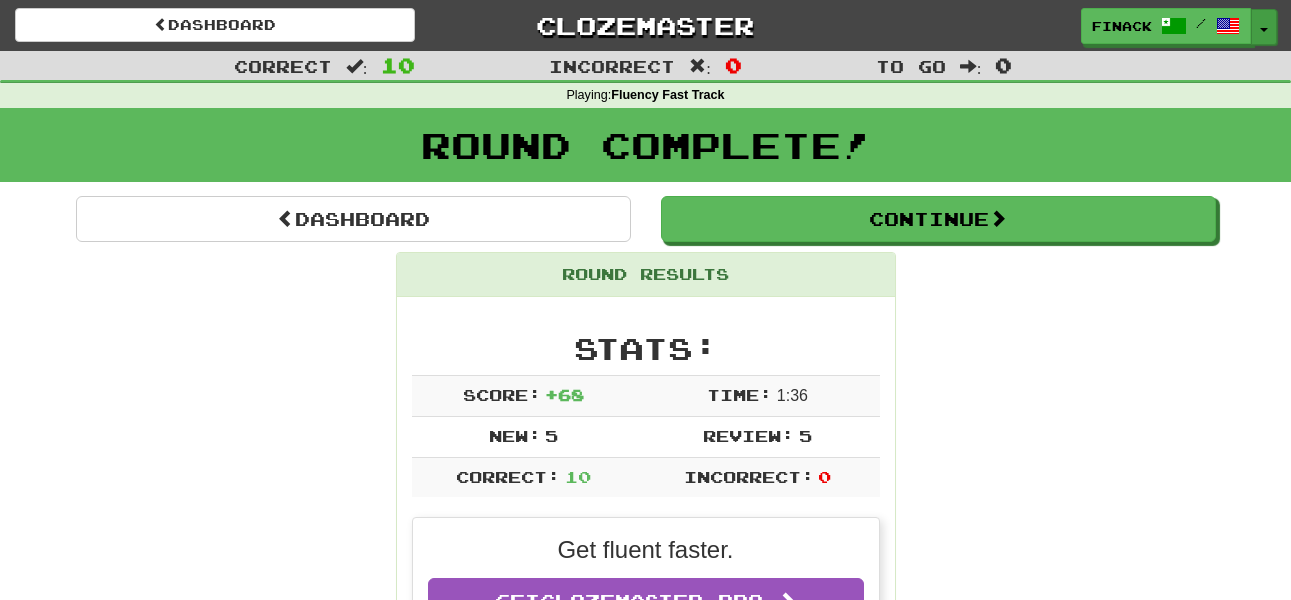 click on "Toggle Dropdown" at bounding box center [1264, 27] 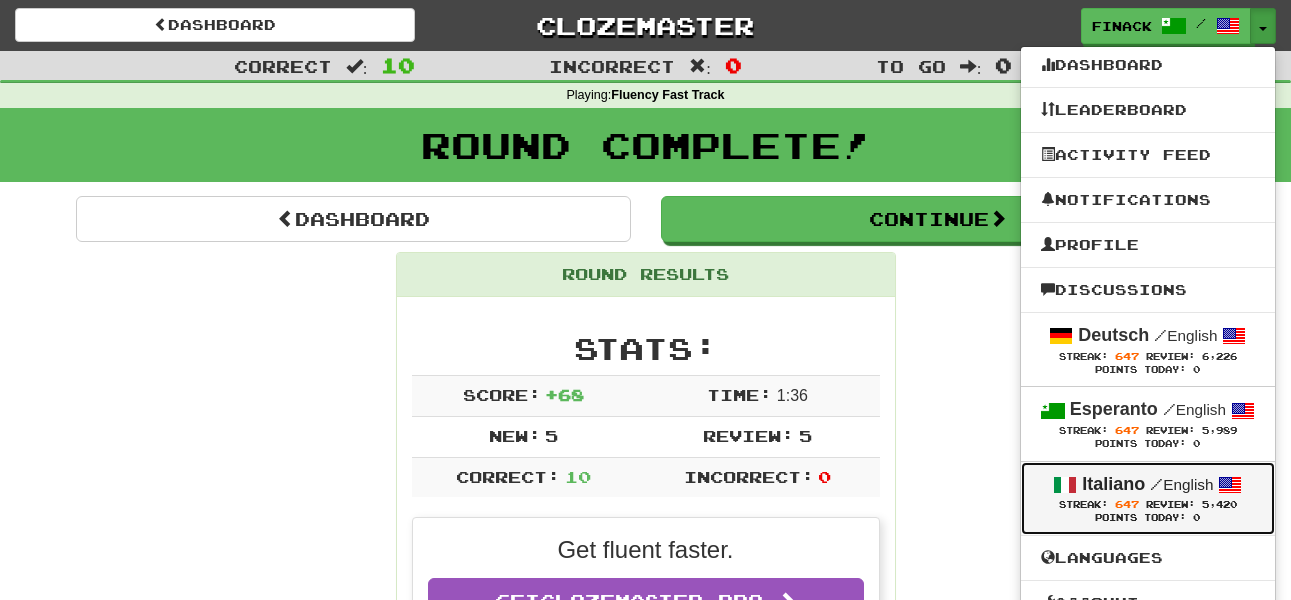 click on "647" at bounding box center (1127, 504) 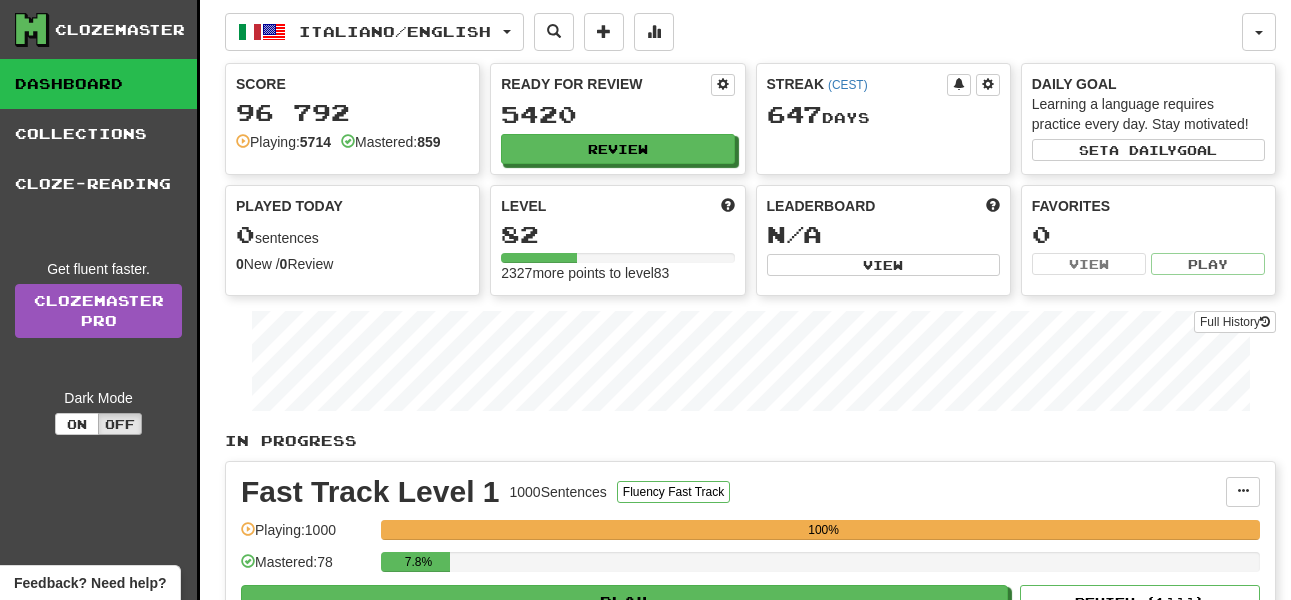 scroll, scrollTop: 0, scrollLeft: 0, axis: both 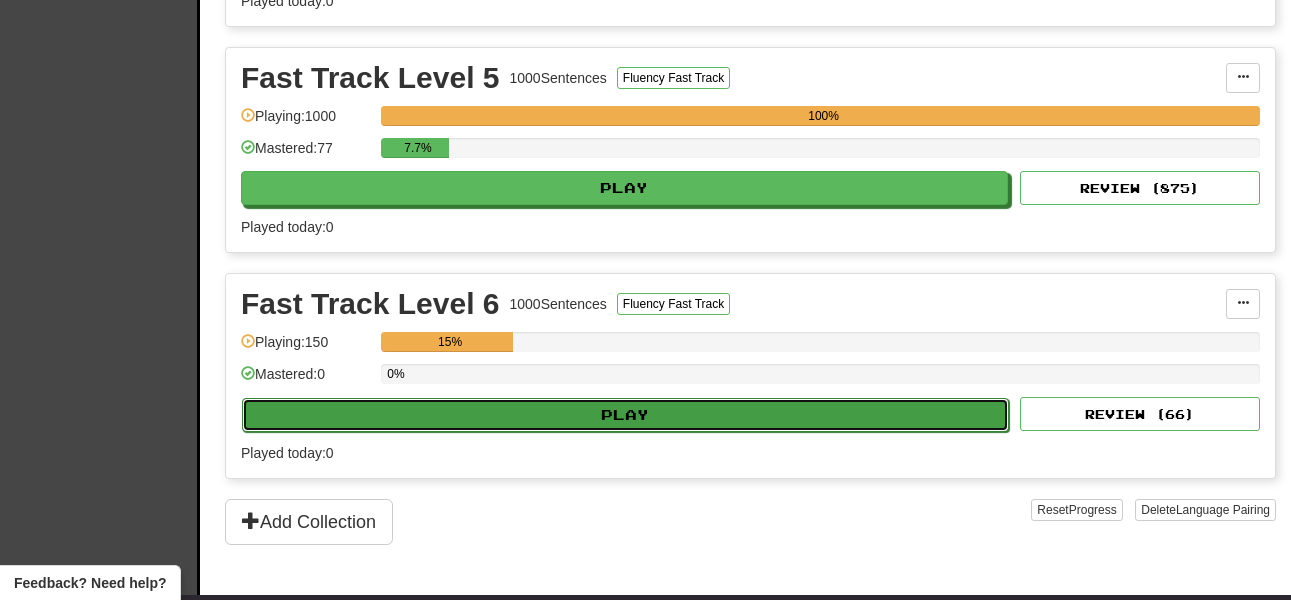 click on "Play" at bounding box center (625, 415) 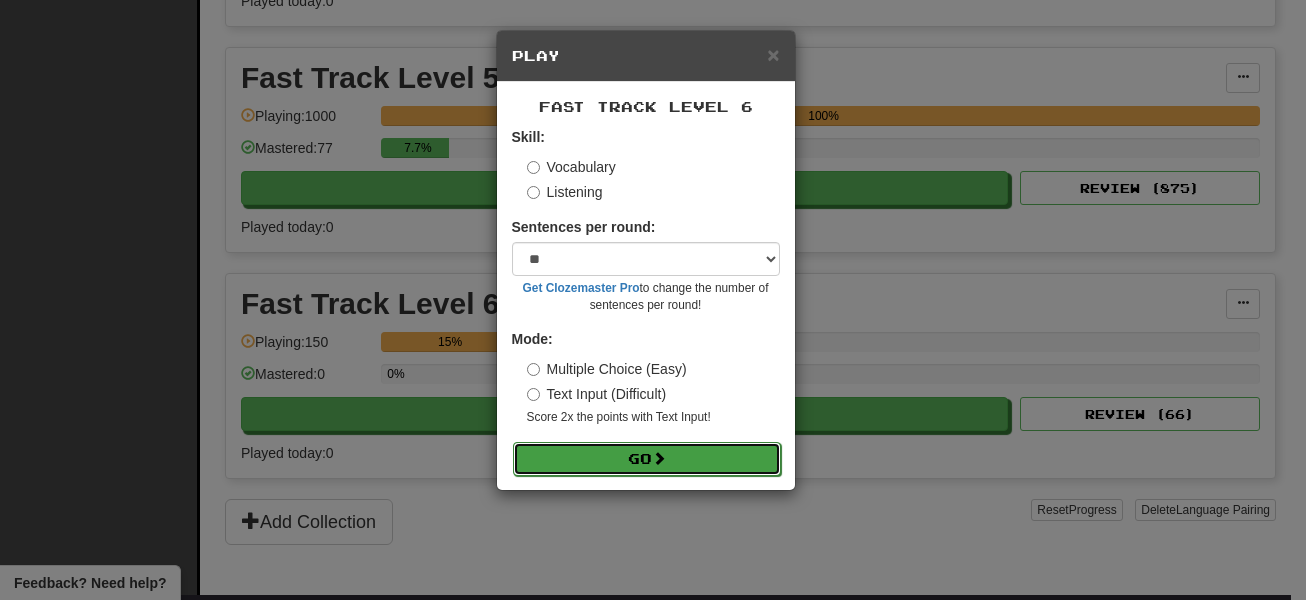 click on "Go" at bounding box center [647, 459] 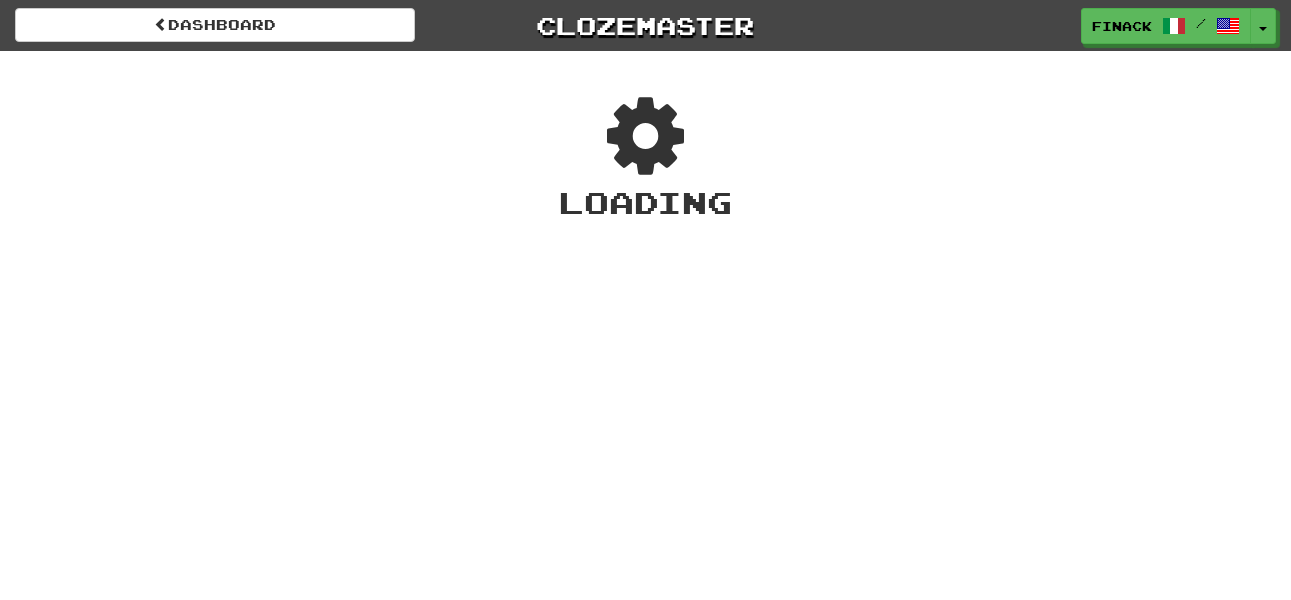 scroll, scrollTop: 0, scrollLeft: 0, axis: both 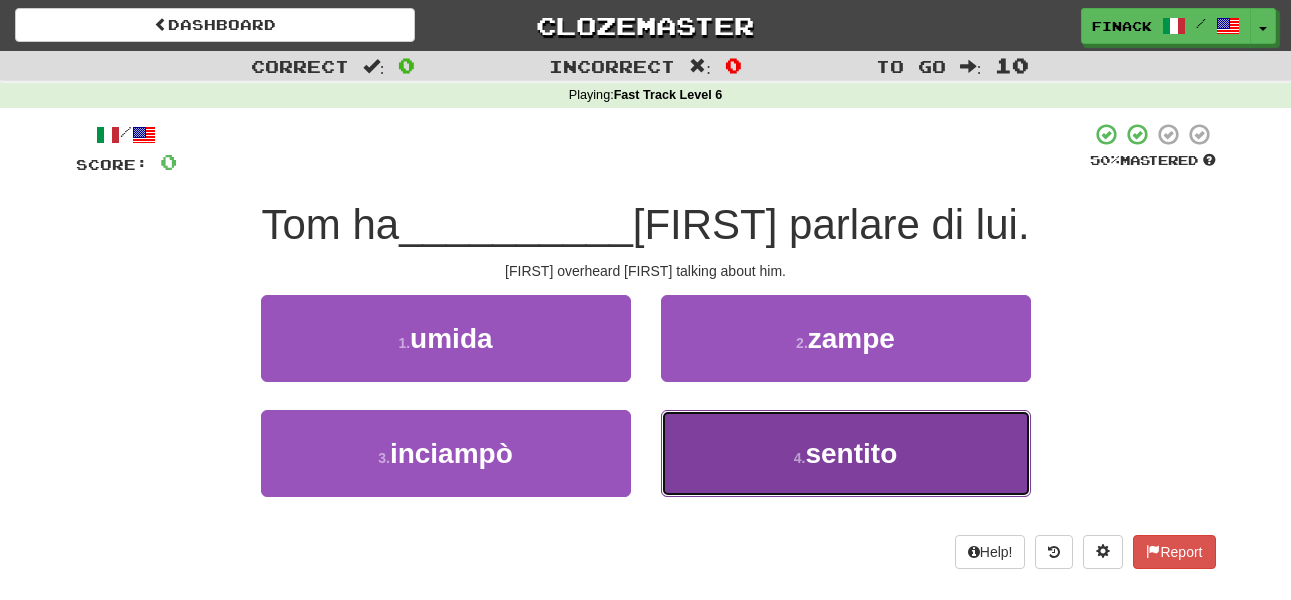 click on "4 .  sentito" at bounding box center [846, 453] 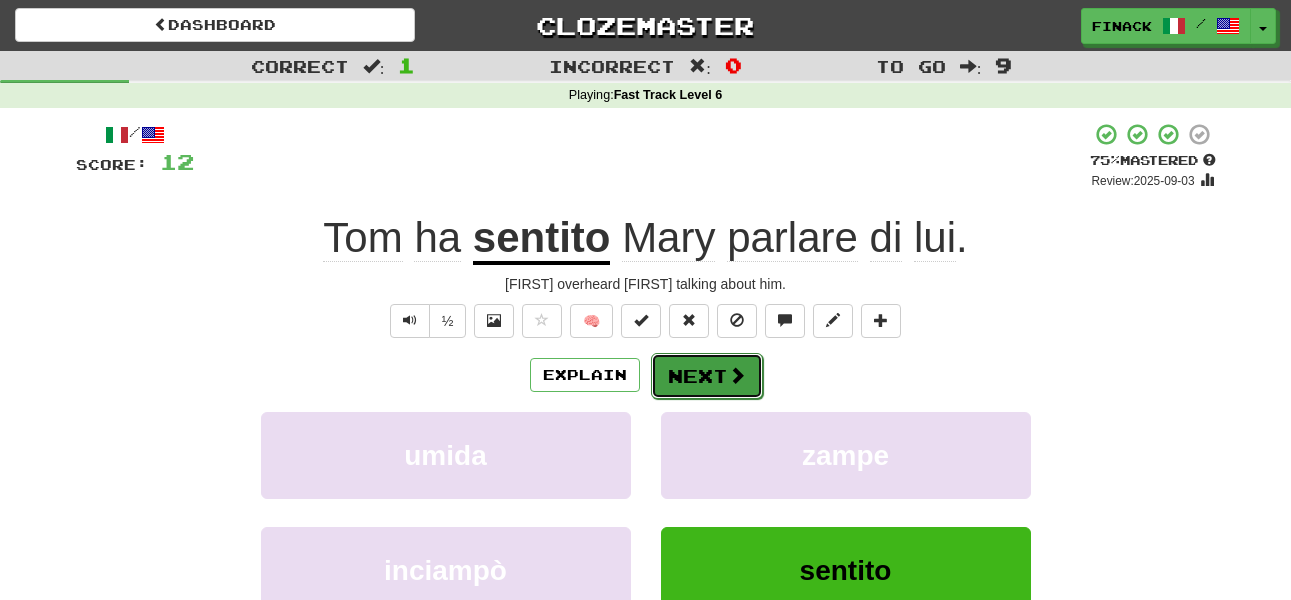 click on "Next" at bounding box center (707, 376) 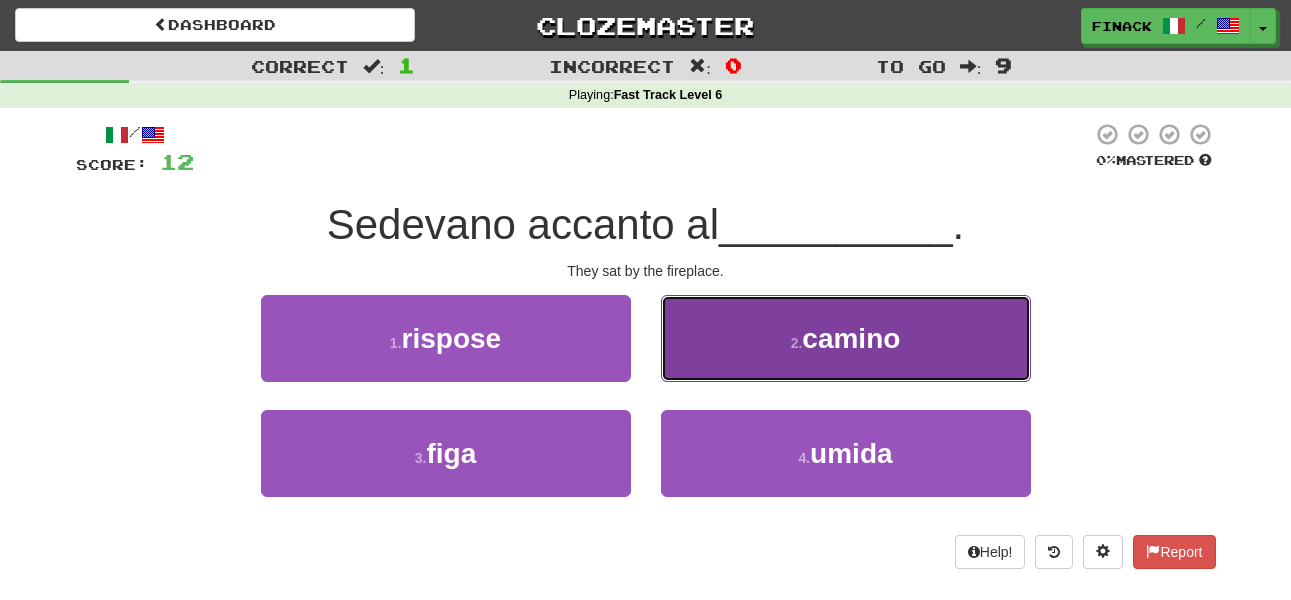 click on "2 .  camino" at bounding box center [846, 338] 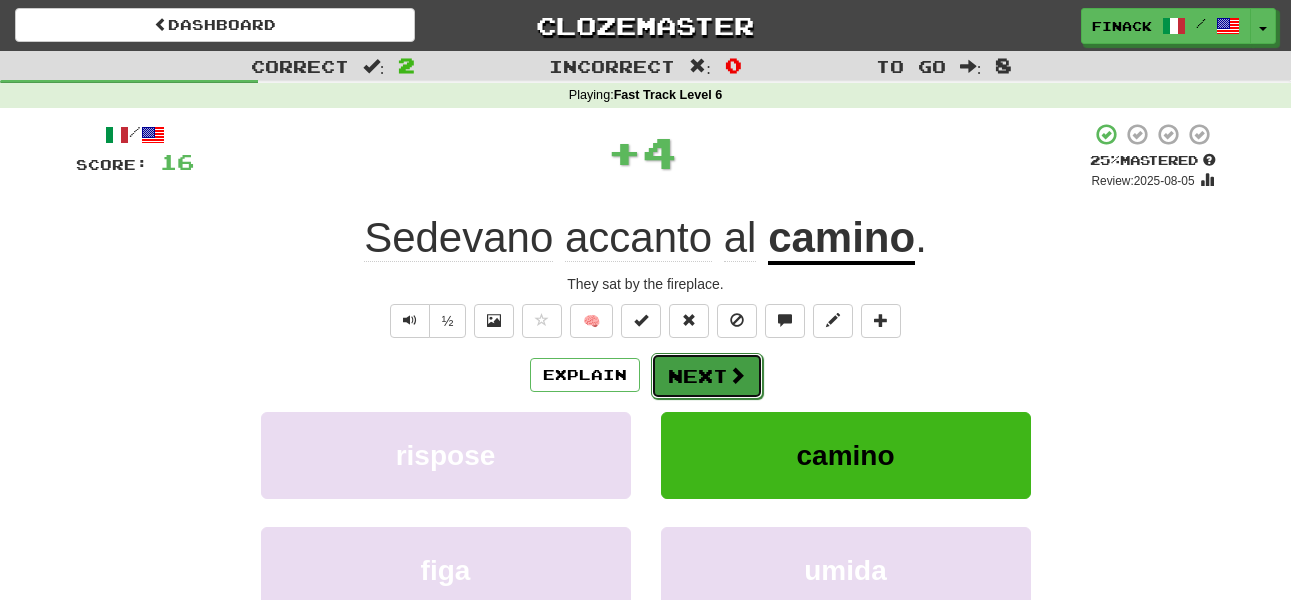 click on "Next" at bounding box center [707, 376] 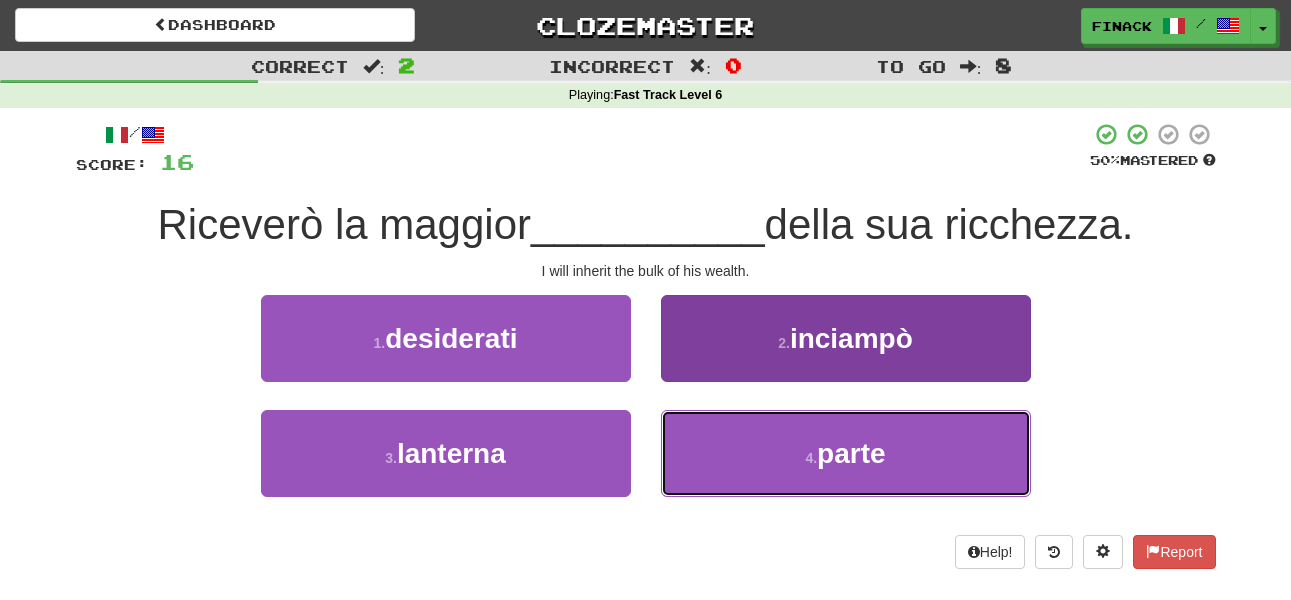 click on "4 .  parte" at bounding box center [846, 453] 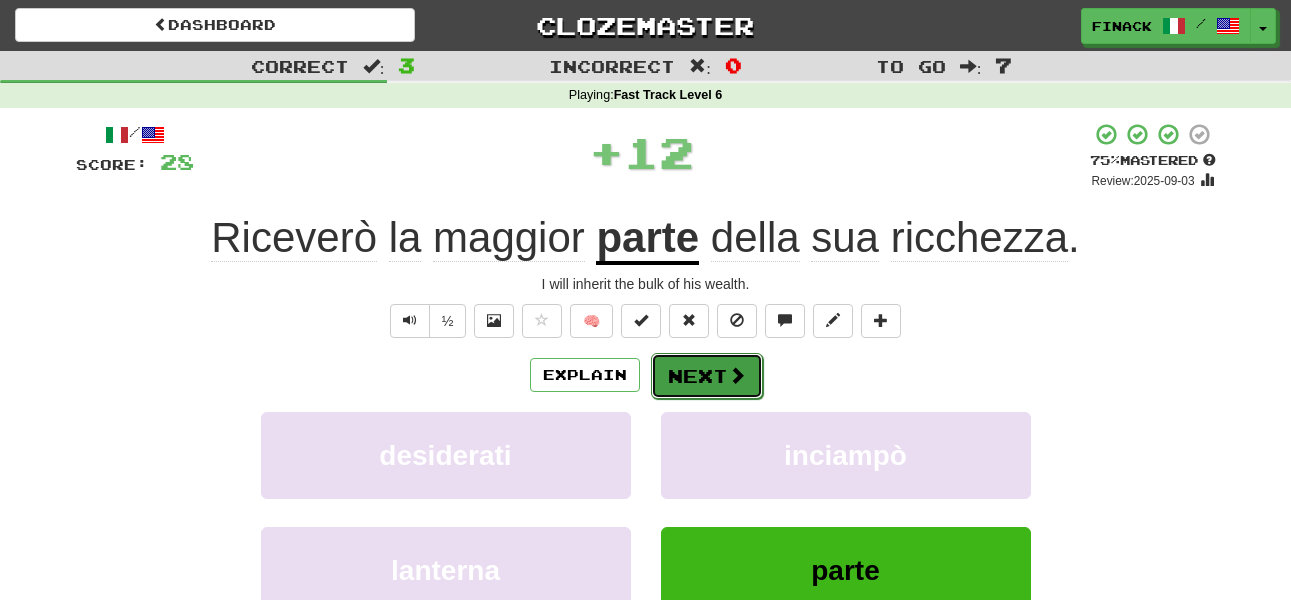 click on "Next" at bounding box center (707, 376) 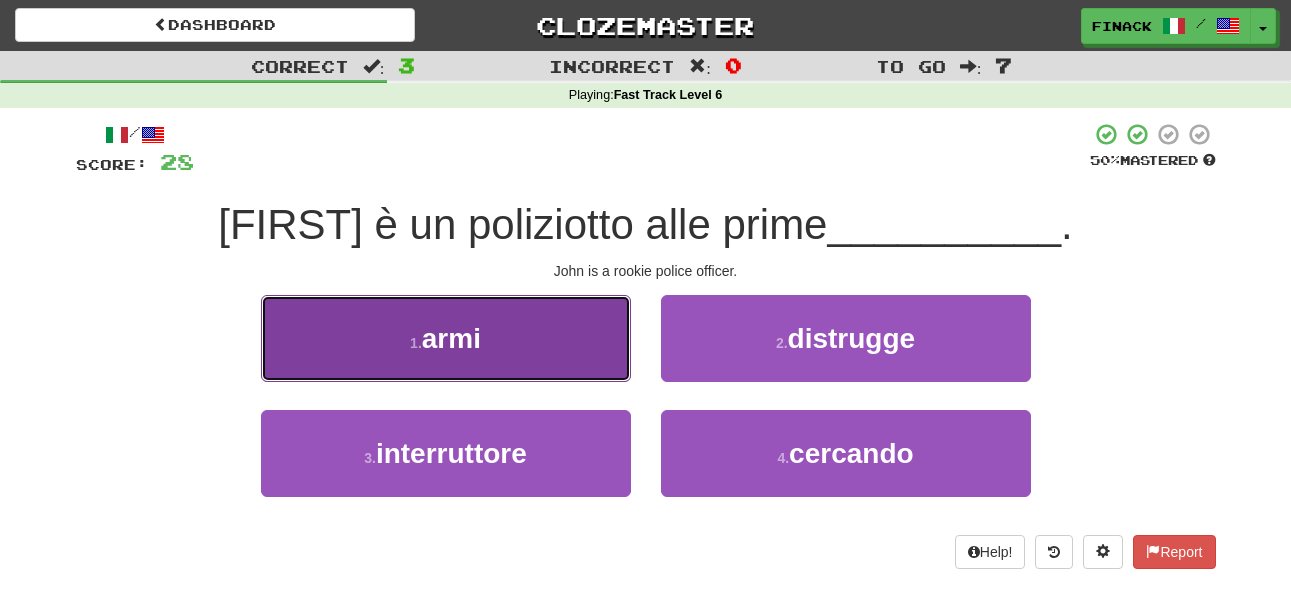 click on "1 .  armi" at bounding box center (446, 338) 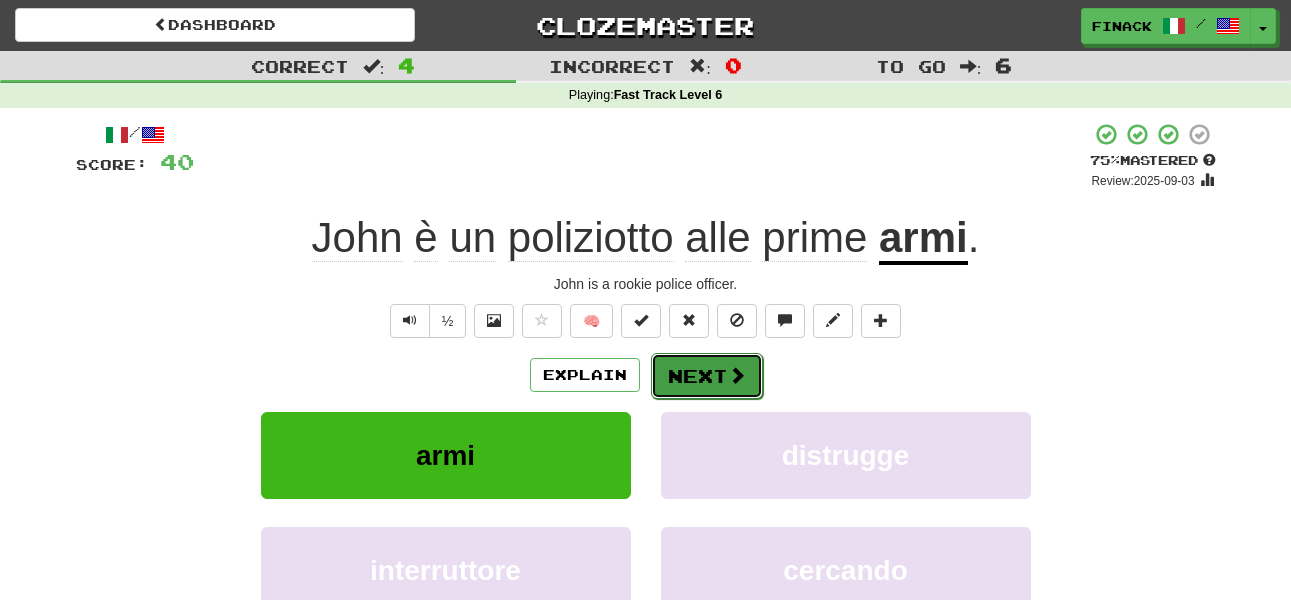 click at bounding box center [737, 375] 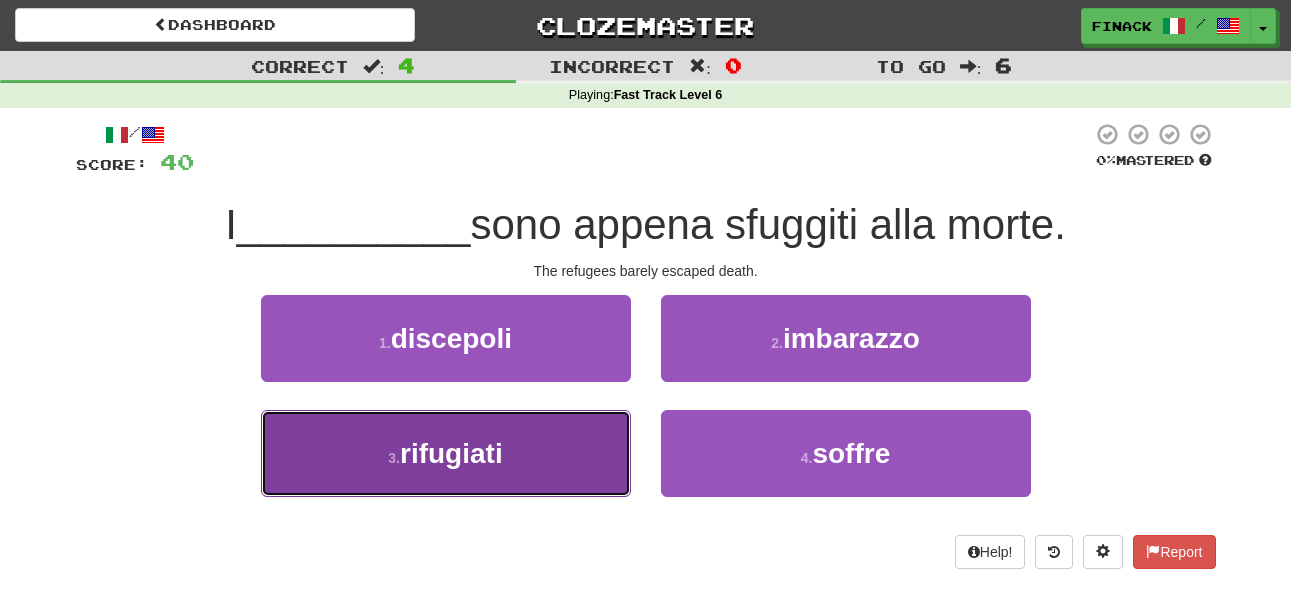 click on "rifugiati" at bounding box center (451, 453) 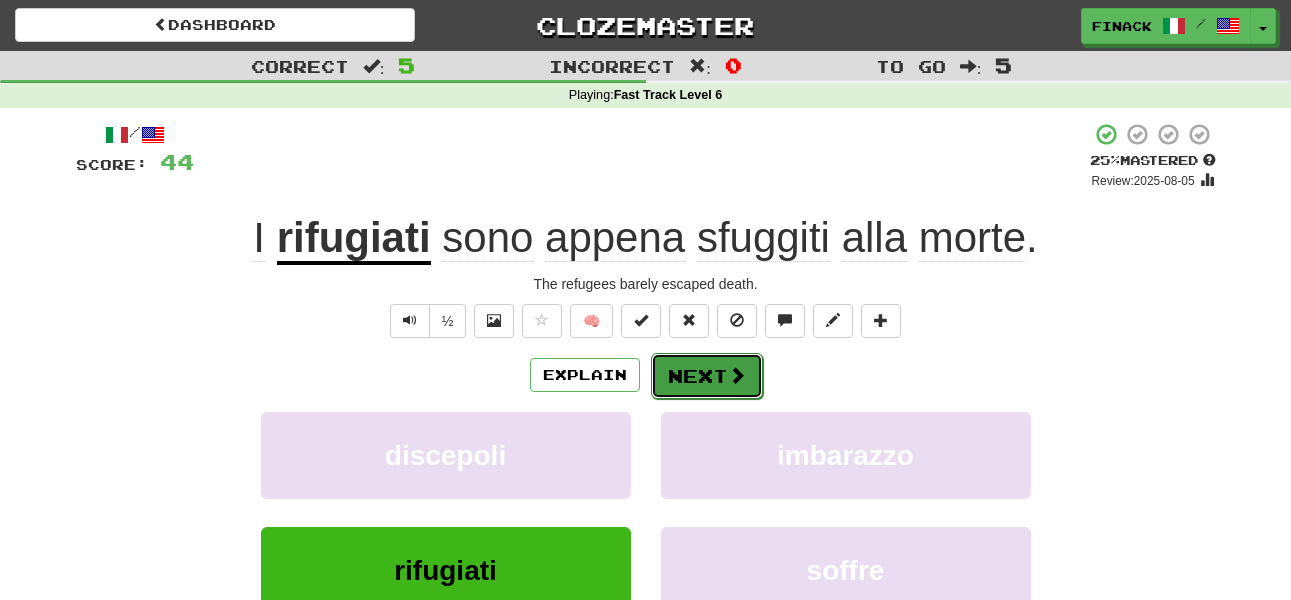click on "Next" at bounding box center (707, 376) 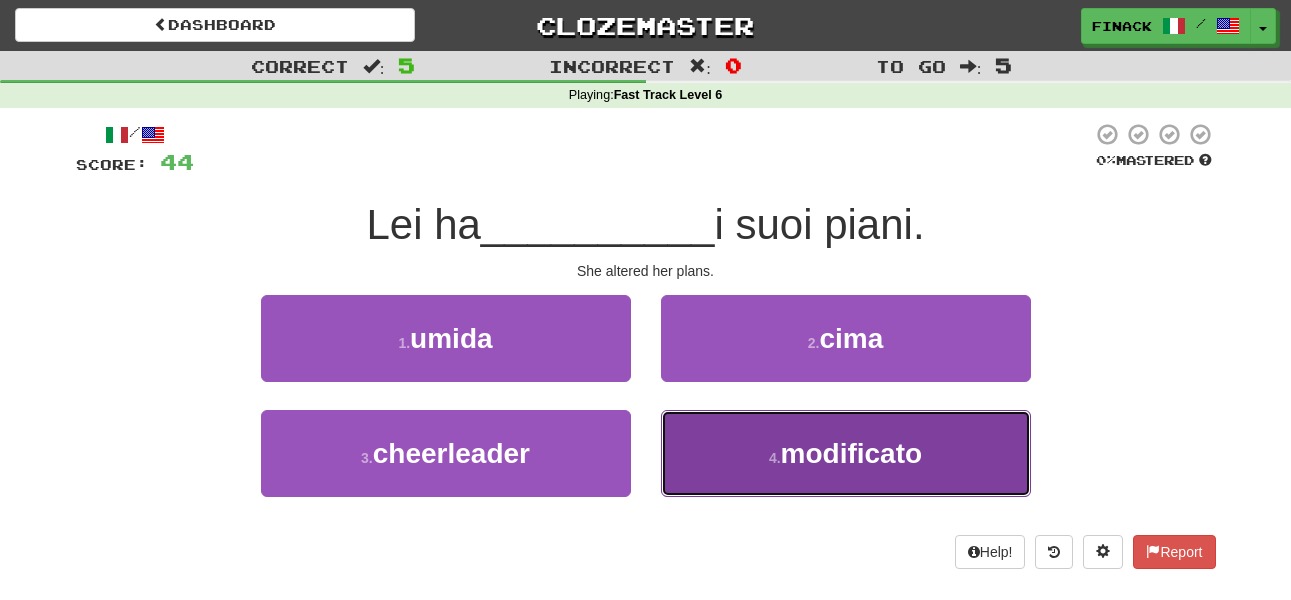 click on "4 .  modificato" at bounding box center [846, 453] 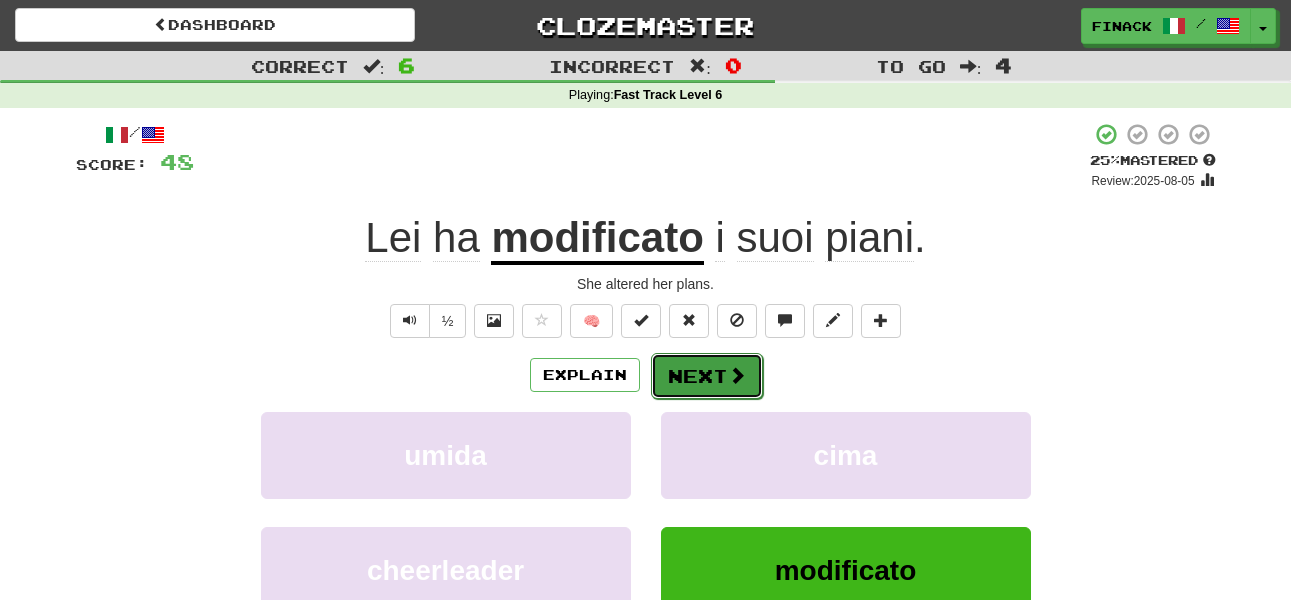 click on "Next" at bounding box center (707, 376) 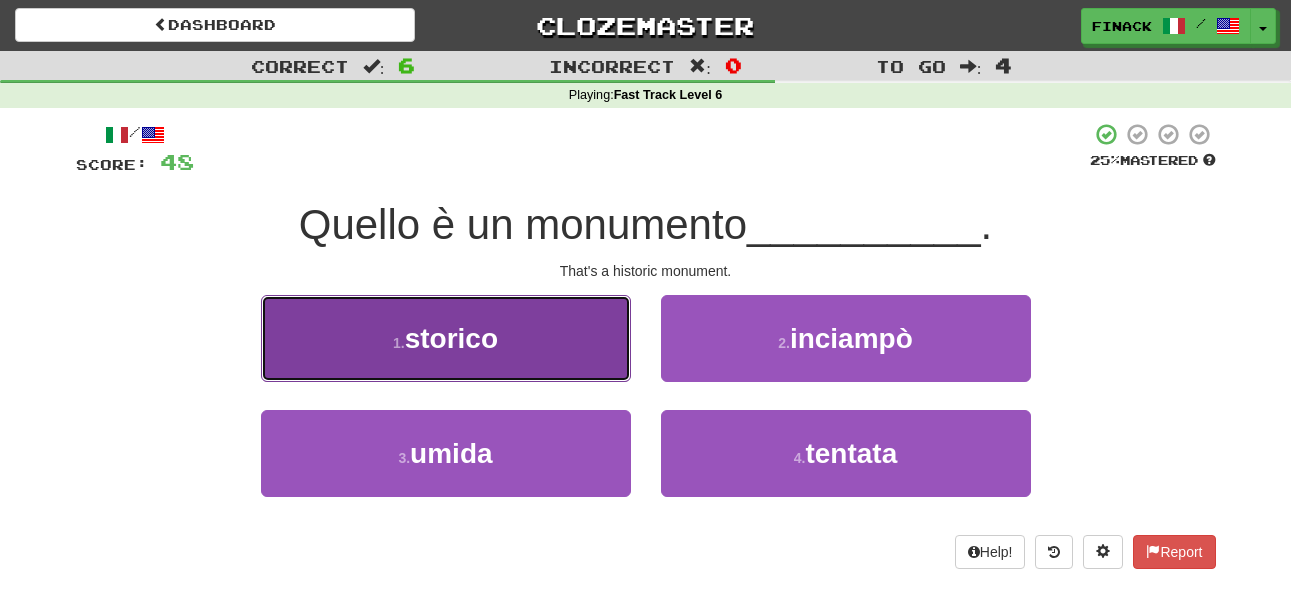 click on "1 .  storico" at bounding box center [446, 338] 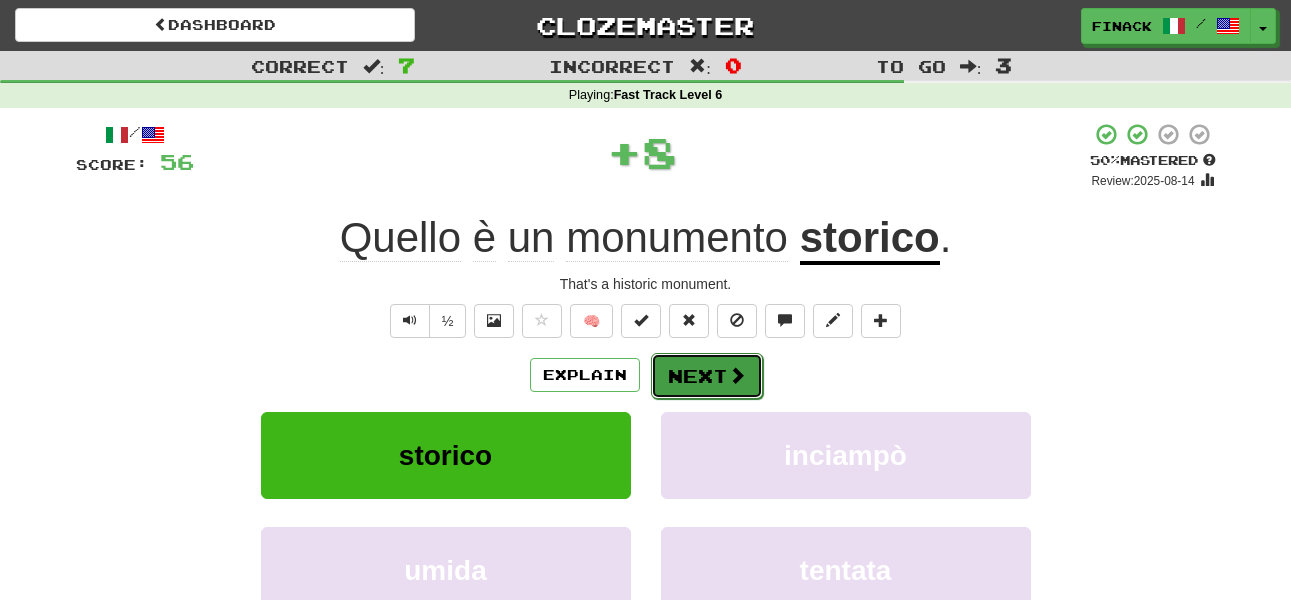 click on "Next" at bounding box center (707, 376) 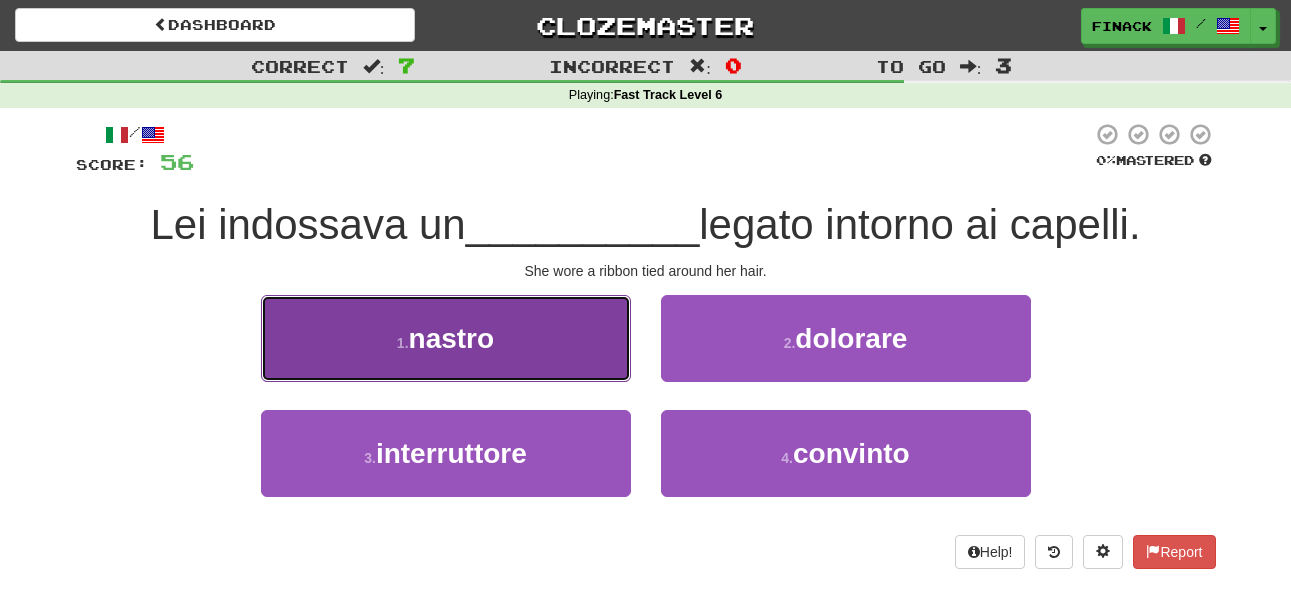 click on "1 .  nastro" at bounding box center [446, 338] 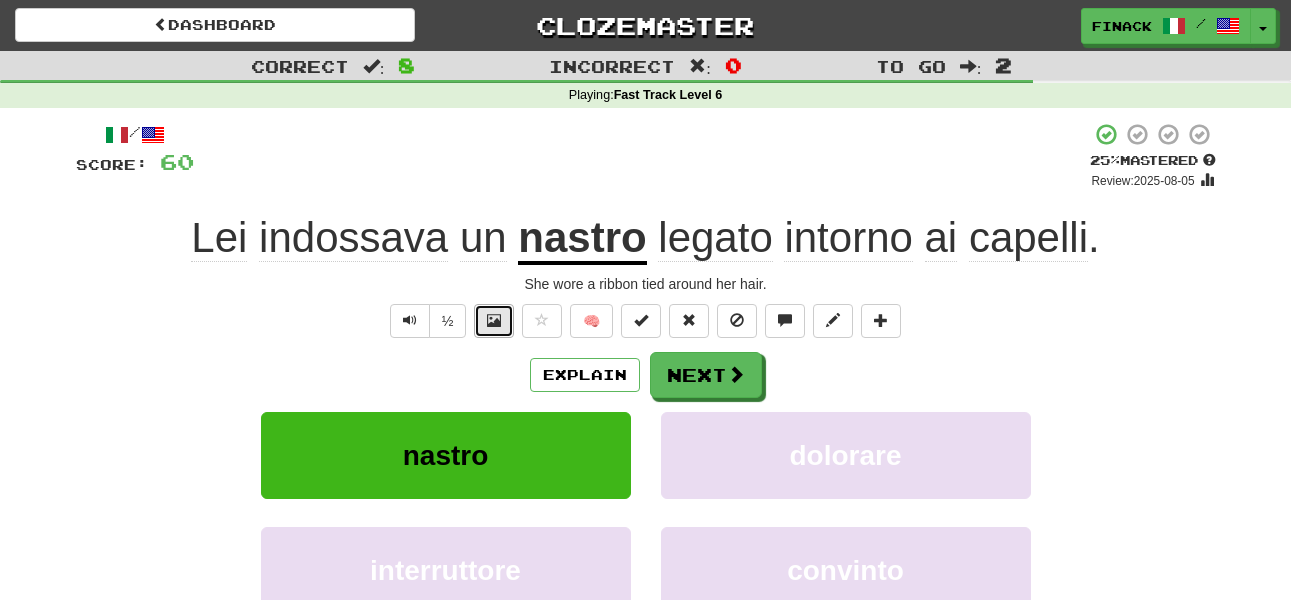 click at bounding box center (494, 320) 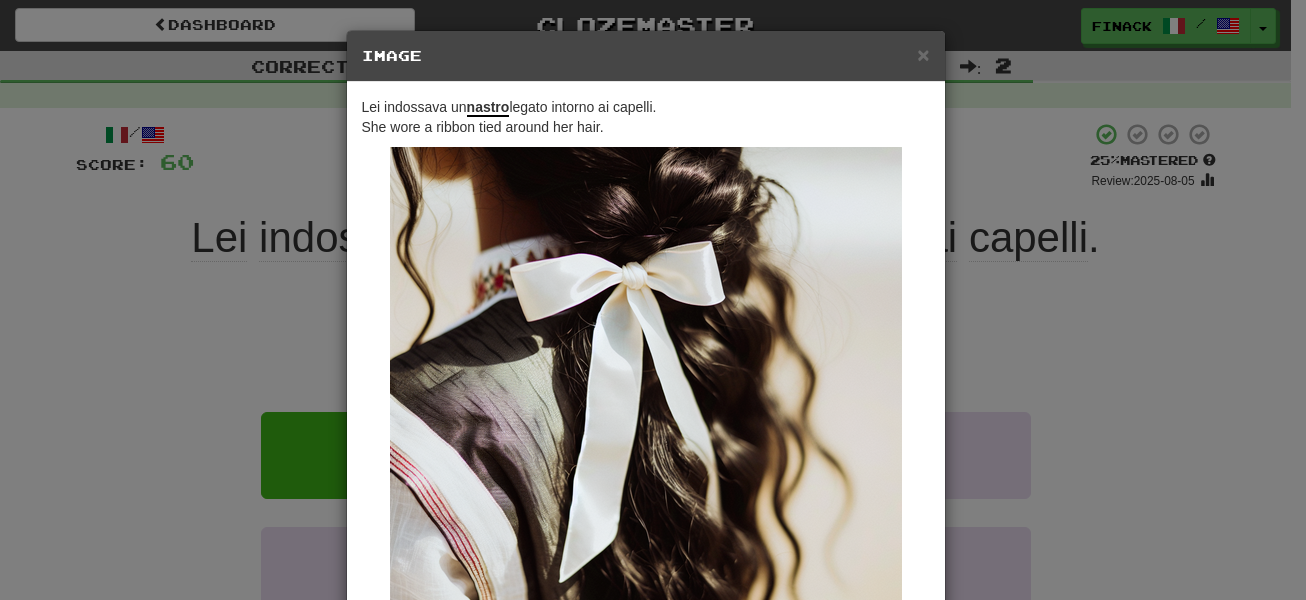 click on "× Image Lei indossava un  nastro  legato intorno ai capelli. She wore a ribbon tied around her hair. Change when and how images are shown in the game settings.  Images are in beta. Like them? Hate them?  Let us know ! Close" at bounding box center (653, 300) 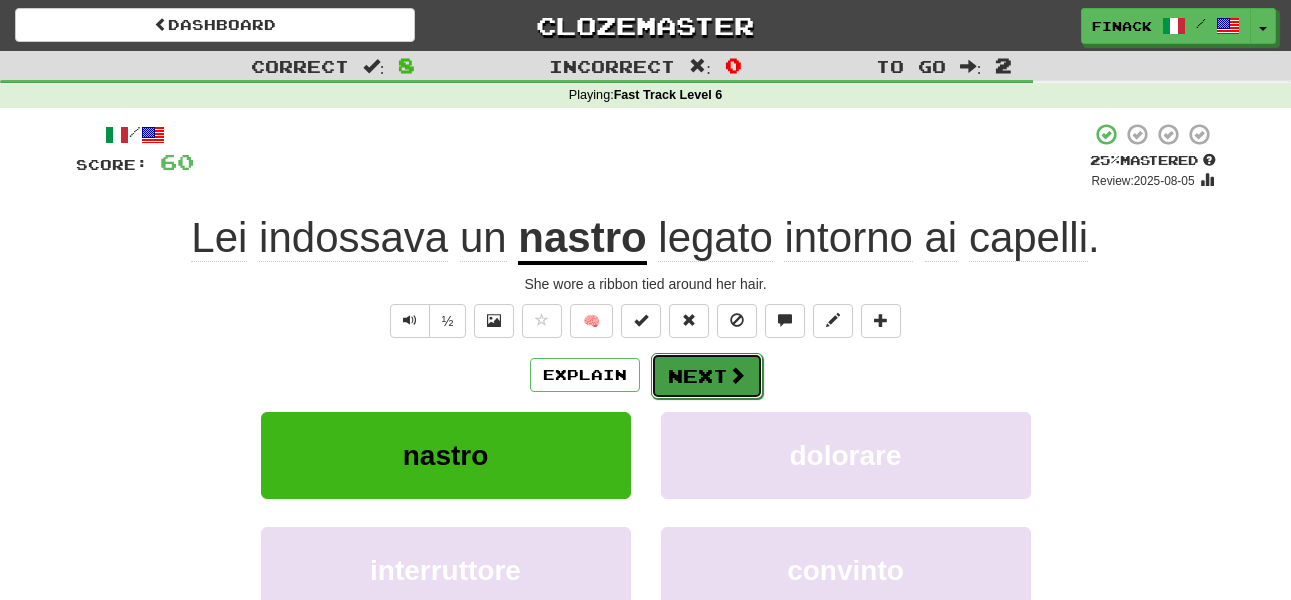 click on "Next" at bounding box center [707, 376] 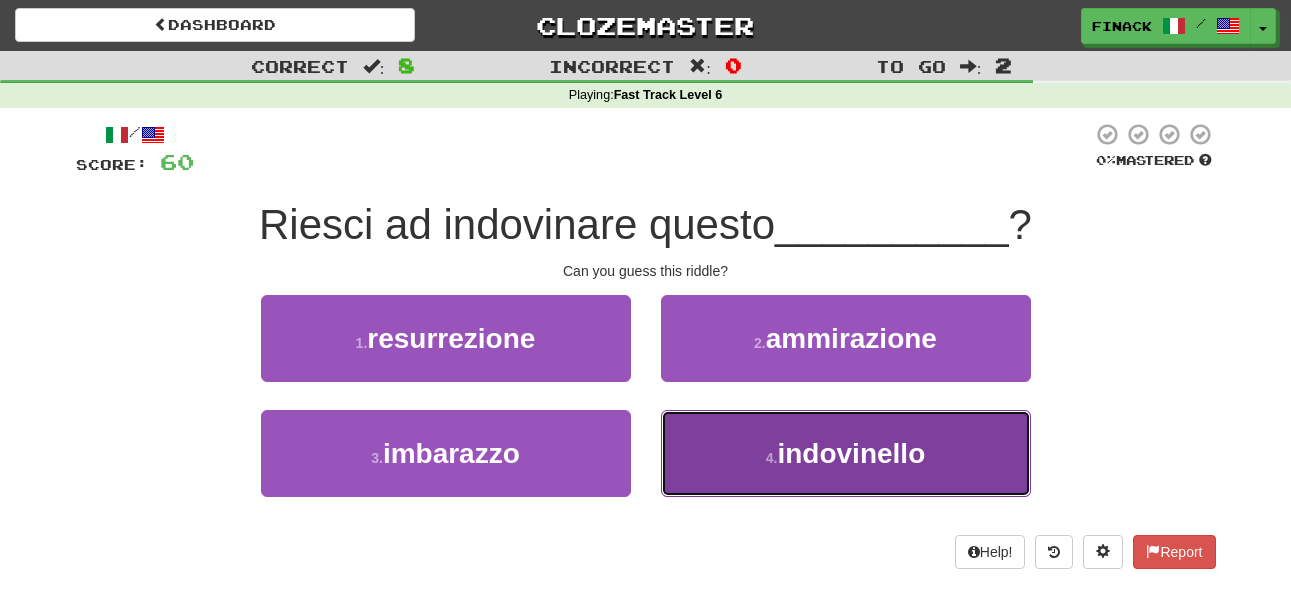 click on "4 .  indovinello" at bounding box center [846, 453] 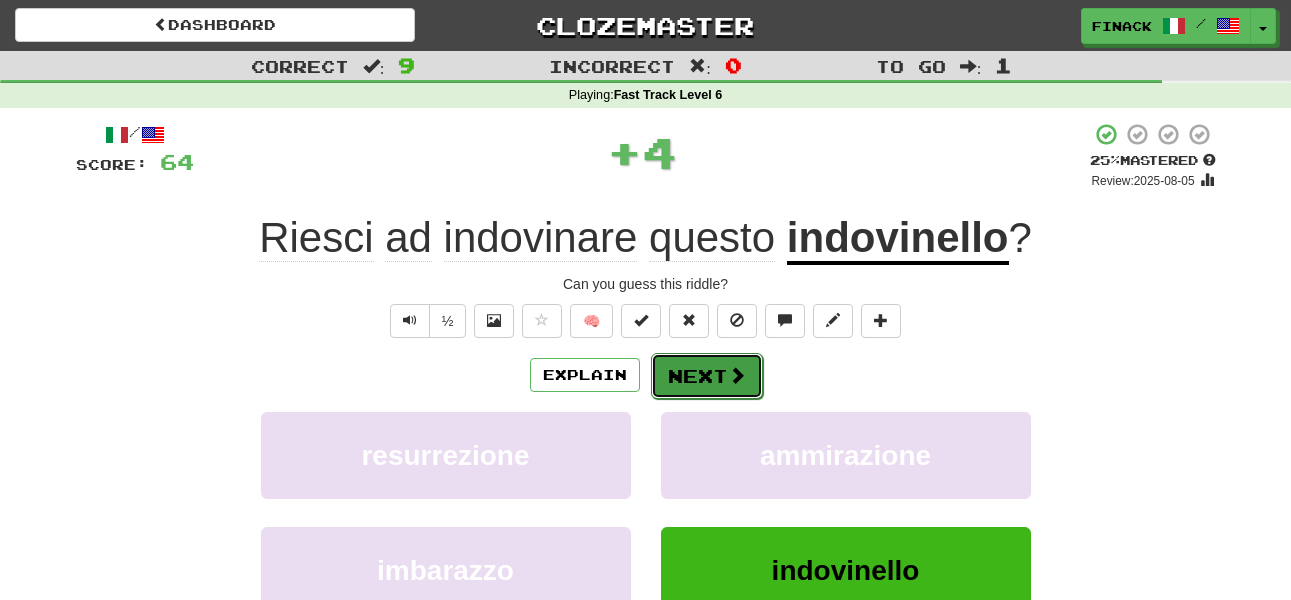 click on "Next" at bounding box center [707, 376] 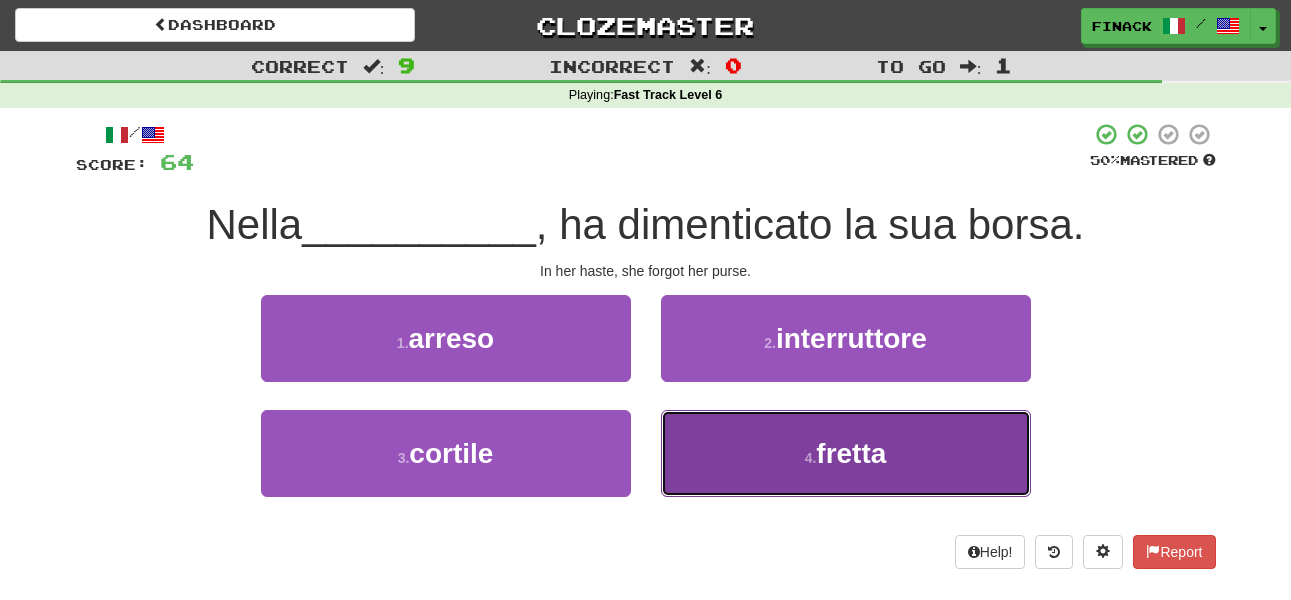 click on "4 .  fretta" at bounding box center [846, 453] 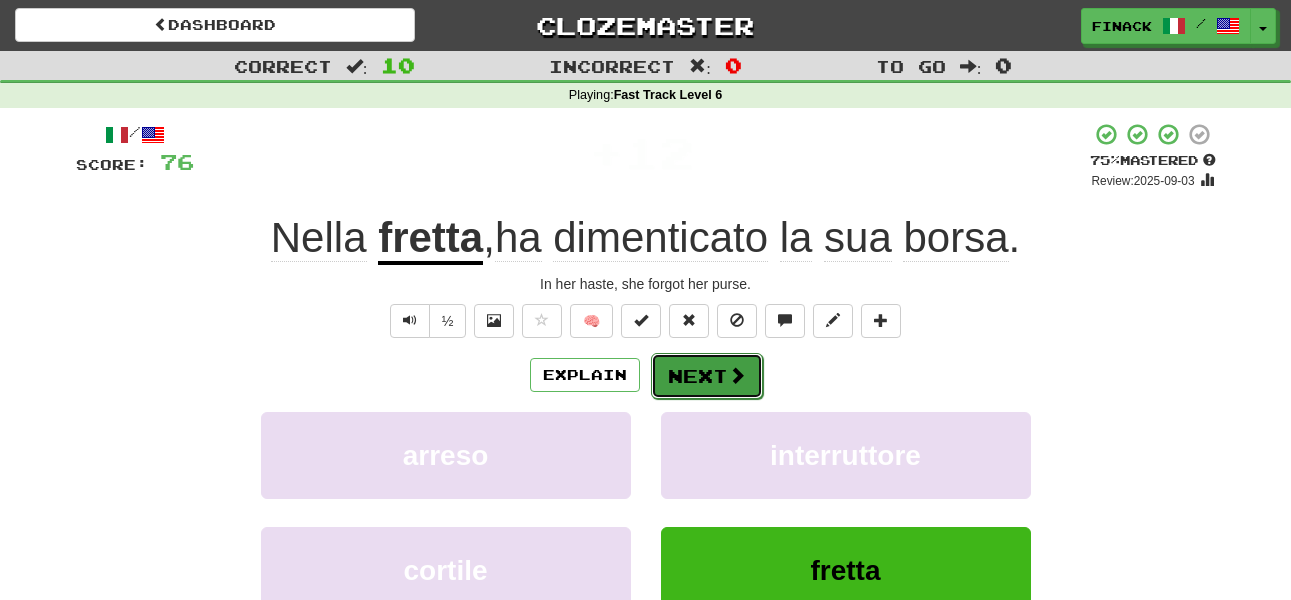click on "Next" at bounding box center (707, 376) 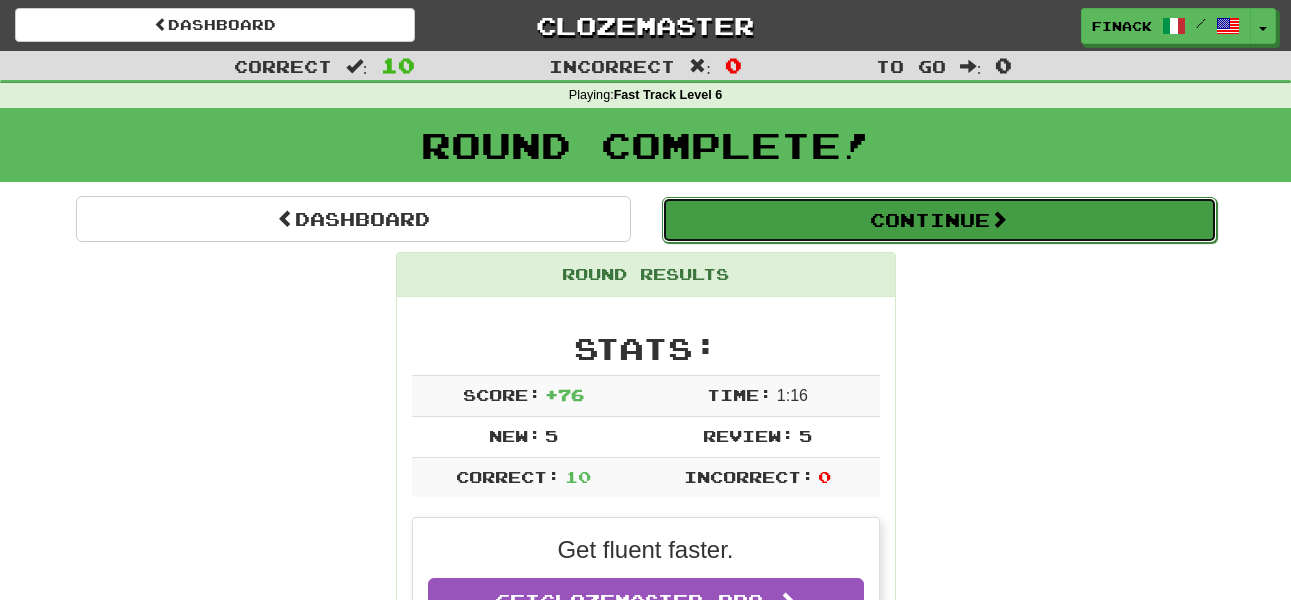 click on "Continue" at bounding box center (939, 220) 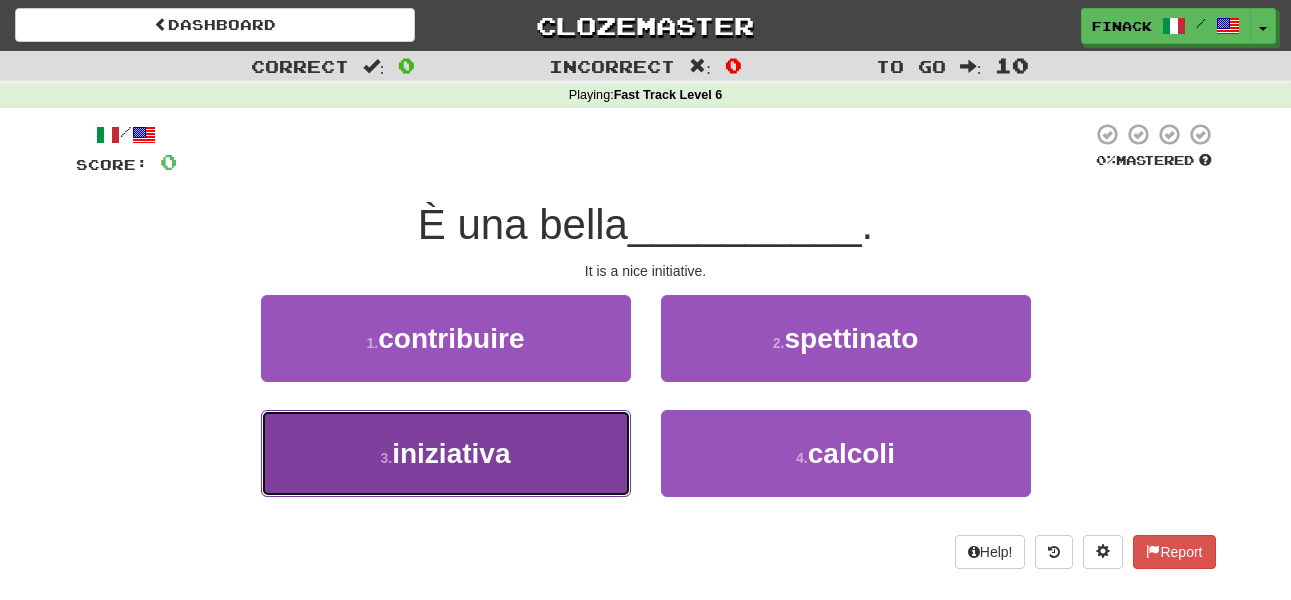 click on "3 .  iniziativa" at bounding box center [446, 453] 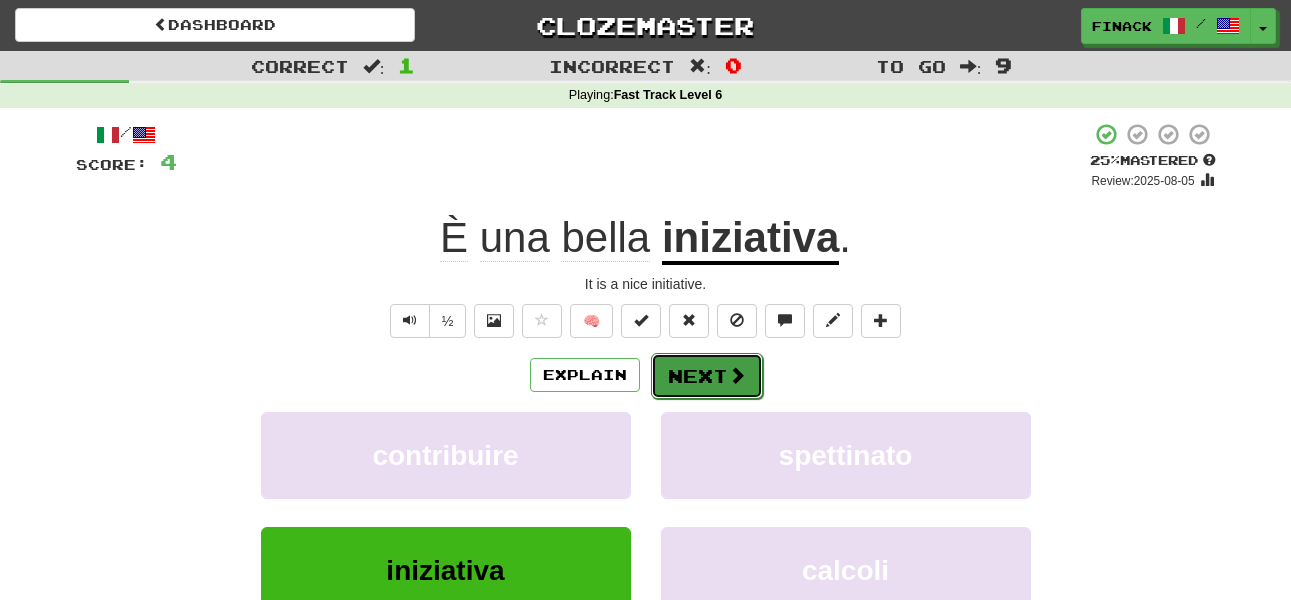 click on "Next" at bounding box center (707, 376) 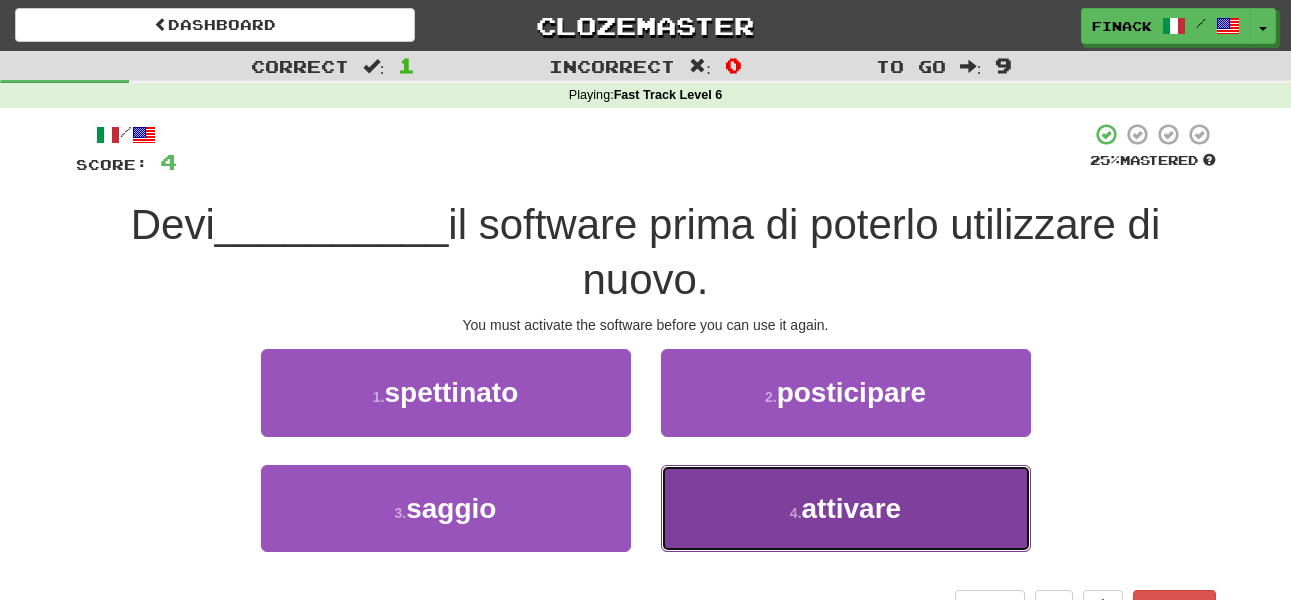 click on "4 .  attivare" at bounding box center (846, 508) 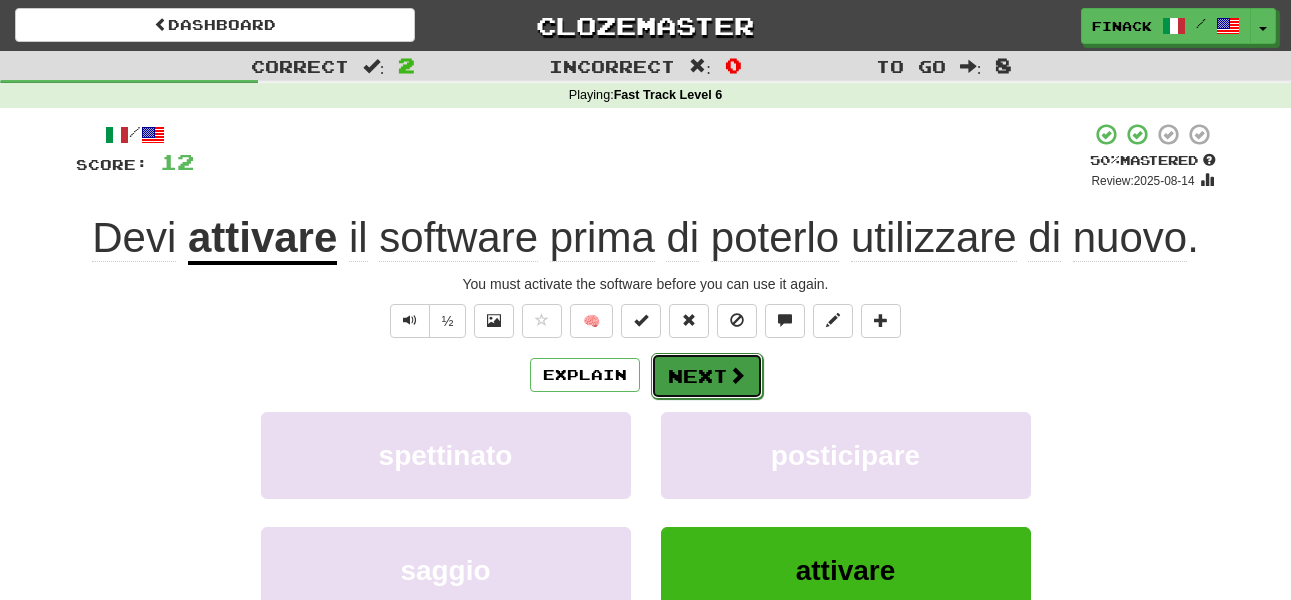 click on "Next" at bounding box center (707, 376) 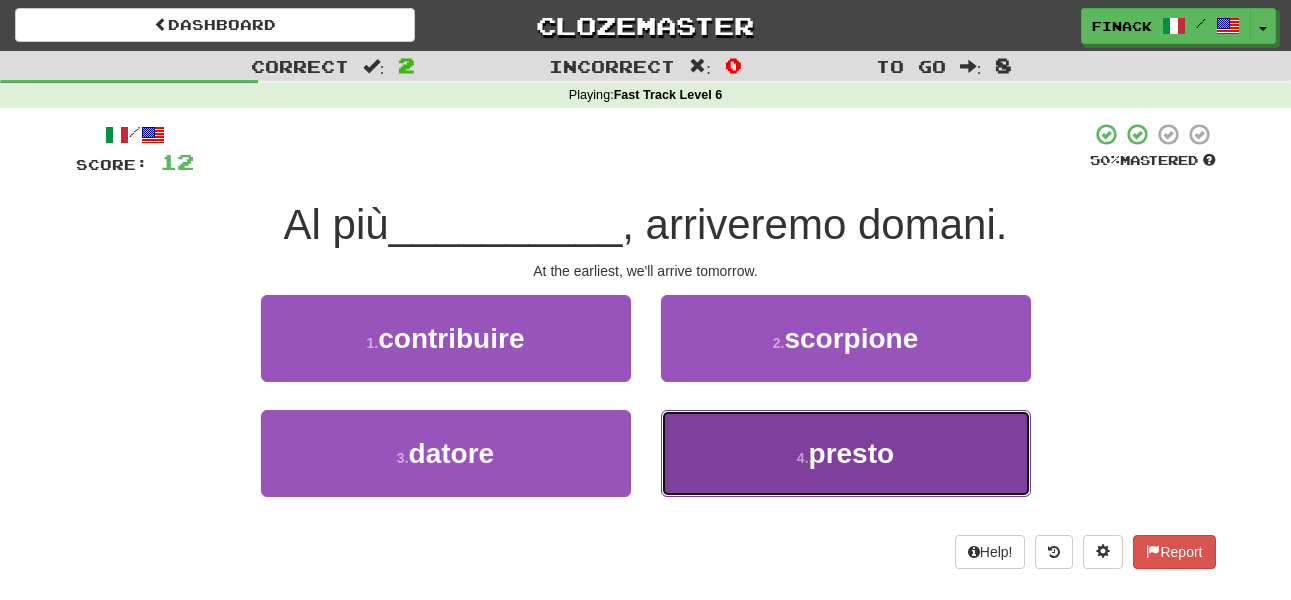 click on "4 .  presto" at bounding box center (846, 453) 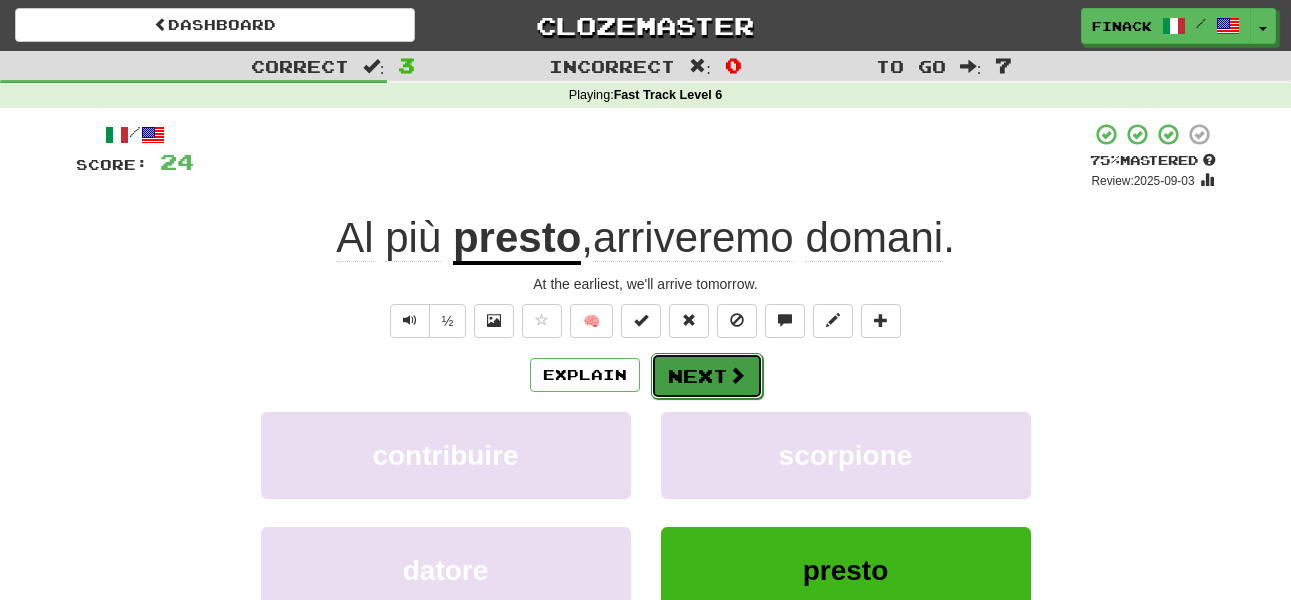click on "Next" at bounding box center (707, 376) 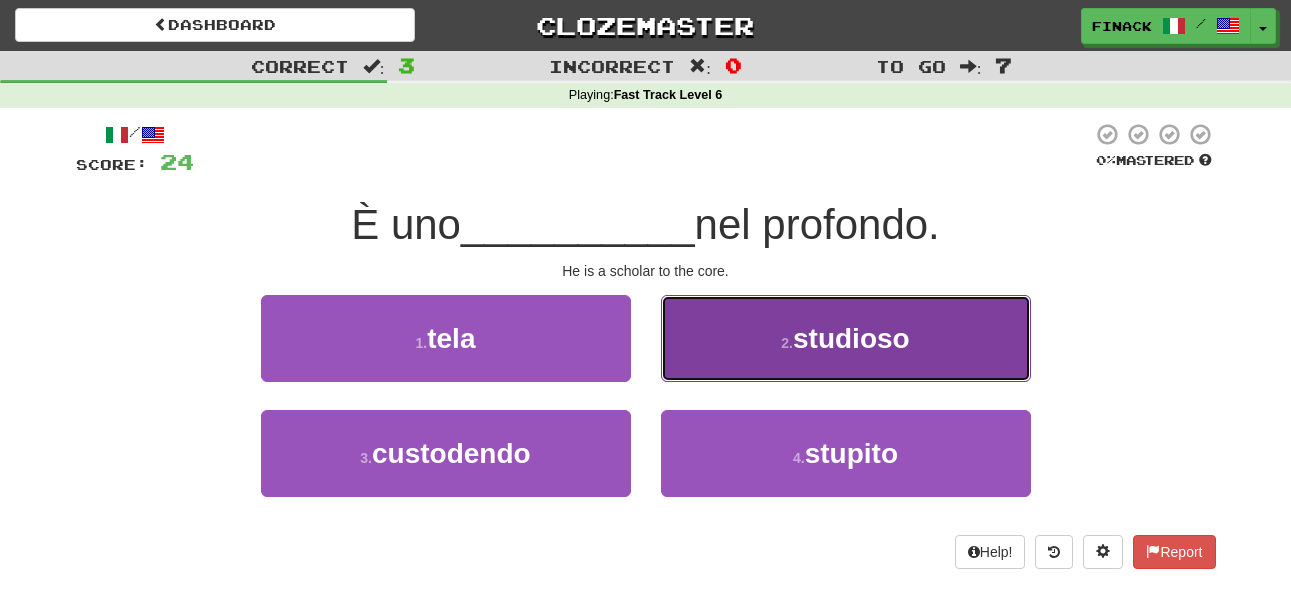 click on "2 .  studioso" at bounding box center (846, 338) 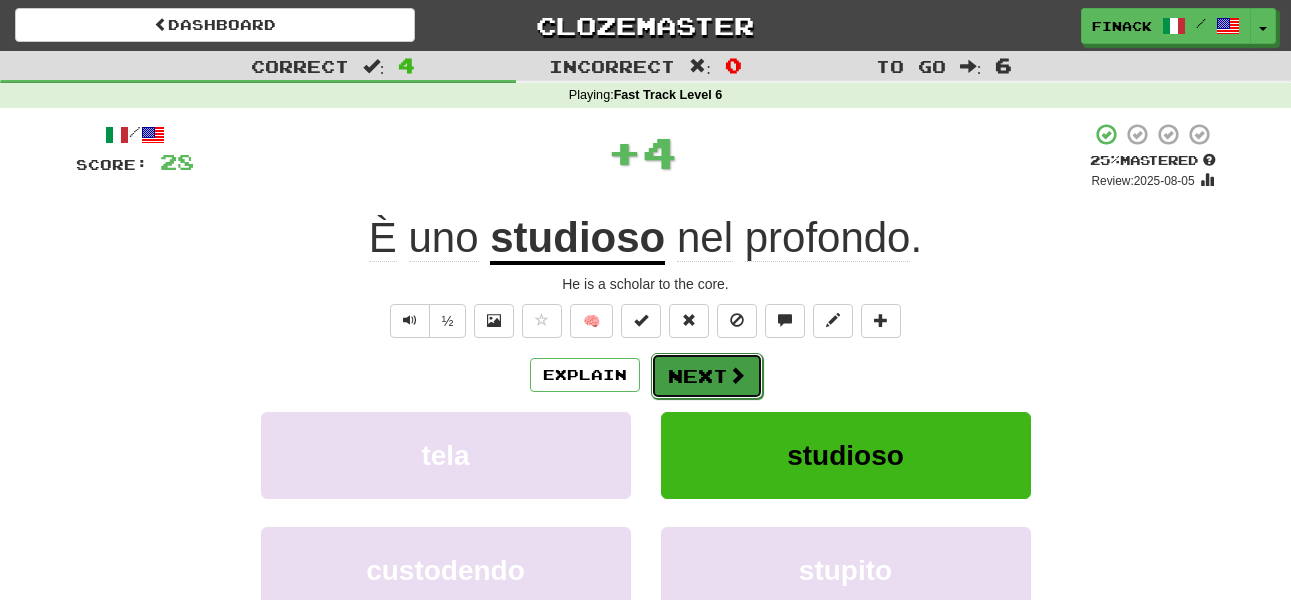 click on "Next" at bounding box center (707, 376) 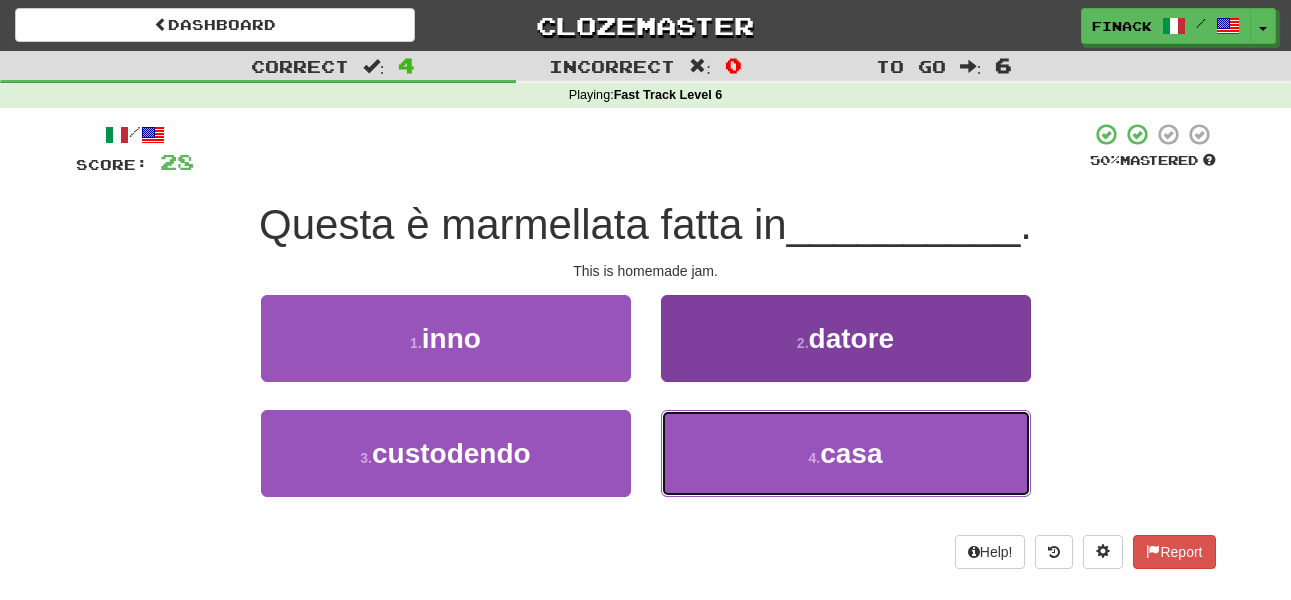 click on "4 .  casa" at bounding box center (846, 453) 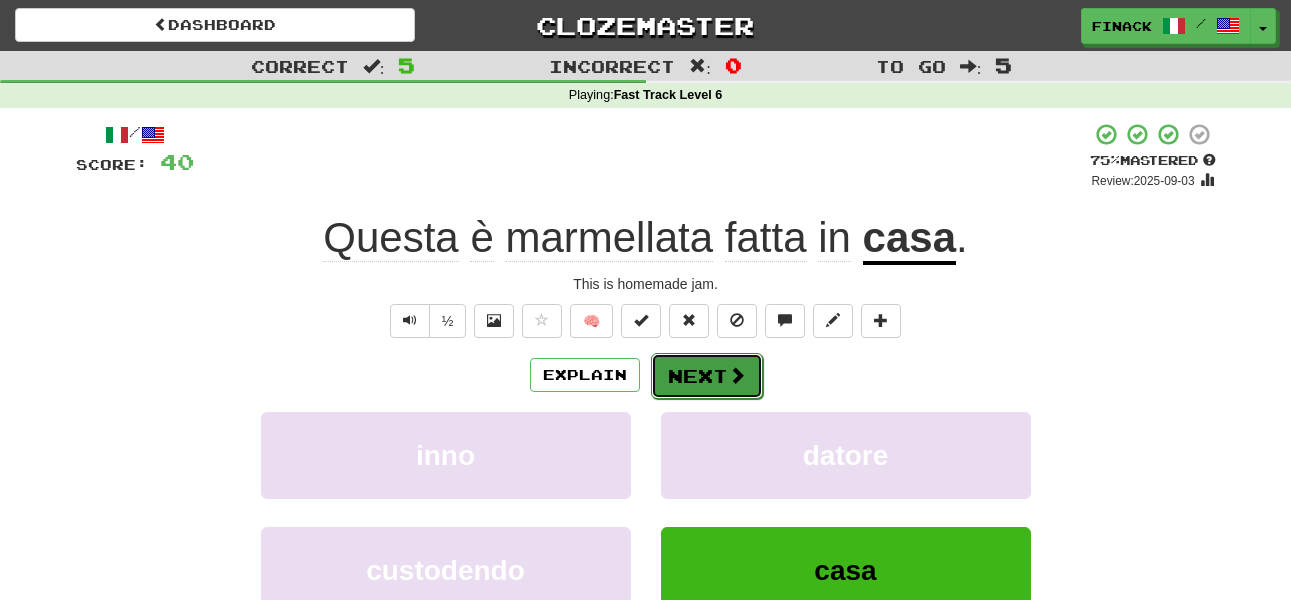 click on "Next" at bounding box center [707, 376] 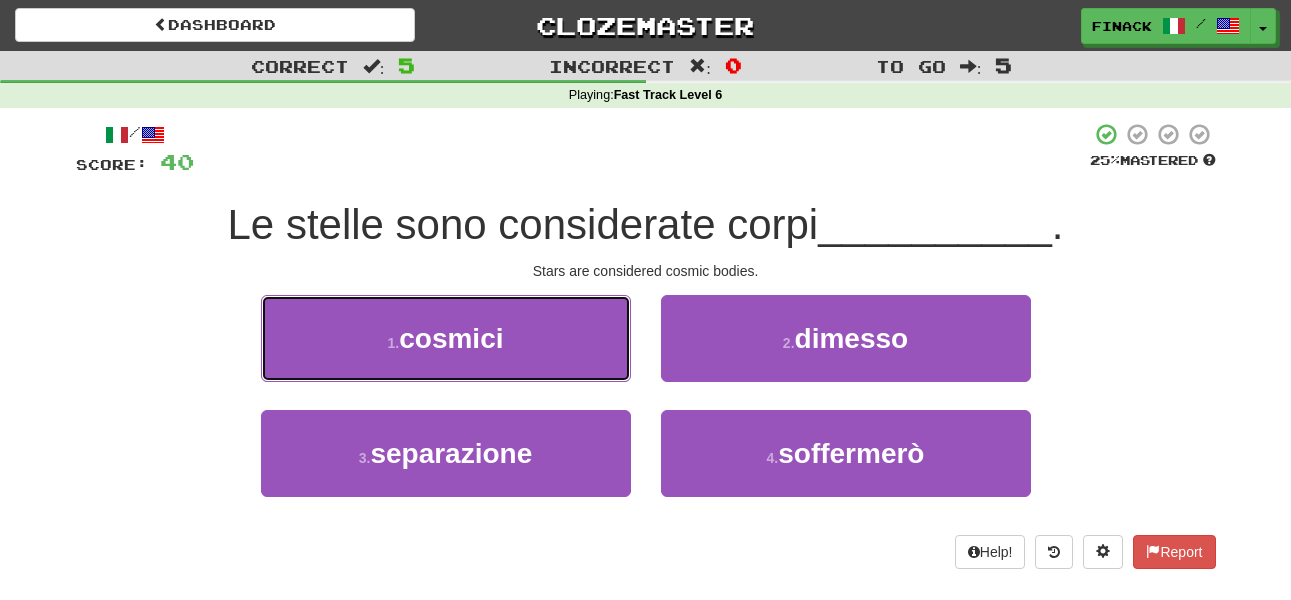 click on "1 .  cosmici" at bounding box center [446, 338] 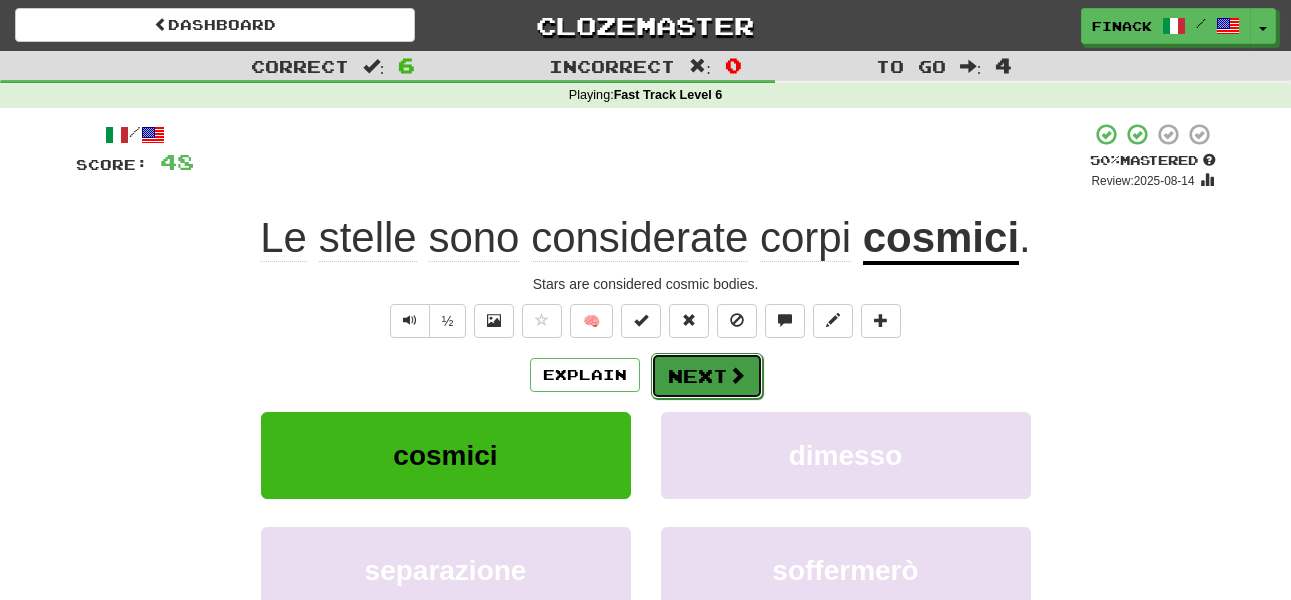 click on "Next" at bounding box center (707, 376) 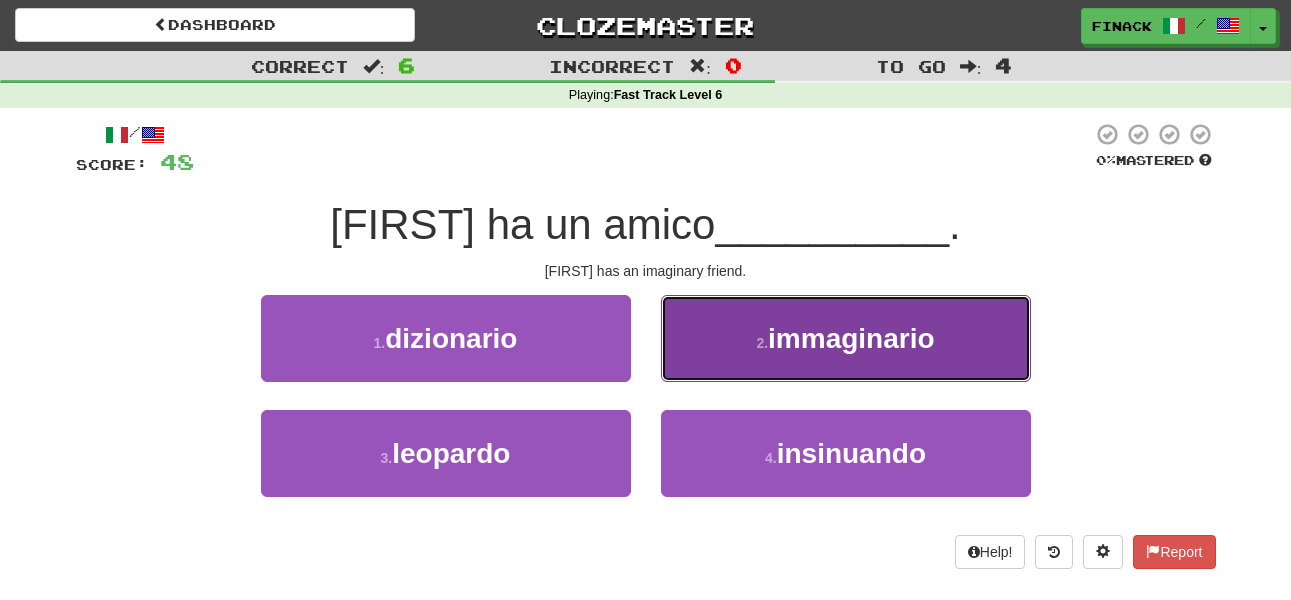 click on "2 .  immaginario" at bounding box center [846, 338] 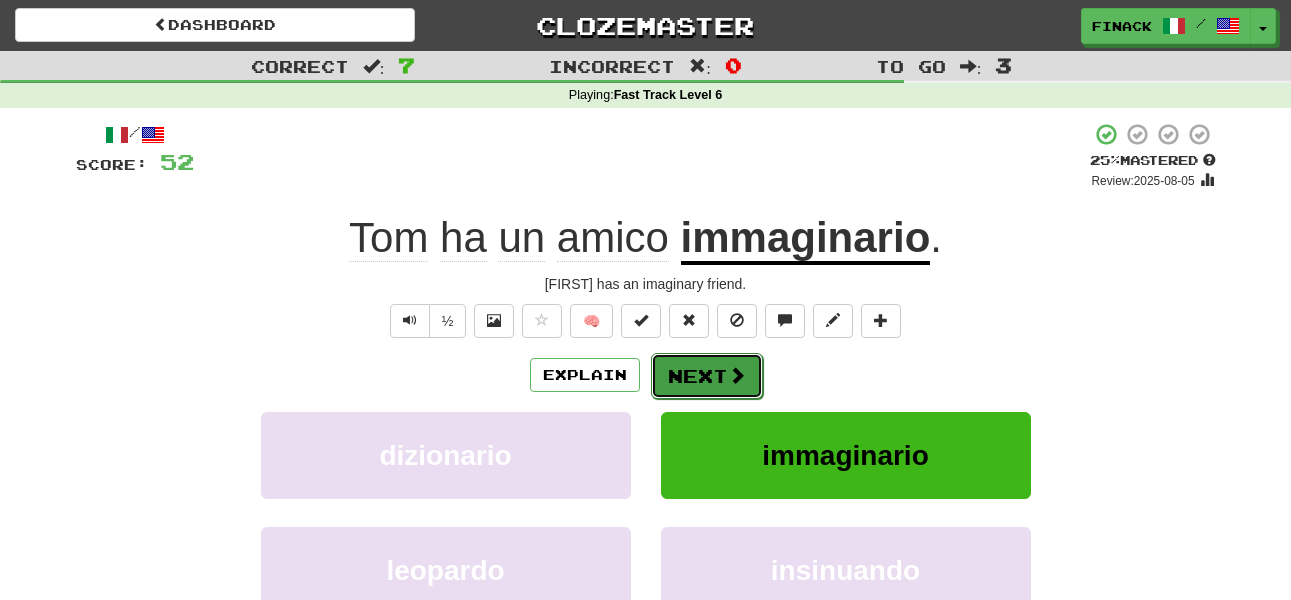 click at bounding box center [737, 375] 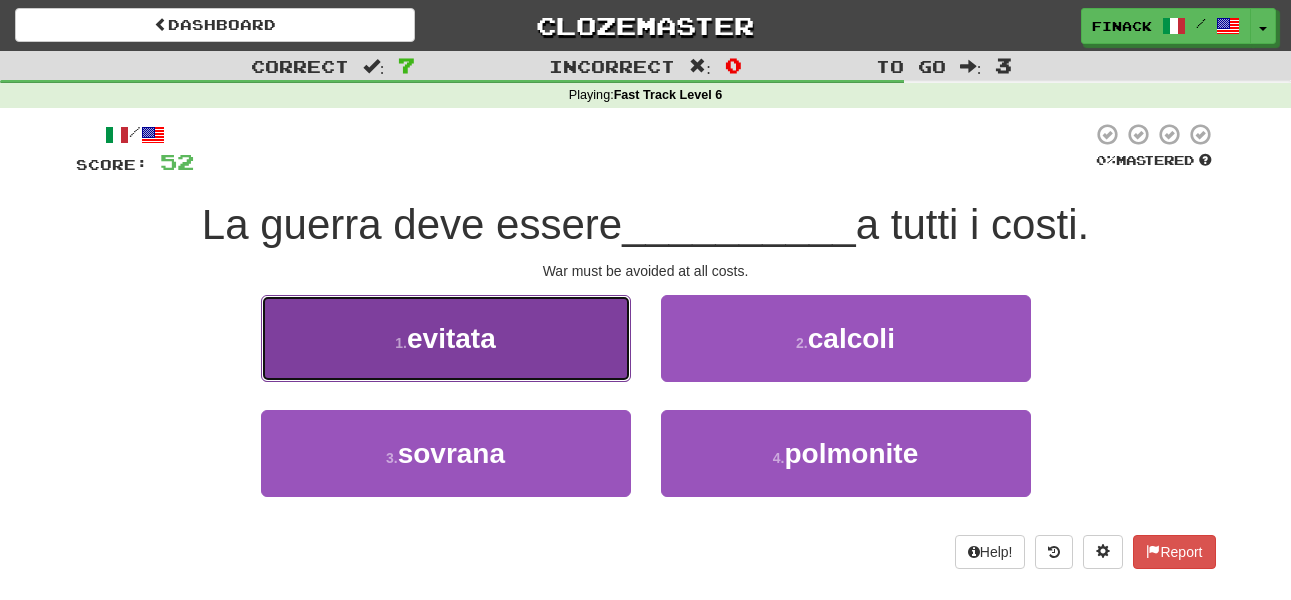 click on "evitata" at bounding box center (451, 338) 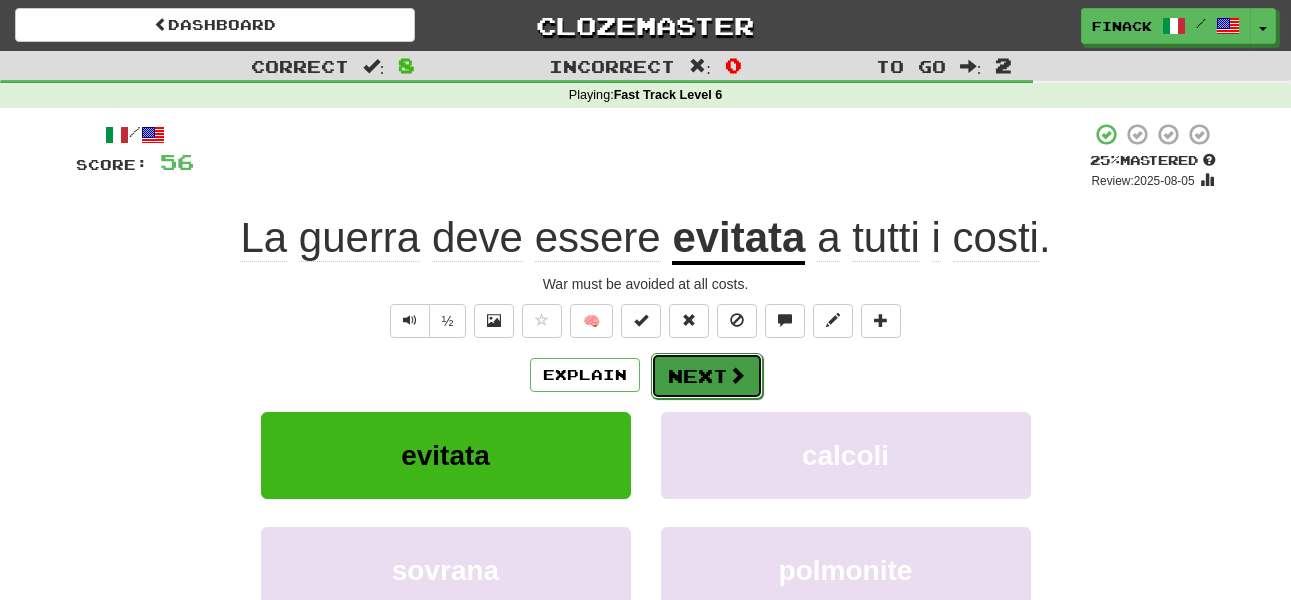 click on "Next" at bounding box center [707, 376] 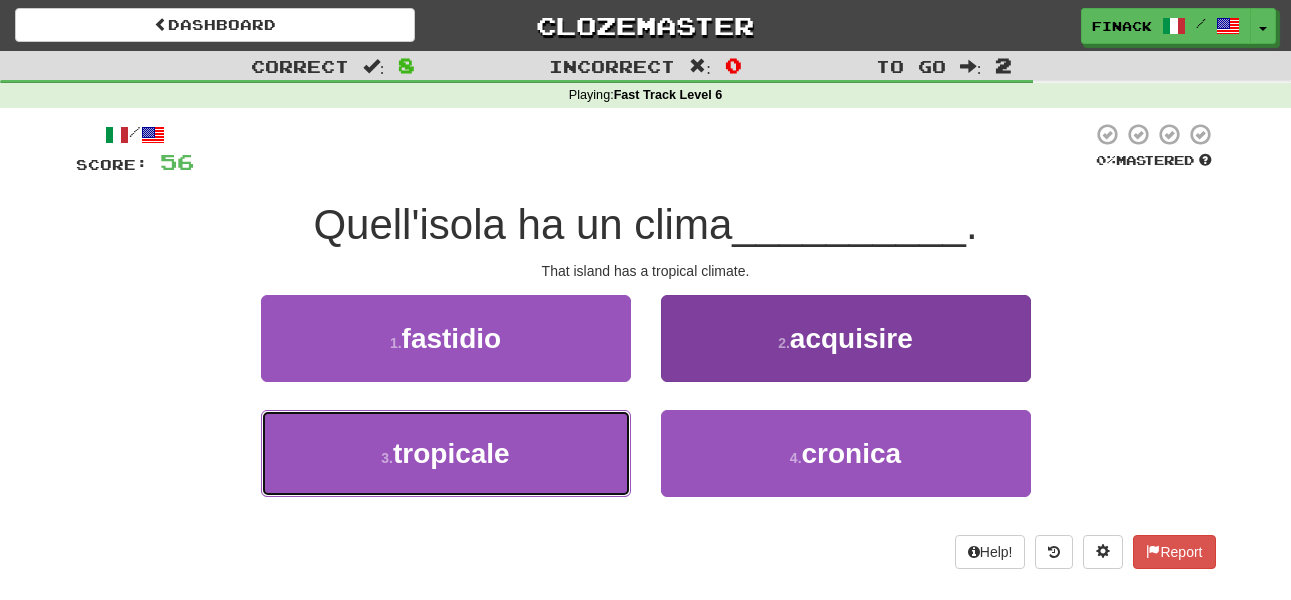 drag, startPoint x: 572, startPoint y: 446, endPoint x: 688, endPoint y: 416, distance: 119.81653 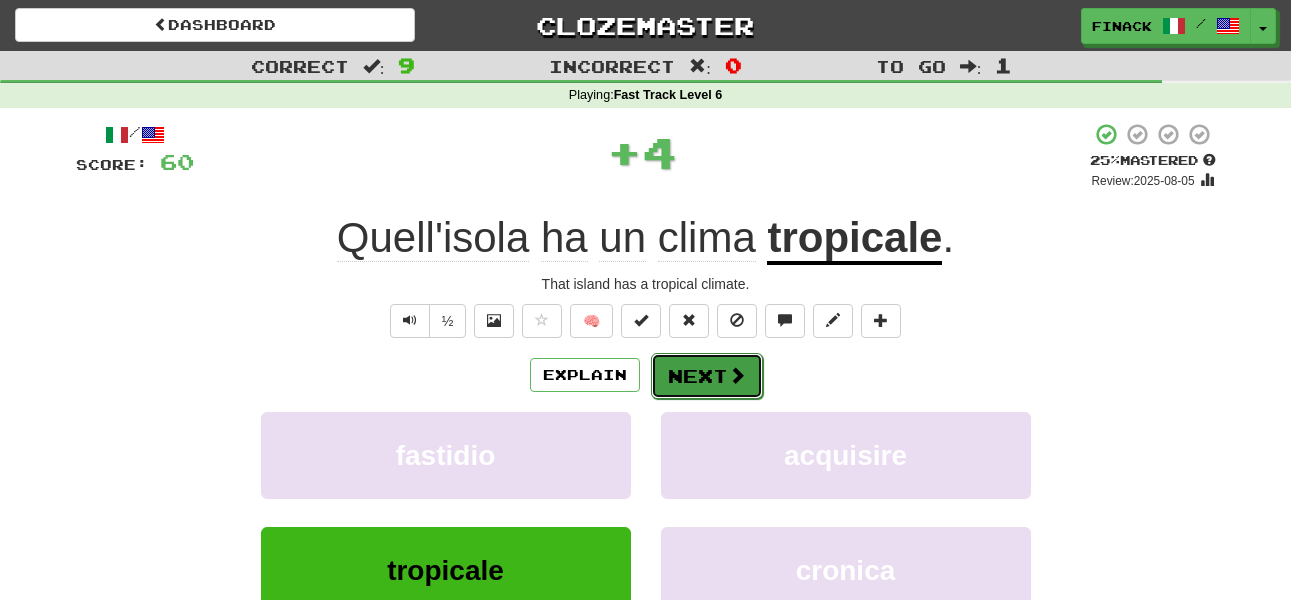 click on "Next" at bounding box center (707, 376) 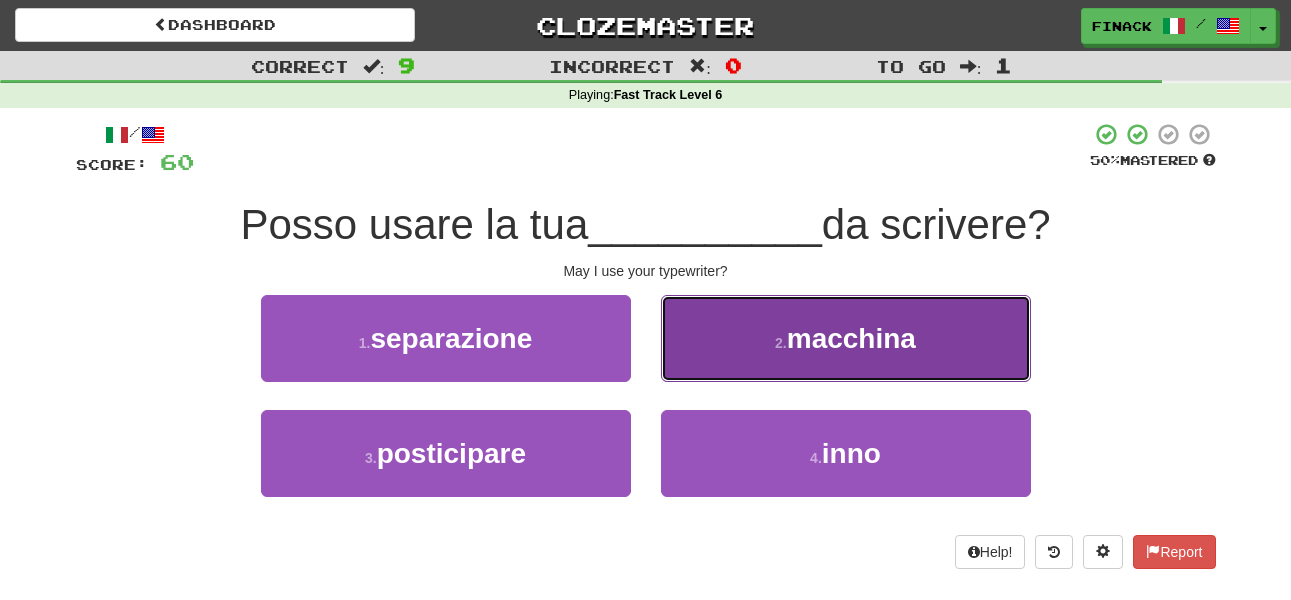 click on "2 .  macchina" at bounding box center [846, 338] 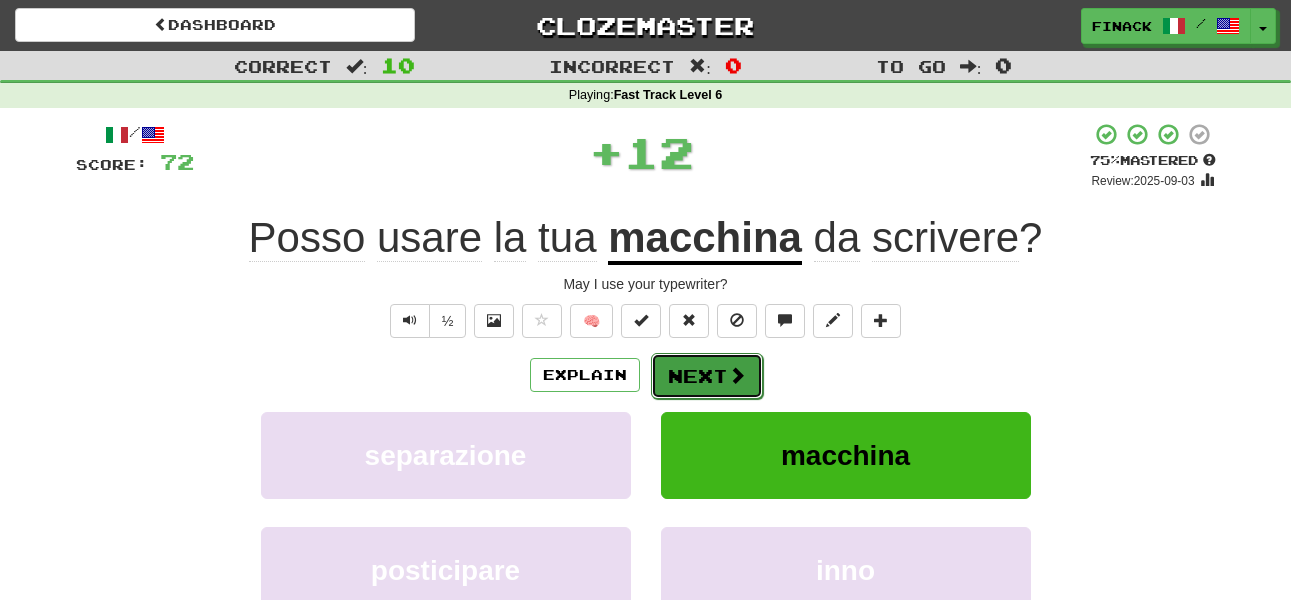 click on "Next" at bounding box center (707, 376) 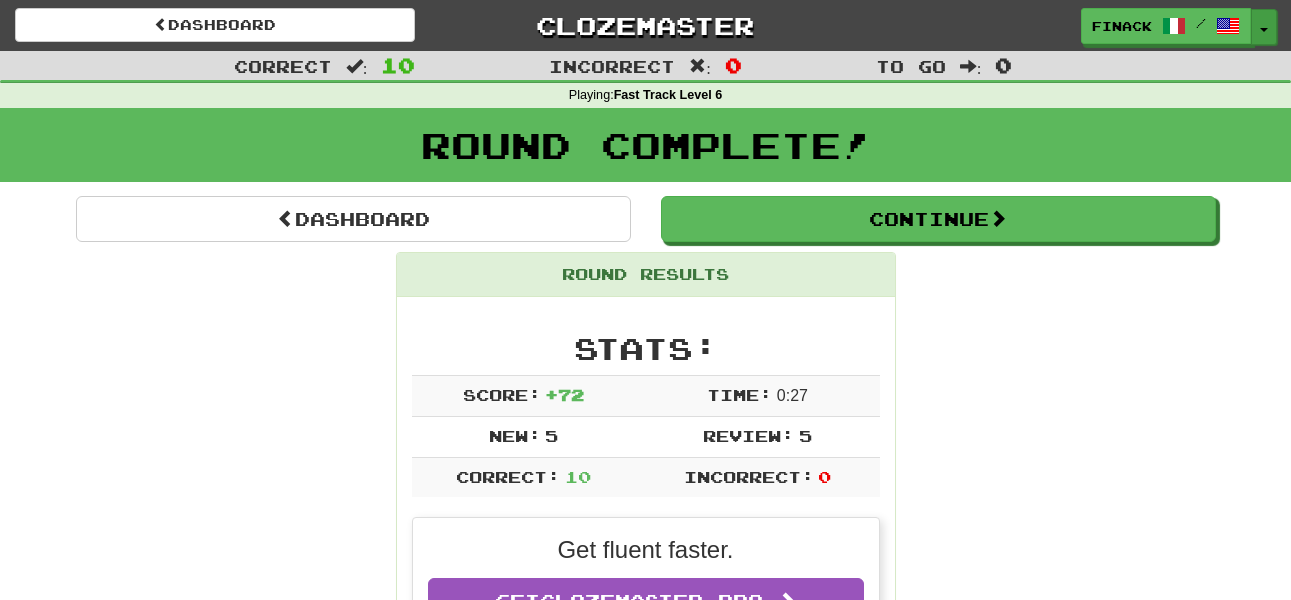 click on "Toggle Dropdown" at bounding box center [1264, 27] 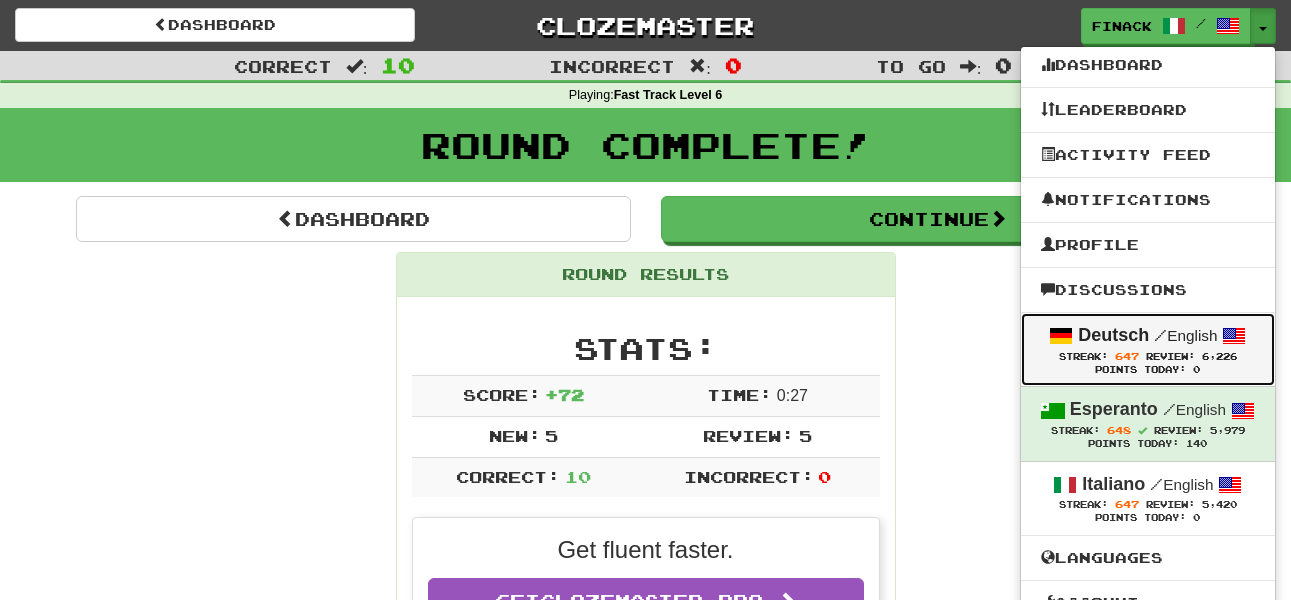 click on "Points Today: 0" at bounding box center [1148, 370] 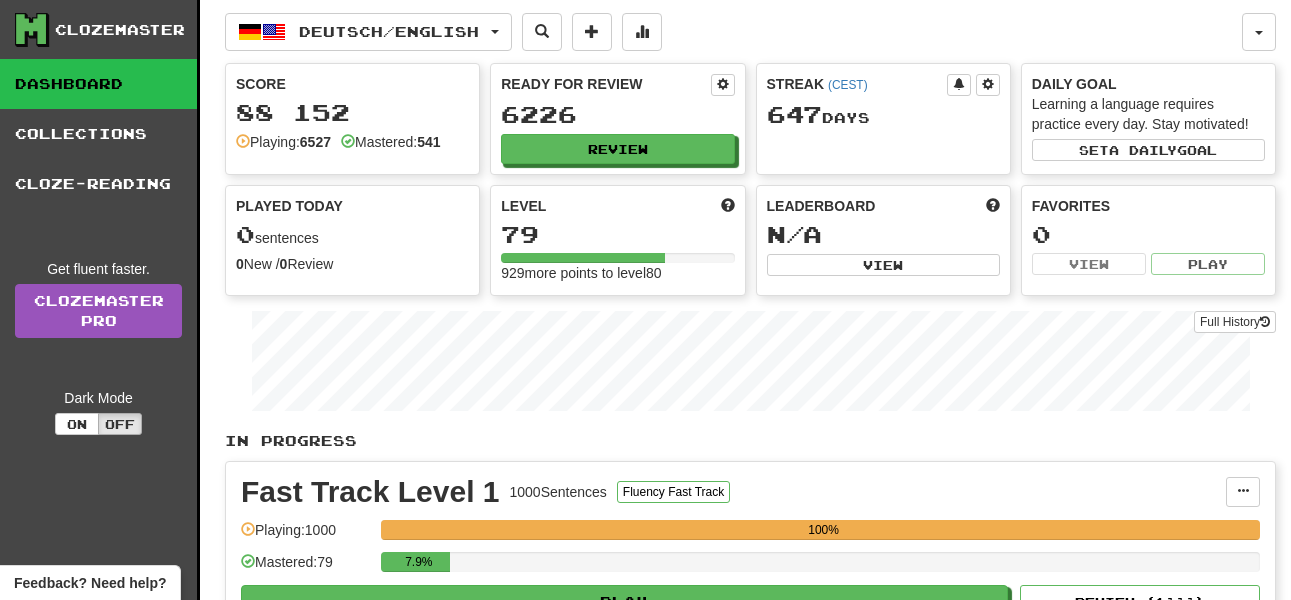 scroll, scrollTop: 0, scrollLeft: 0, axis: both 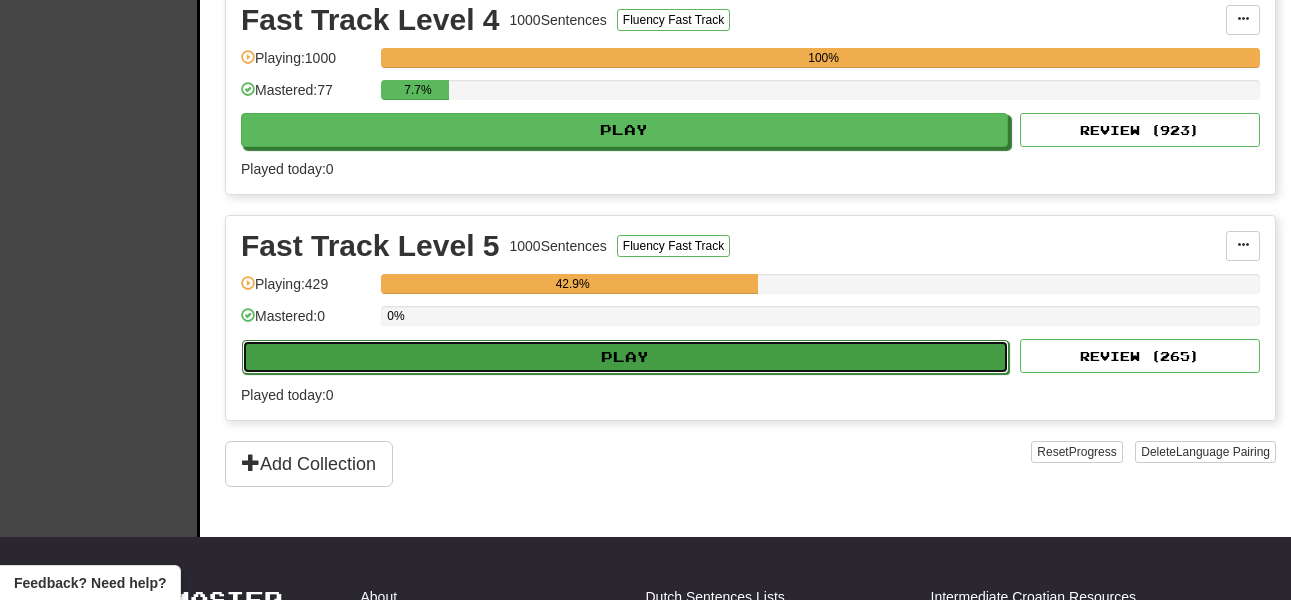 click on "Play" at bounding box center (625, 357) 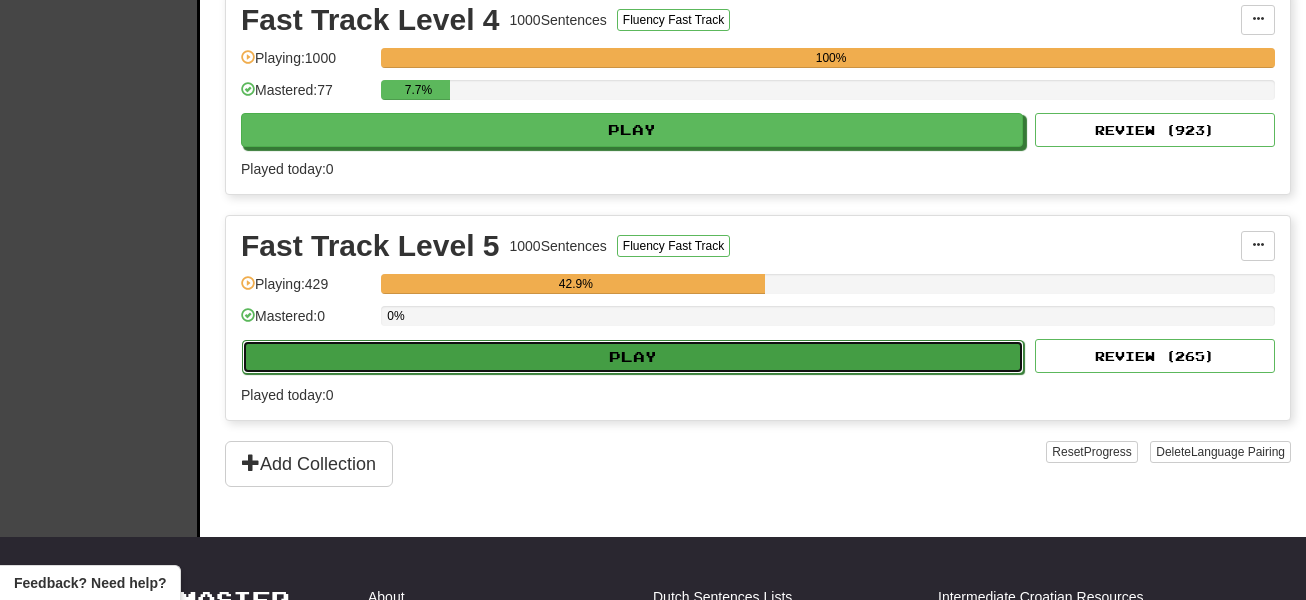 select on "**" 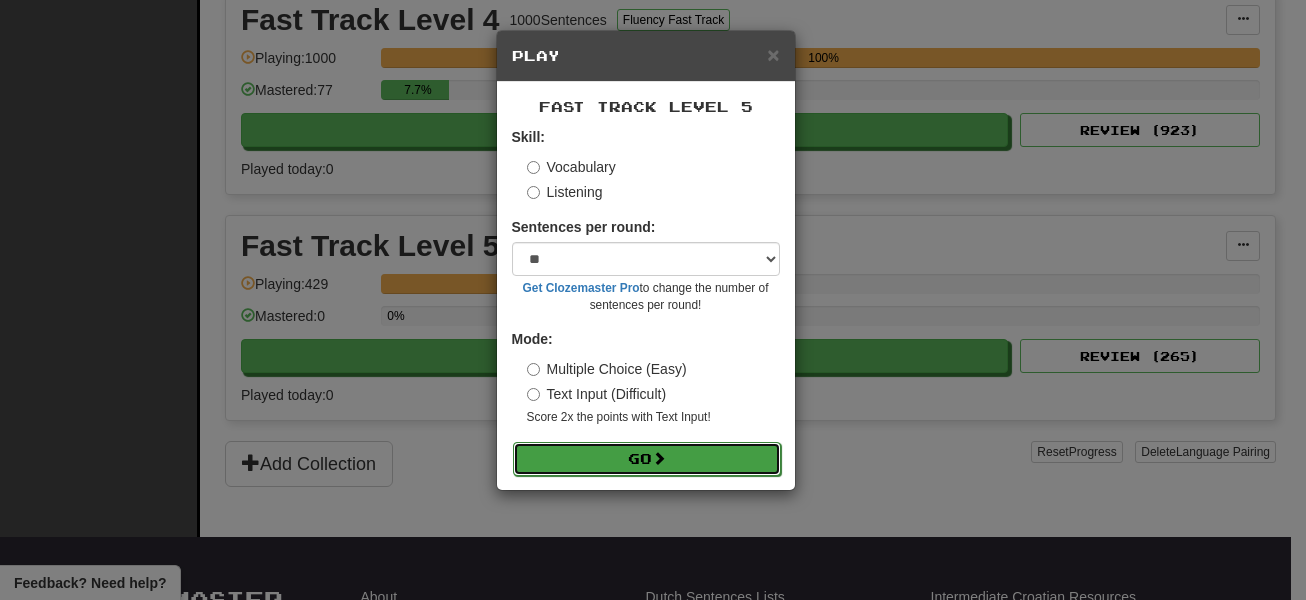 click on "Skill: Vocabulary Listening Sentences per round: * ** ** ** ** ** *** ******** Get Clozemaster Pro  to change the number of sentences per round! Mode: Multiple Choice (Easy) Text Input (Difficult) Score 2x the points with Text Input ! Go" at bounding box center (646, 301) 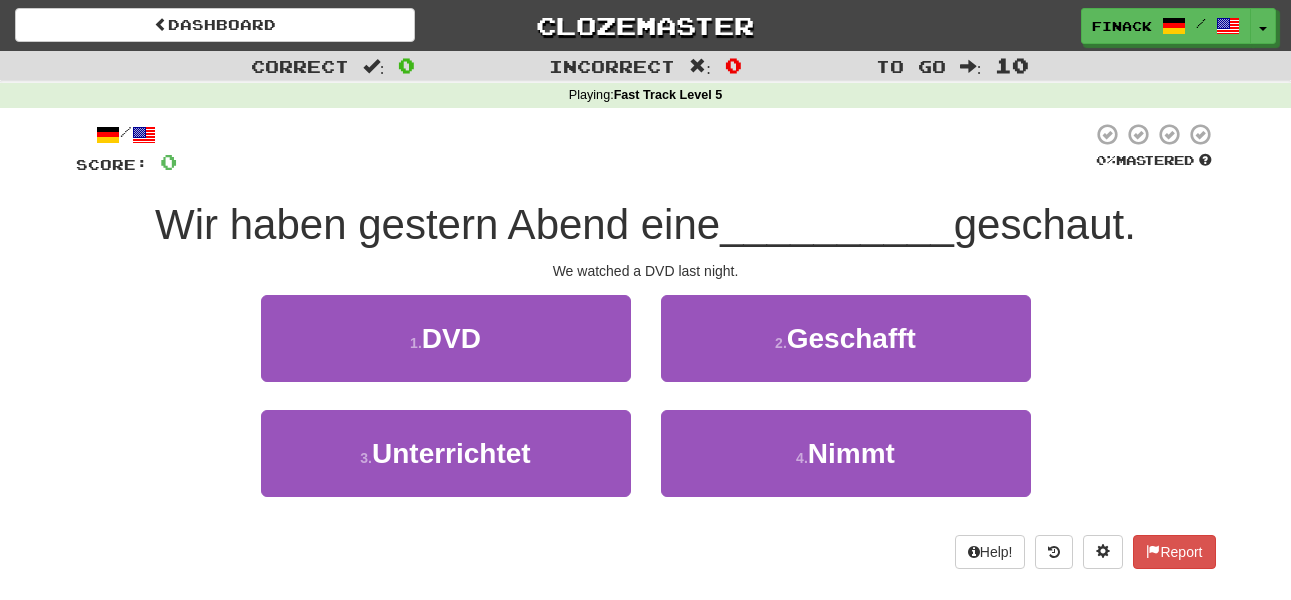 scroll, scrollTop: 0, scrollLeft: 0, axis: both 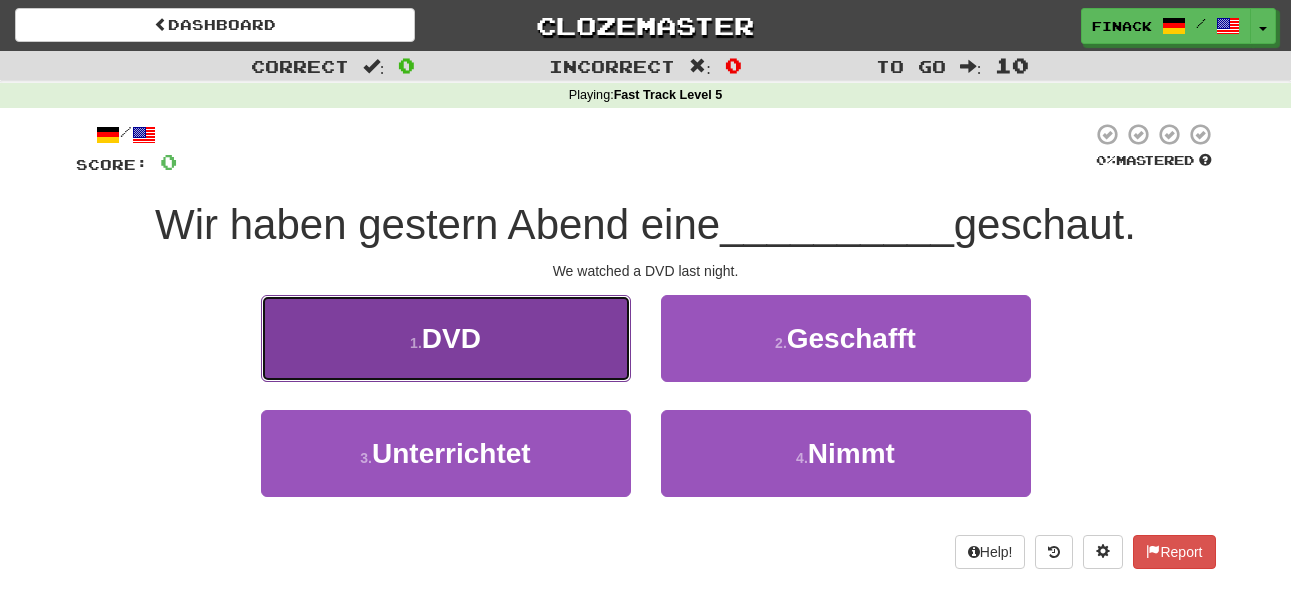 click on "DVD" at bounding box center [451, 338] 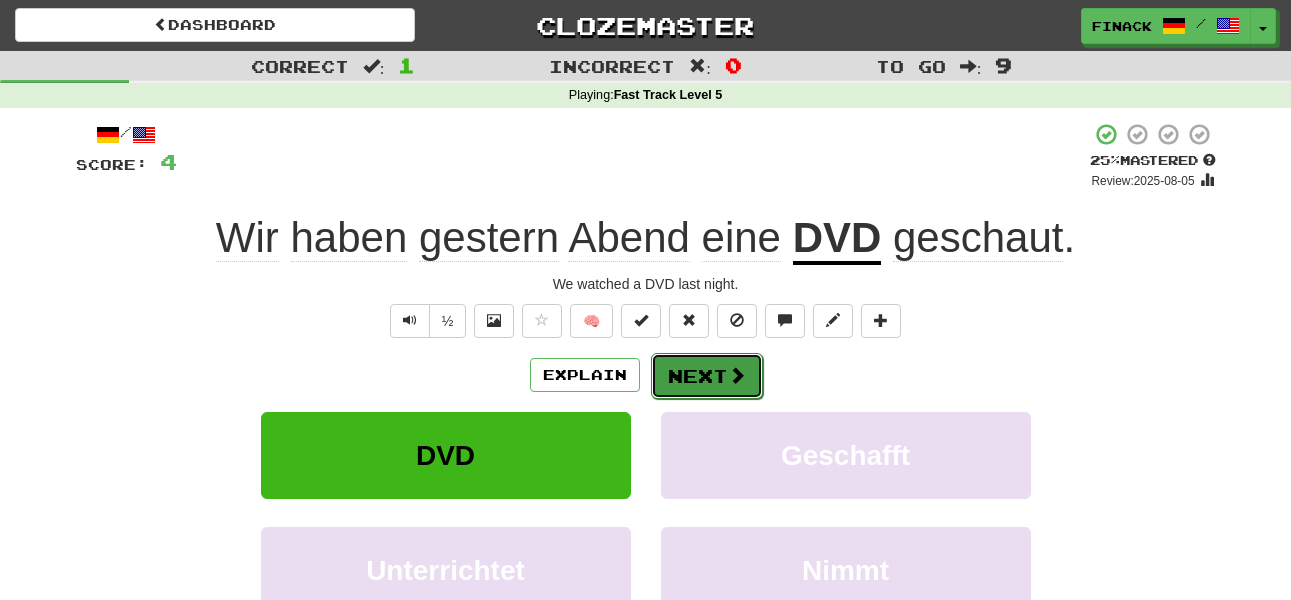 click on "Next" at bounding box center (707, 376) 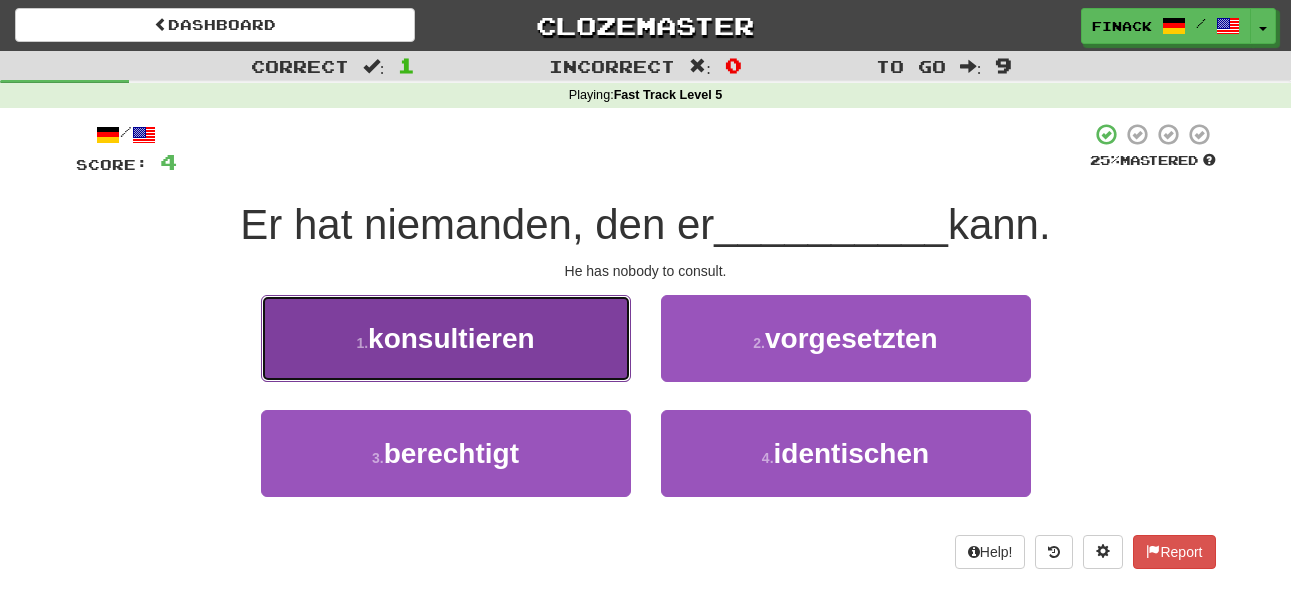 click on "1 .  konsultieren" at bounding box center [446, 338] 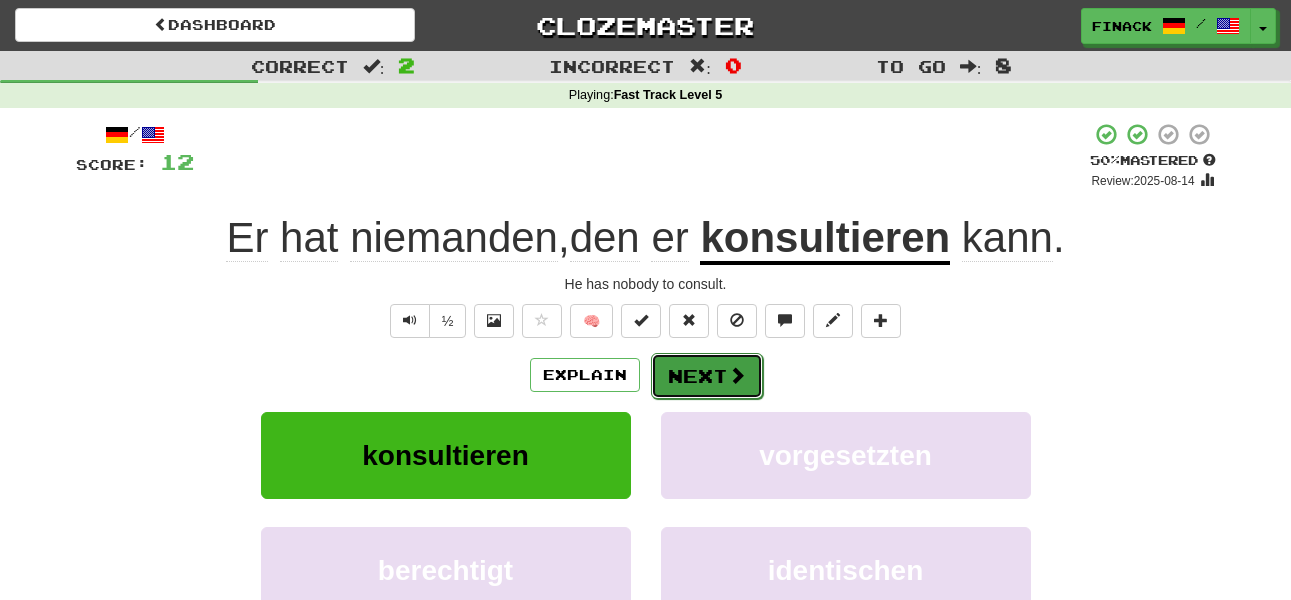 click on "Next" at bounding box center [707, 376] 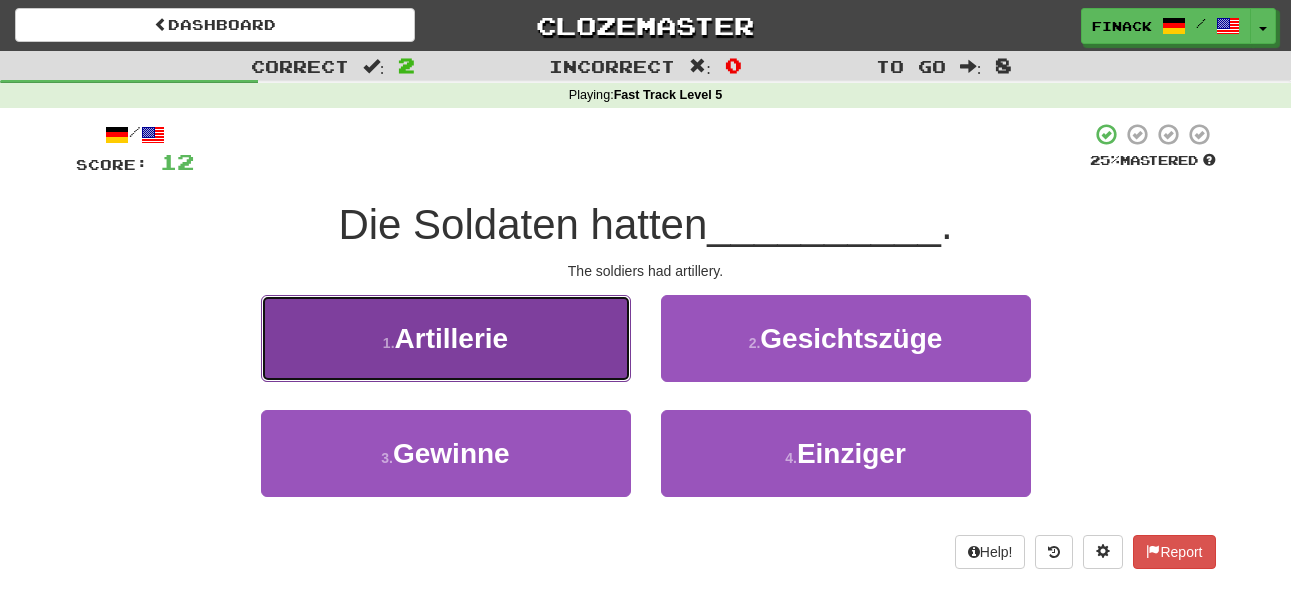 click on "1 .  Artillerie" at bounding box center [446, 338] 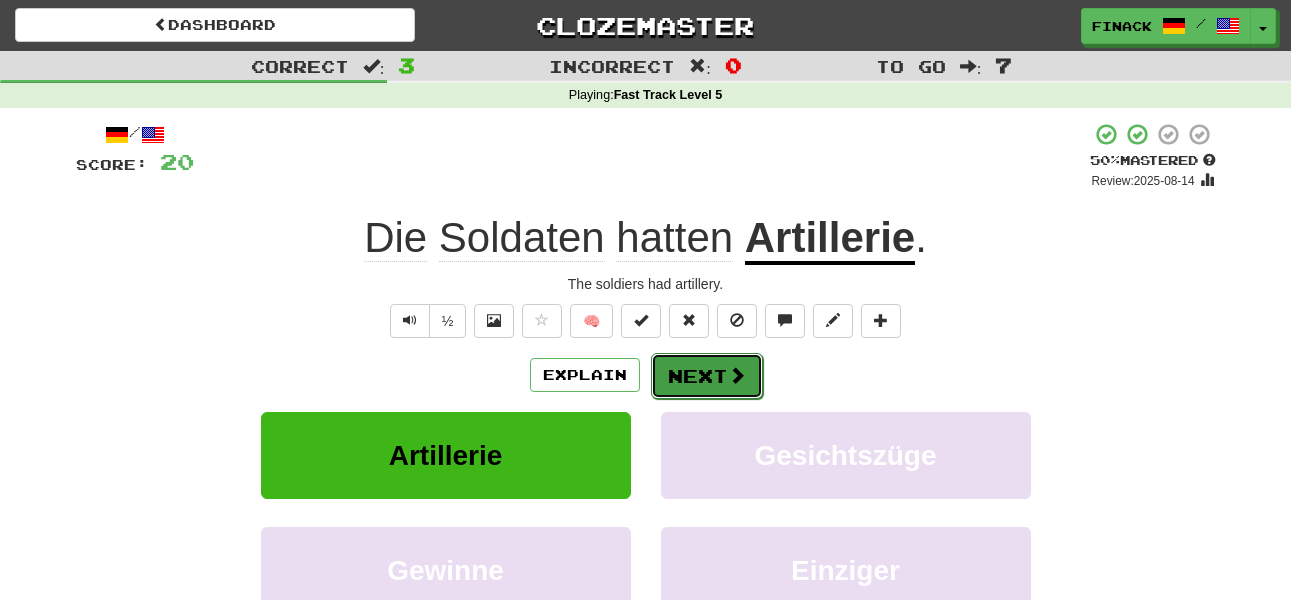 click at bounding box center (737, 375) 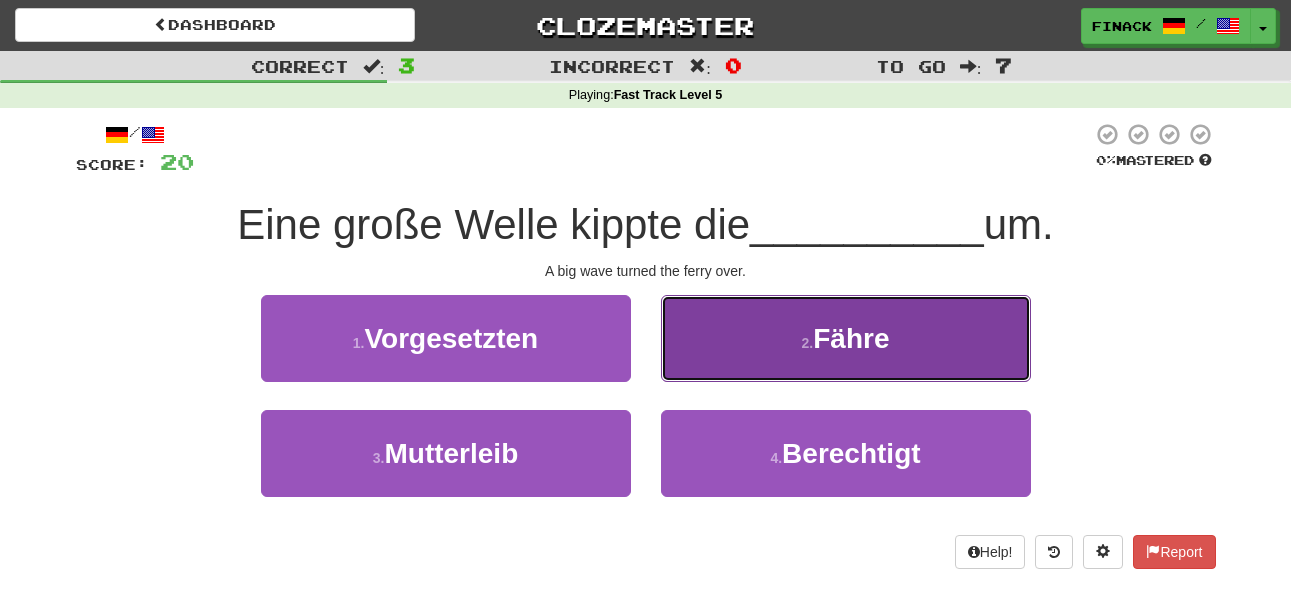 click on "2 .  Fähre" at bounding box center (846, 338) 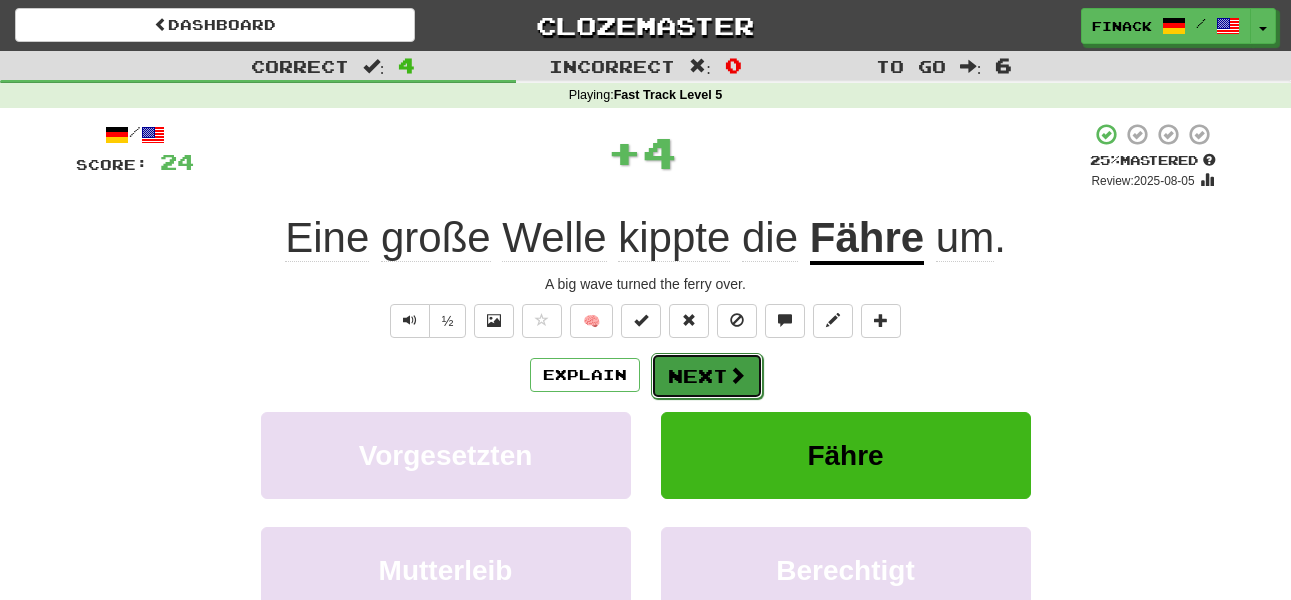 click on "Next" at bounding box center [707, 376] 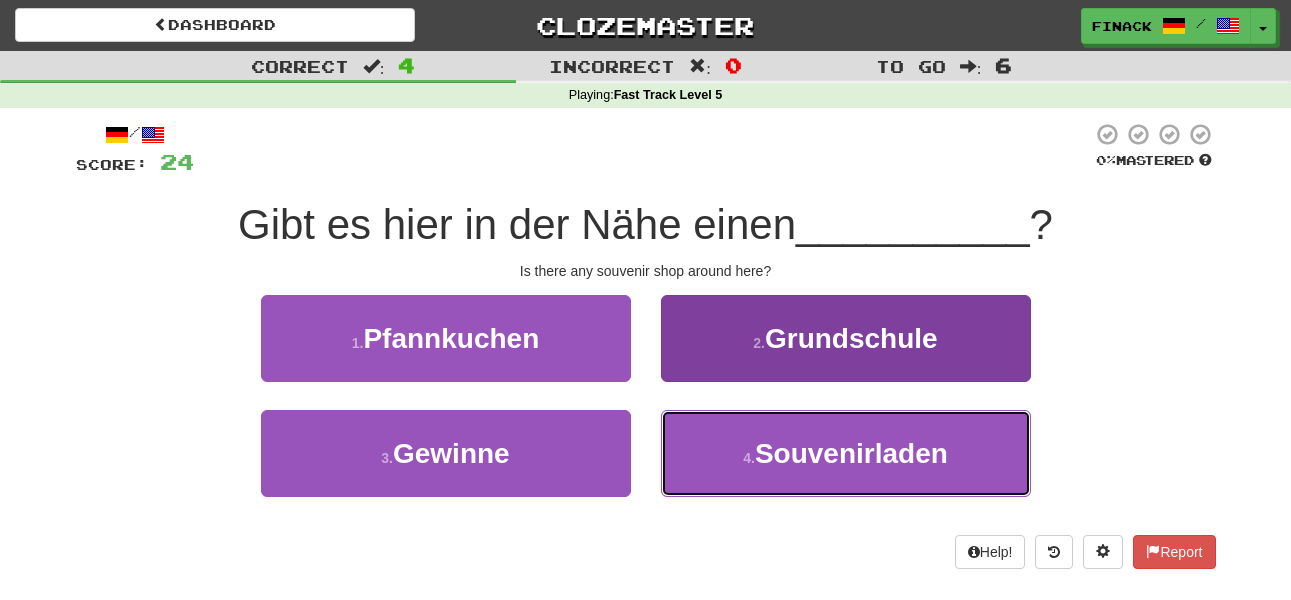 click on "4 .  Souvenirladen" at bounding box center [846, 453] 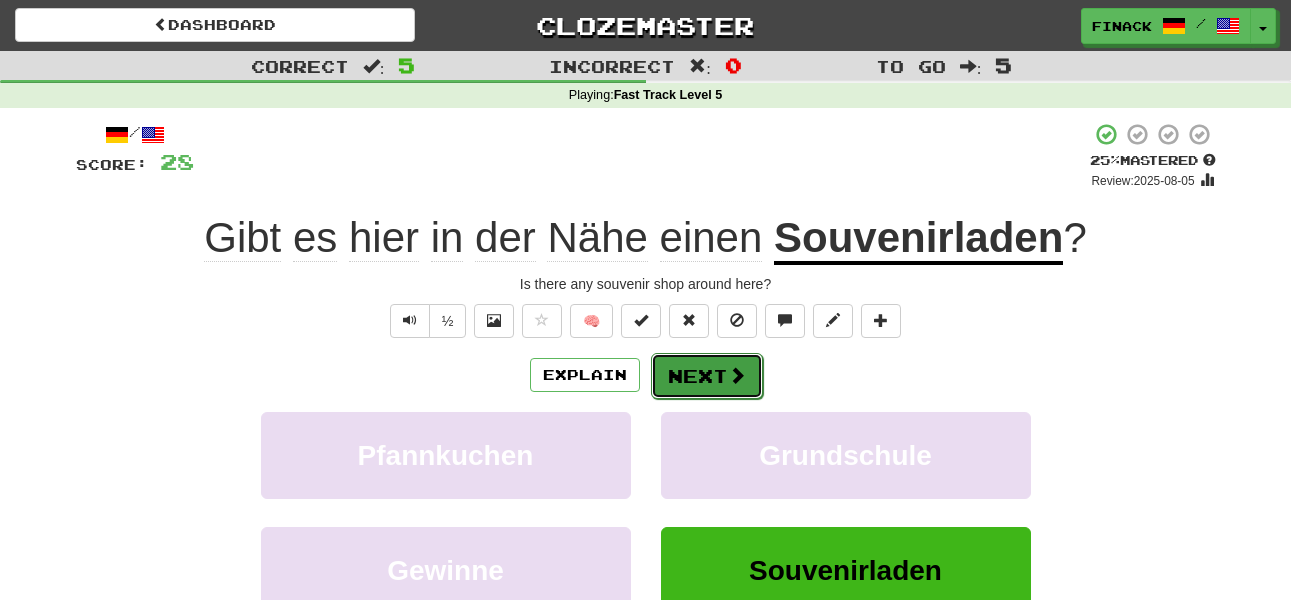click at bounding box center (737, 375) 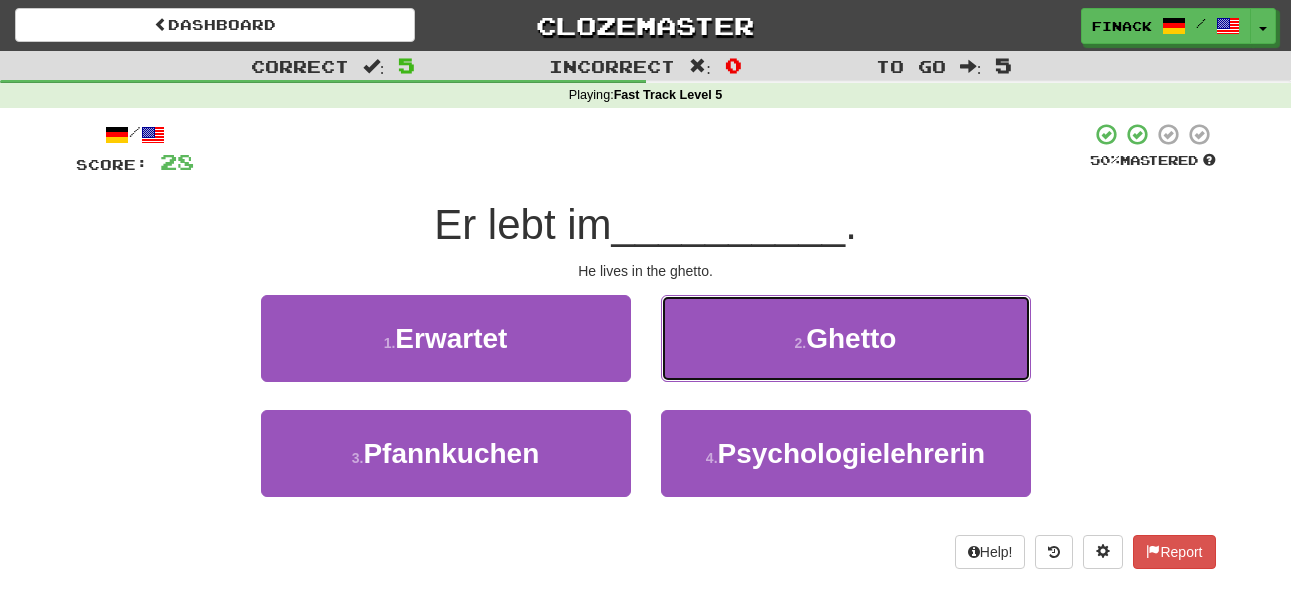 click on "2 .  Ghetto" at bounding box center [846, 338] 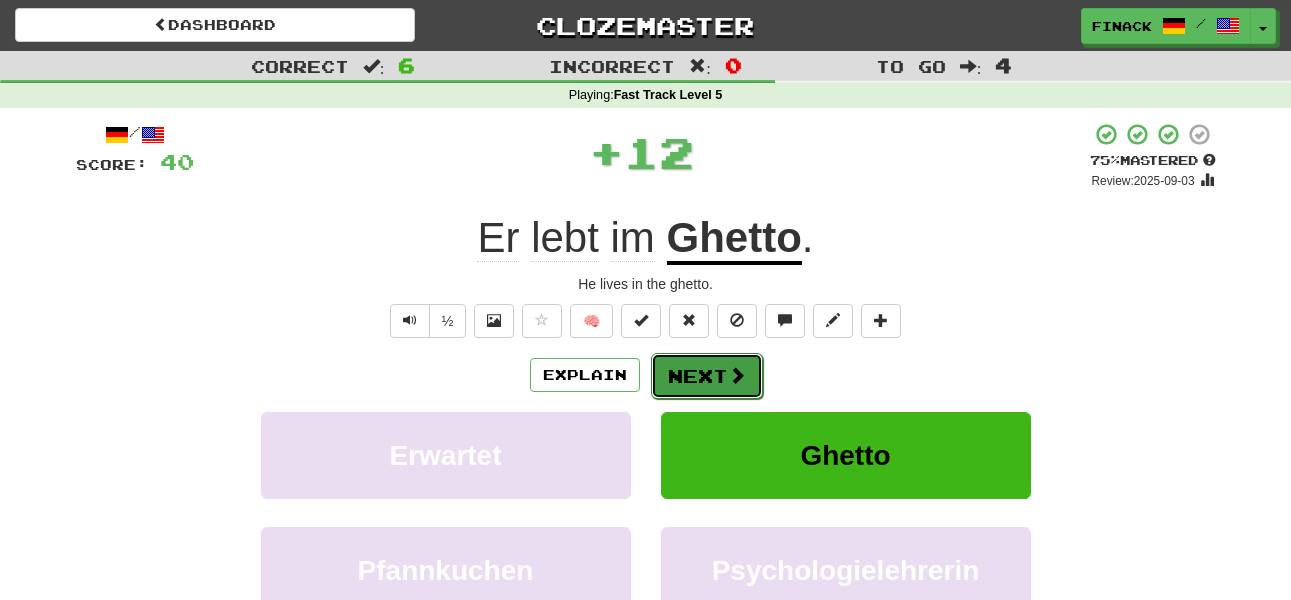 click at bounding box center [737, 375] 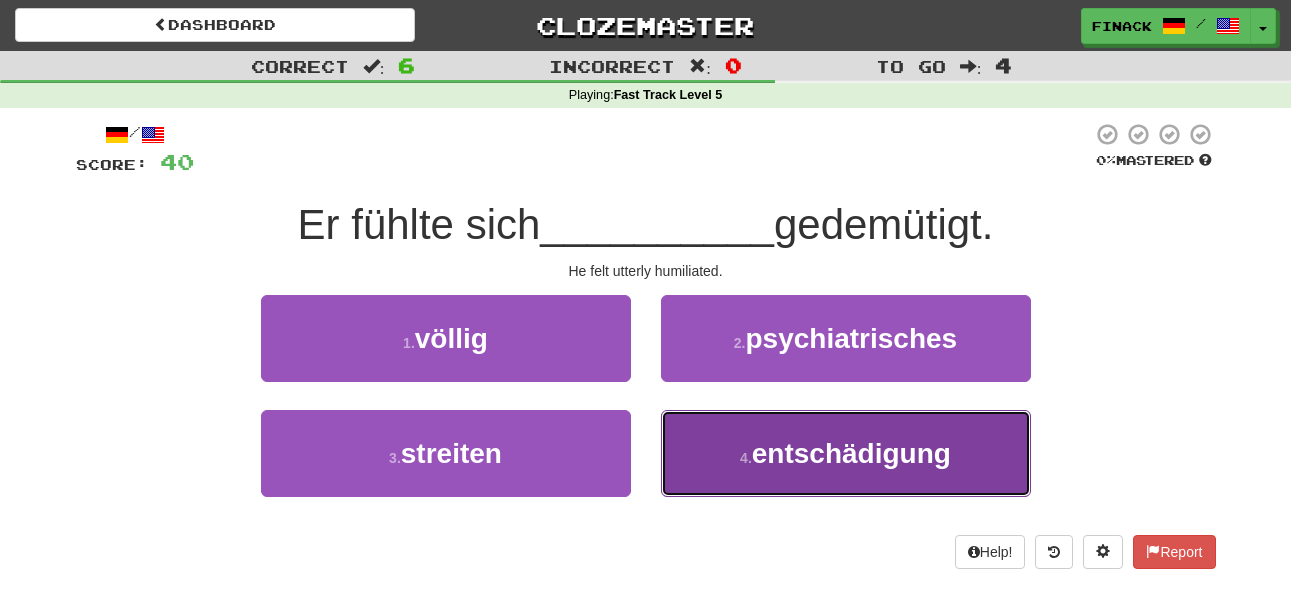 click on "4 .  entschädigung" at bounding box center (846, 453) 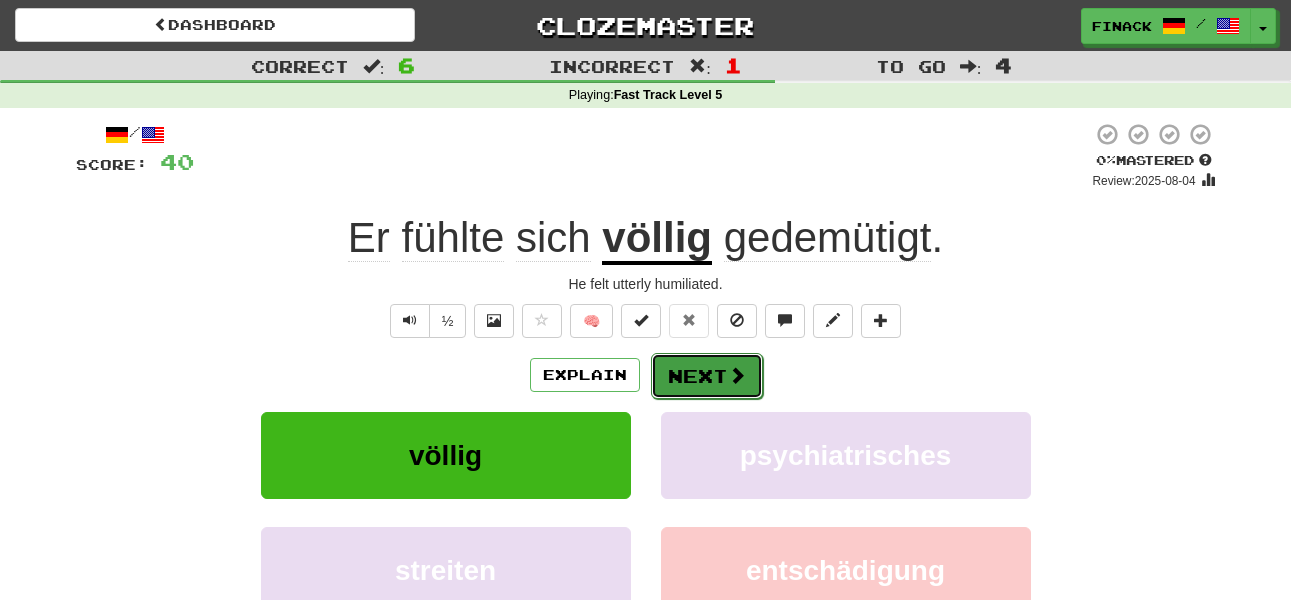 click on "Next" at bounding box center [707, 376] 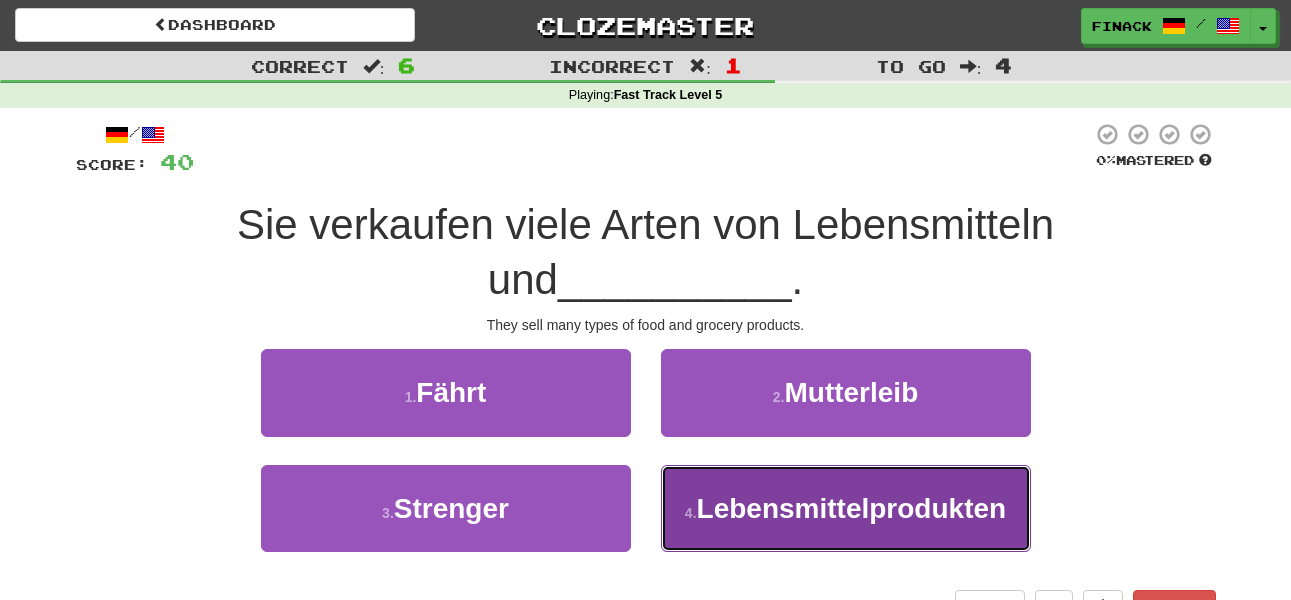 click on "Lebensmittelprodukten" at bounding box center (852, 508) 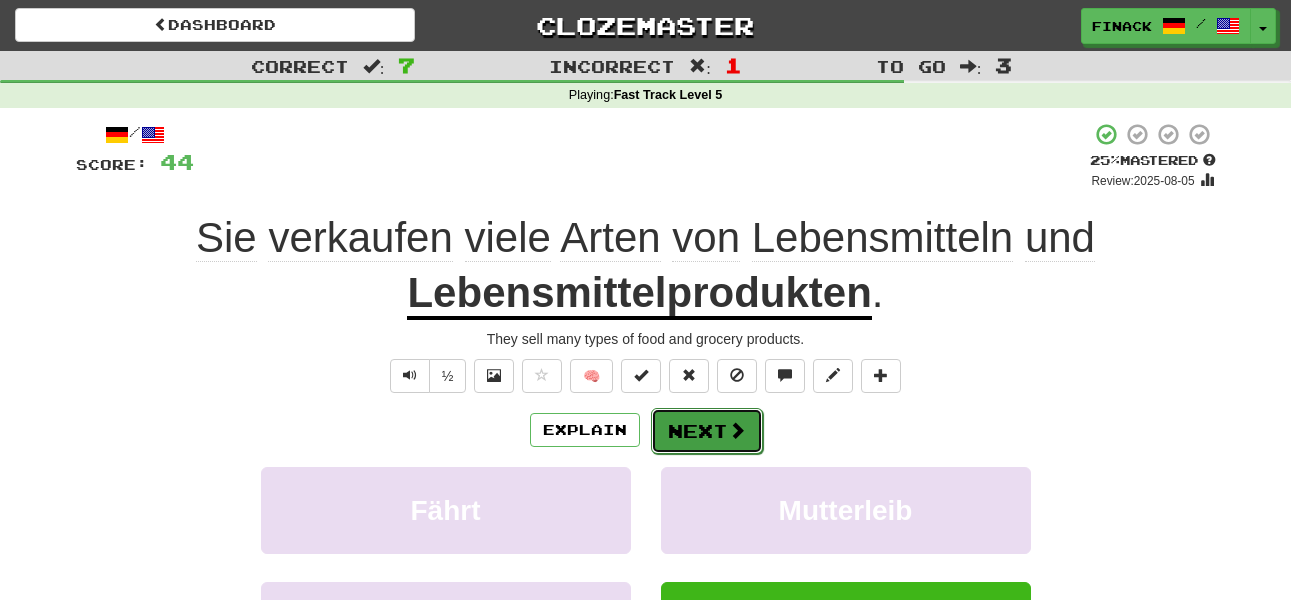 click on "Next" at bounding box center (707, 431) 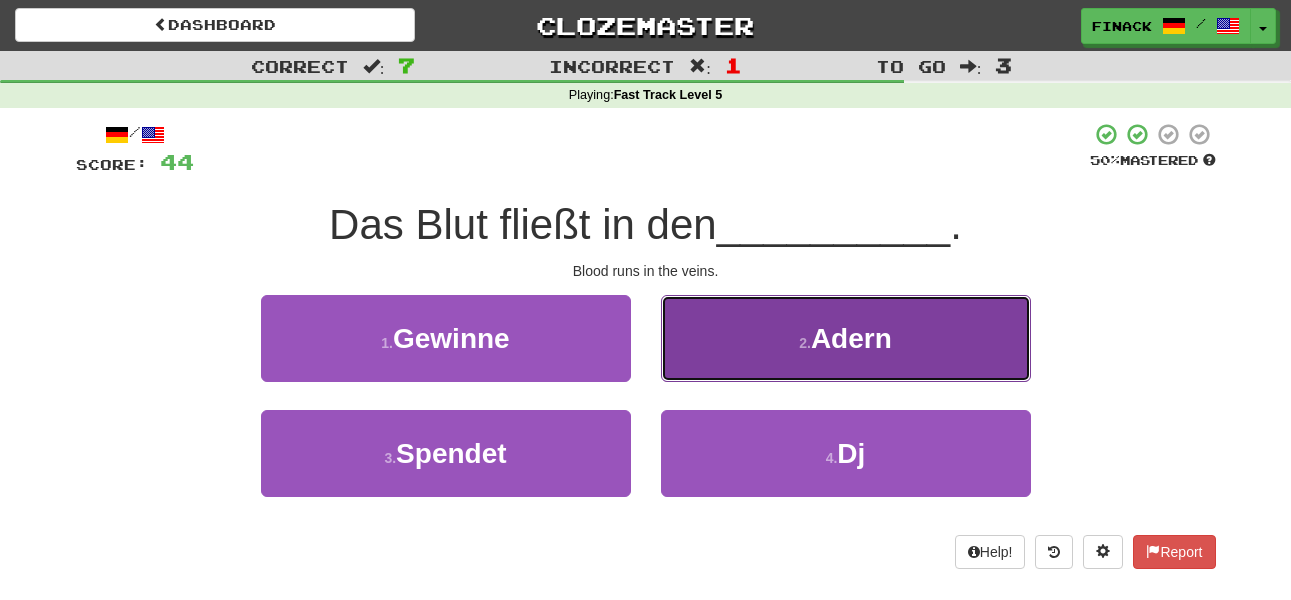 click on "2 .  Adern" at bounding box center [846, 338] 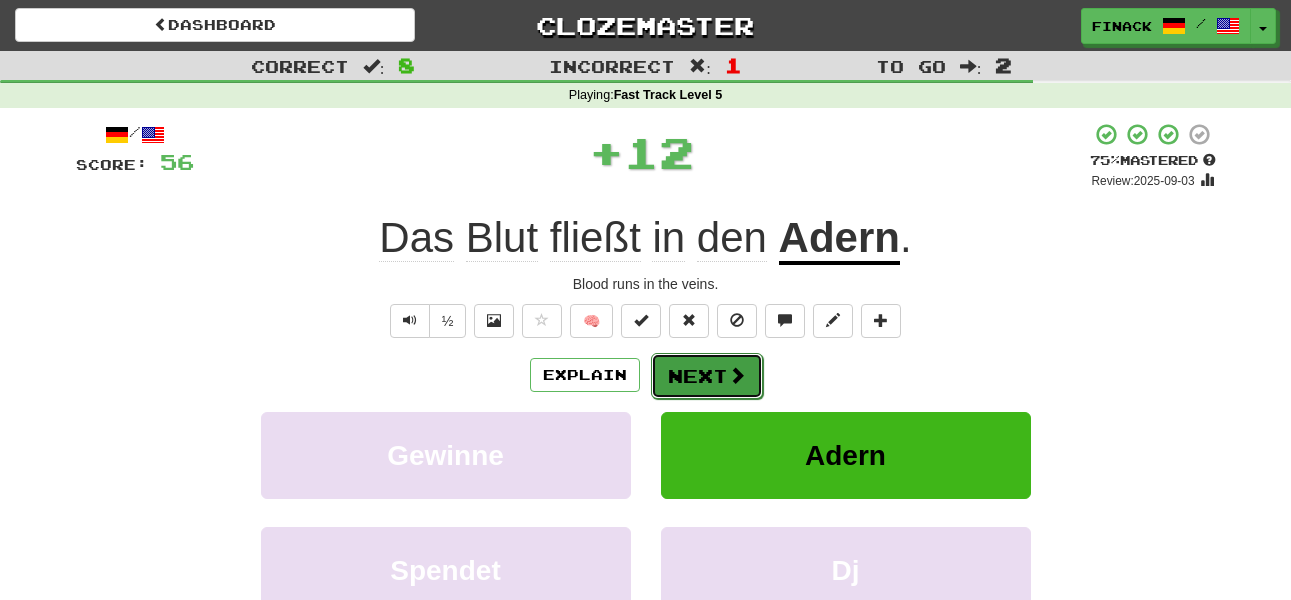 click on "Next" at bounding box center (707, 376) 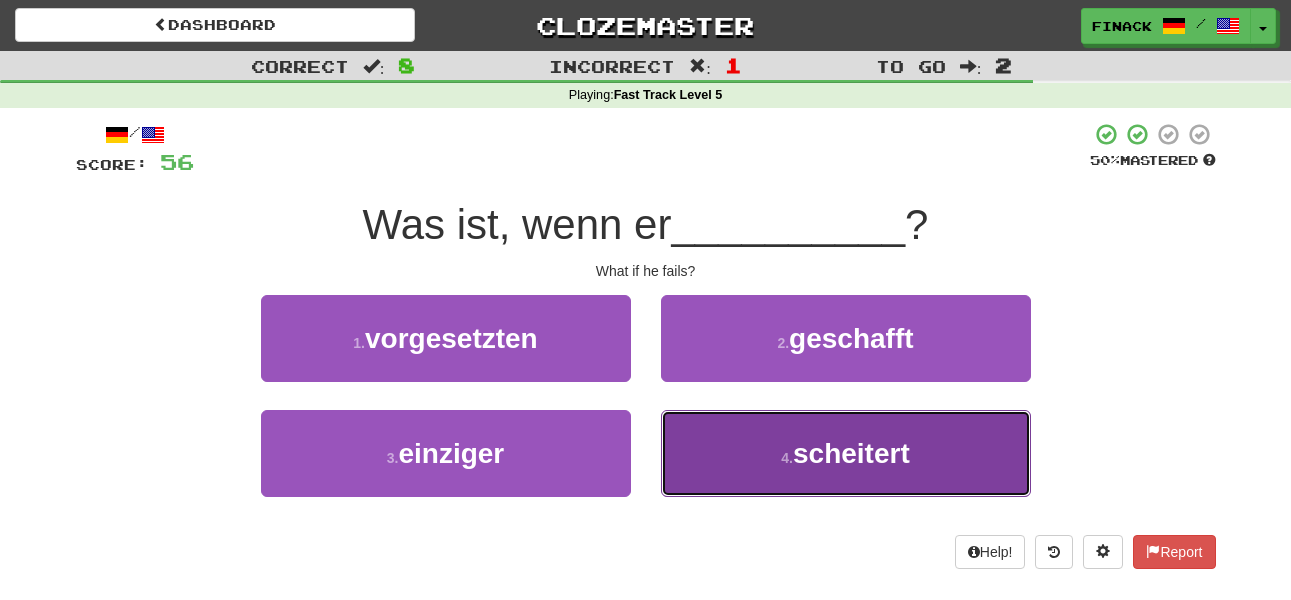 click on "4 .  scheitert" at bounding box center (846, 453) 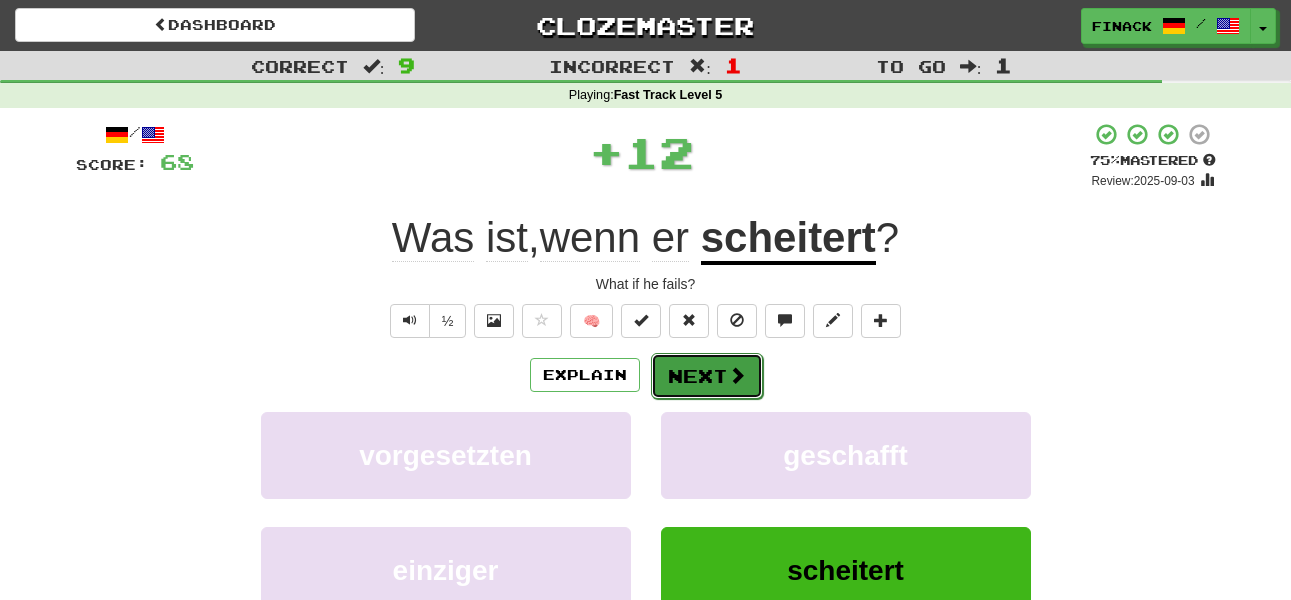 click on "Next" at bounding box center (707, 376) 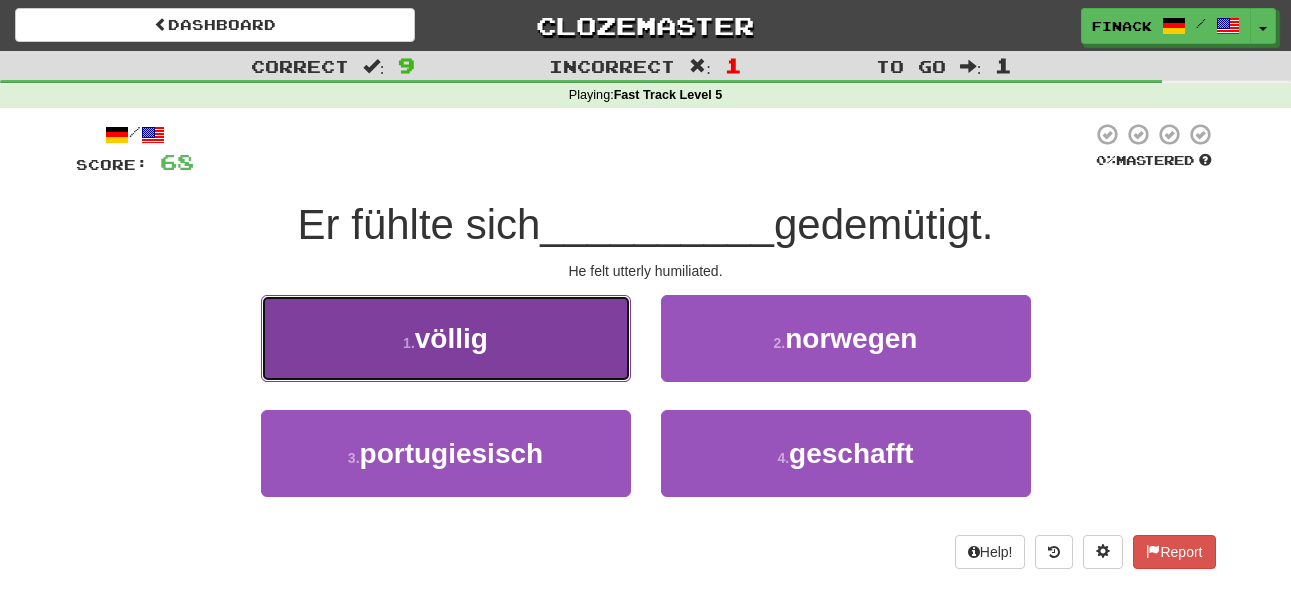 click on "1 .  völlig" at bounding box center (446, 338) 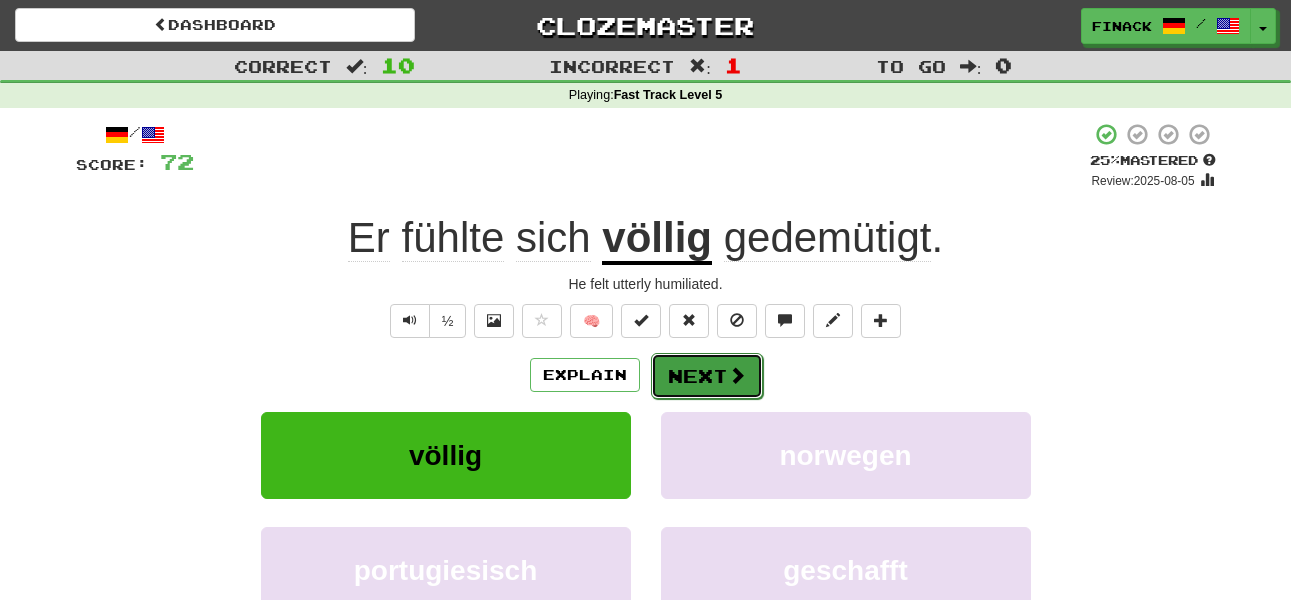 click on "Next" at bounding box center (707, 376) 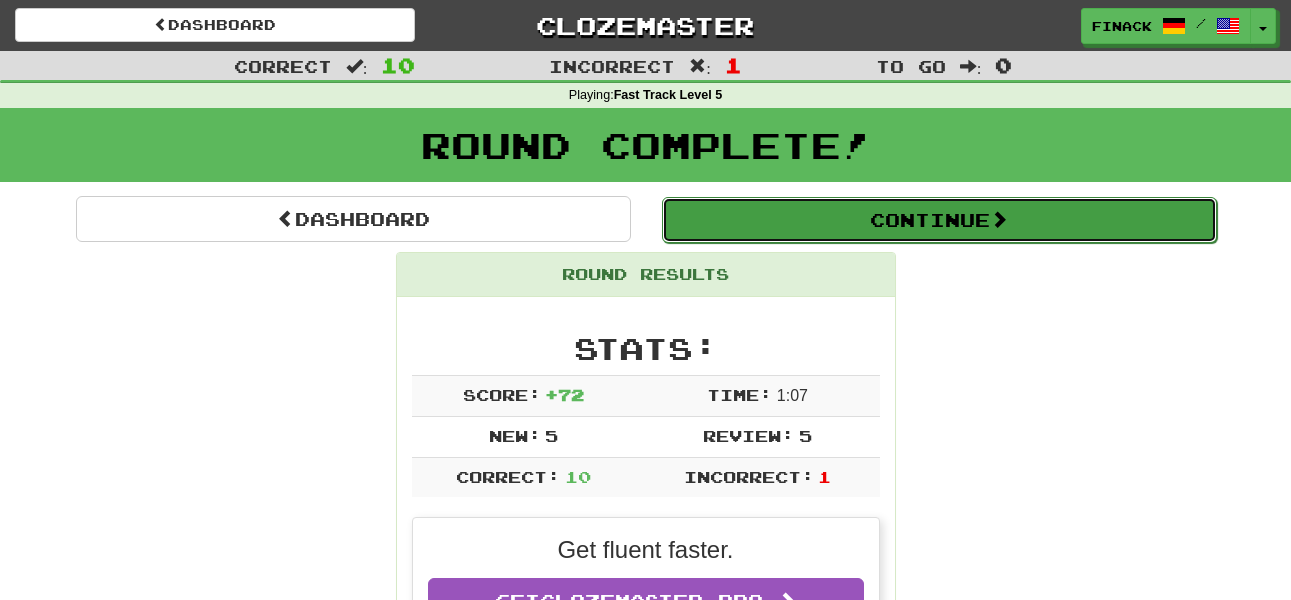 click on "Continue" at bounding box center [939, 220] 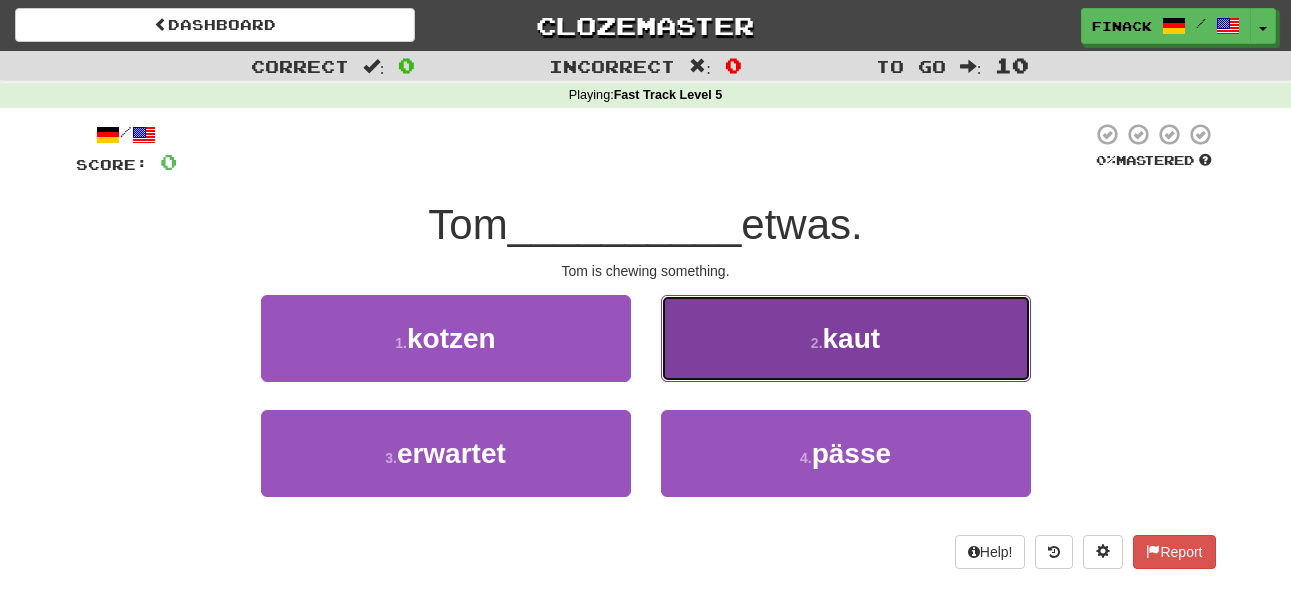 click on "2 .  kaut" at bounding box center [846, 338] 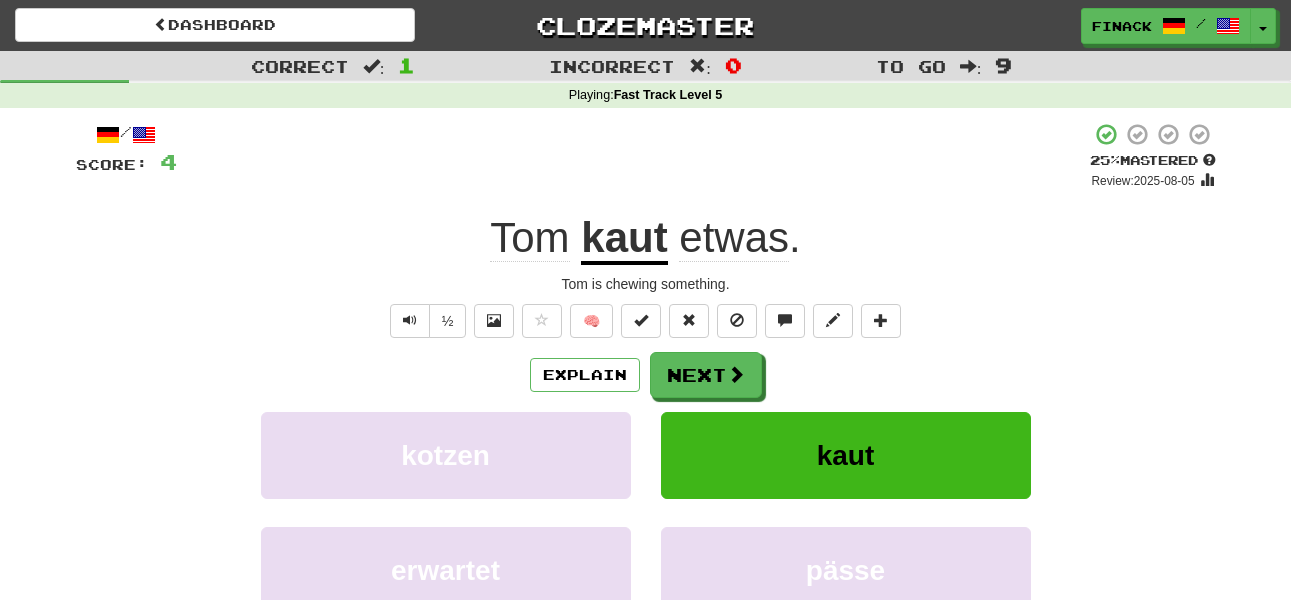 click on "/  Score:   4 + 4 25 %  Mastered Review:  2025-08-05 Tom   kaut   etwas . Tom is chewing something. ½ 🧠 Explain Next kotzen kaut erwartet pässe Learn more: kotzen kaut erwartet pässe  Help!  Report" at bounding box center (646, 419) 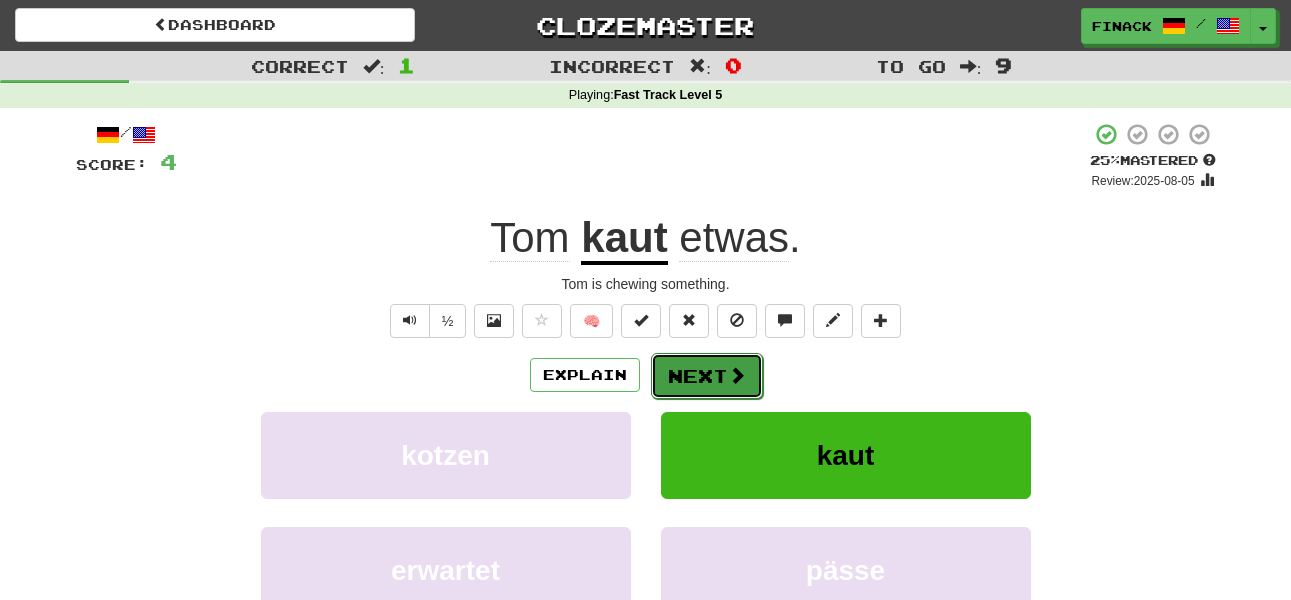click on "Next" at bounding box center [707, 376] 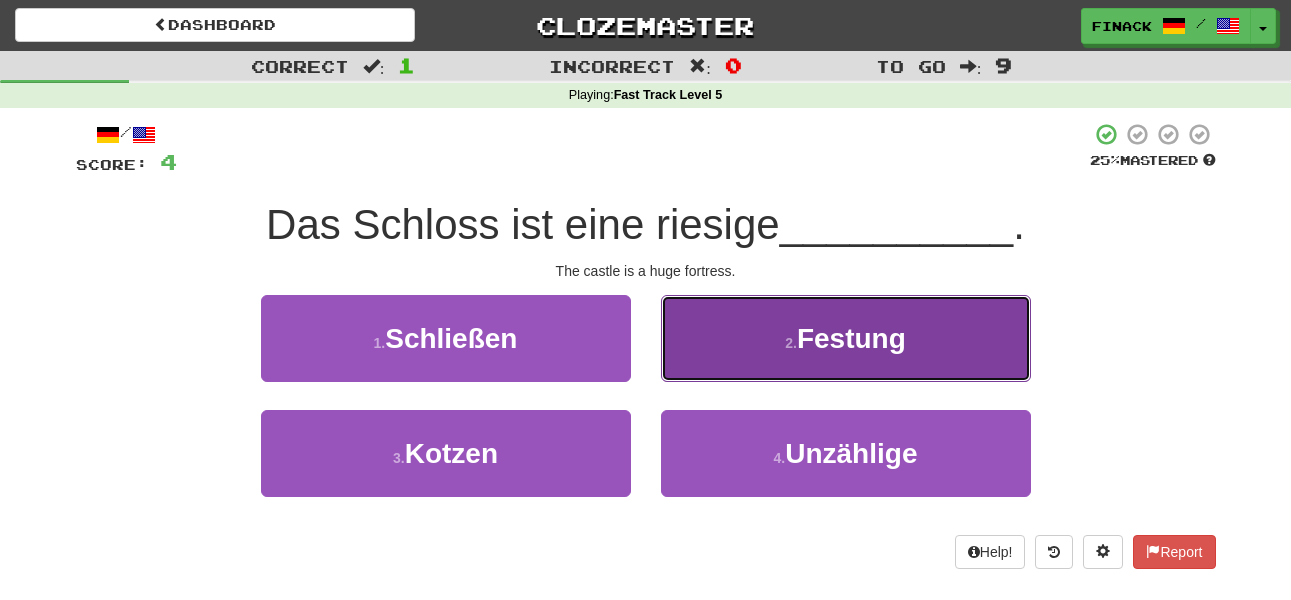 click on "2 .  Festung" at bounding box center (846, 338) 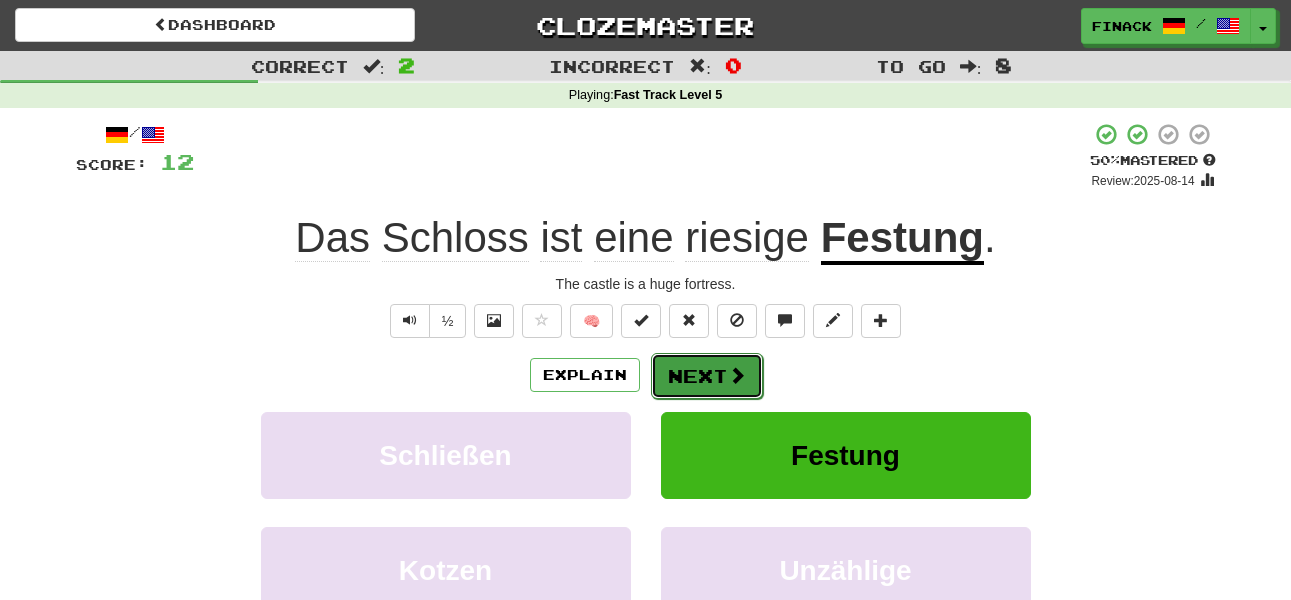 click on "Next" at bounding box center [707, 376] 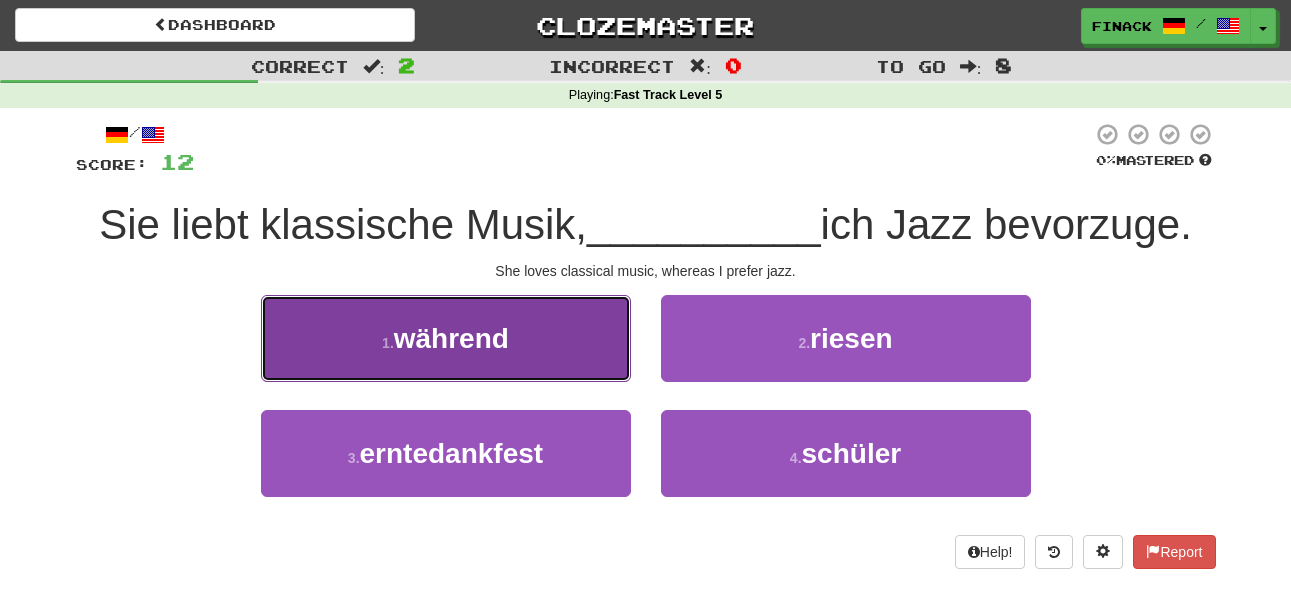 click on "1 .  während" at bounding box center (446, 338) 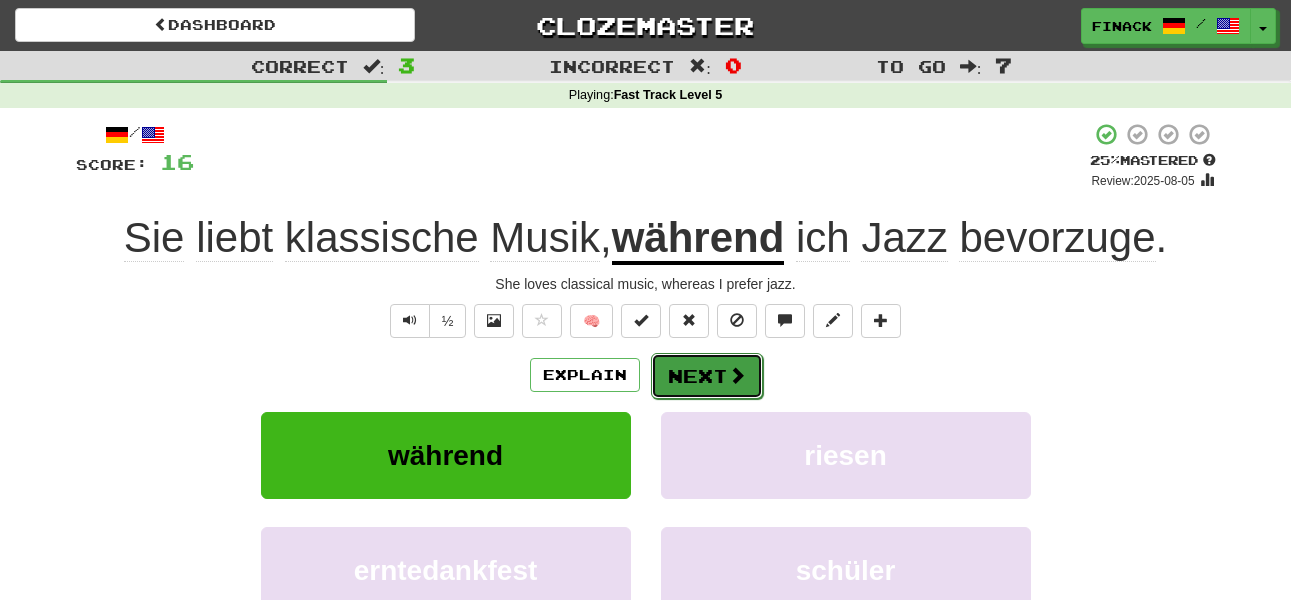 click on "Next" at bounding box center [707, 376] 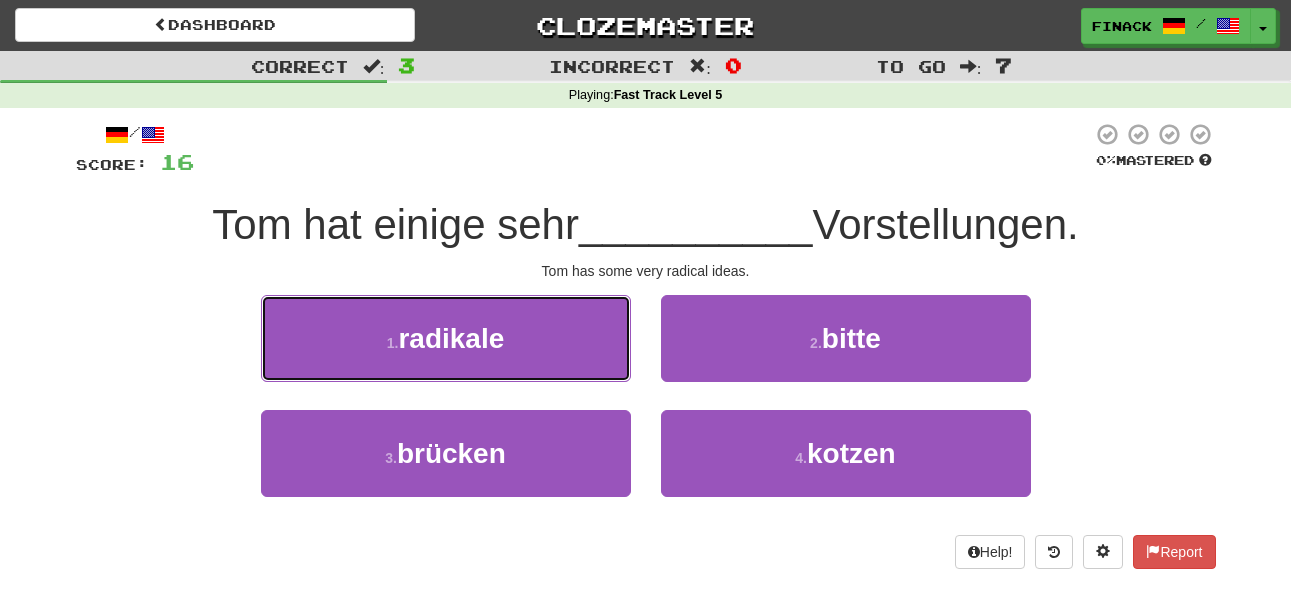 click on "1 .  radikale" at bounding box center (446, 338) 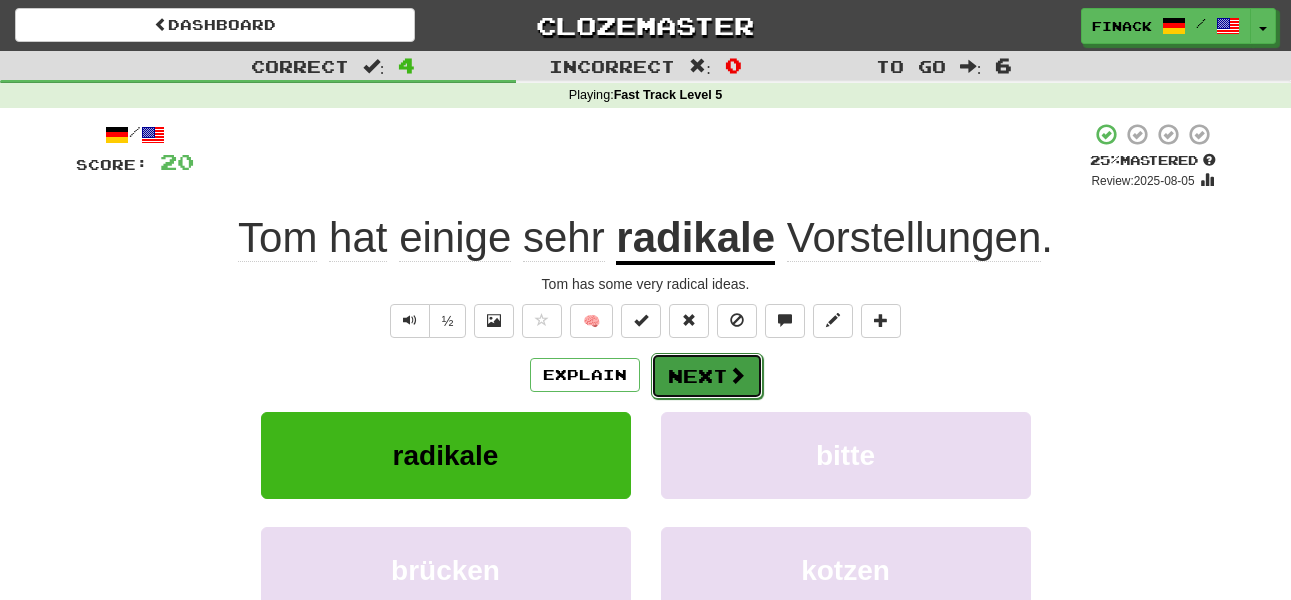 click on "Next" at bounding box center [707, 376] 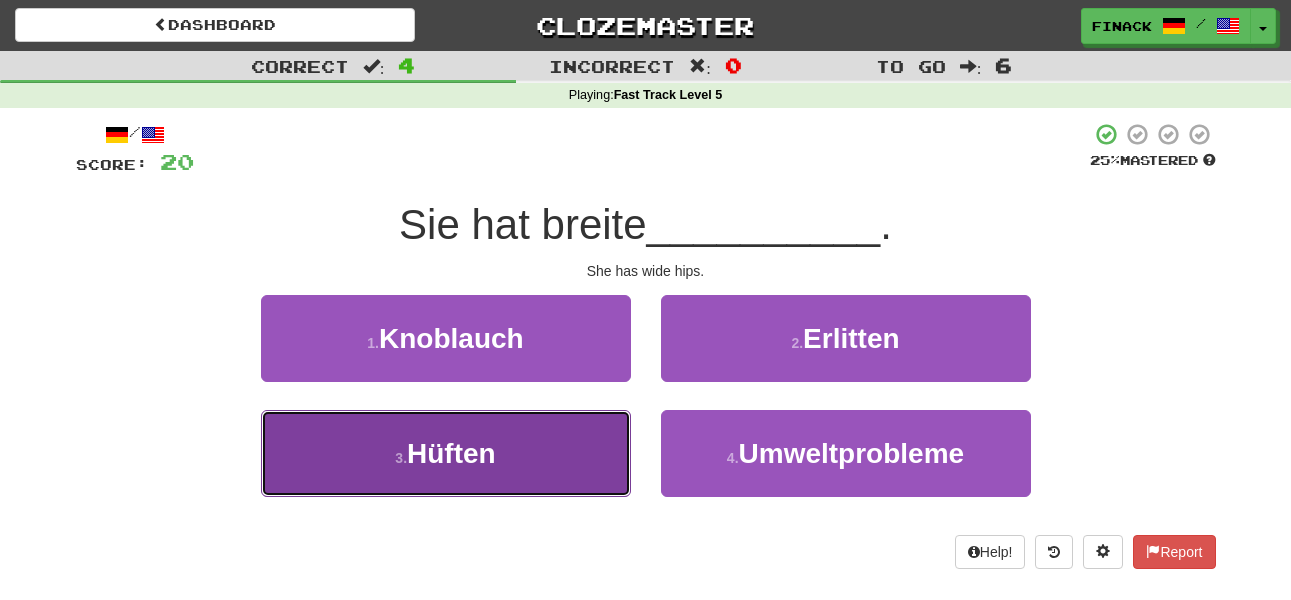 click on "3 .  Hüften" at bounding box center (446, 453) 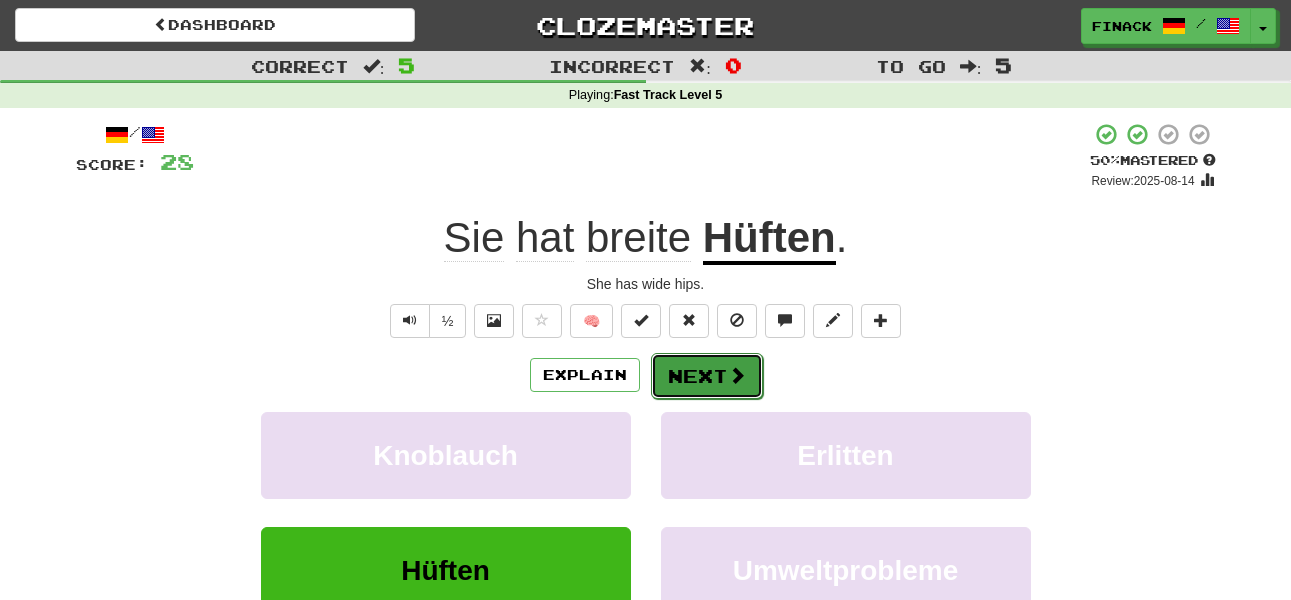click on "Next" at bounding box center (707, 376) 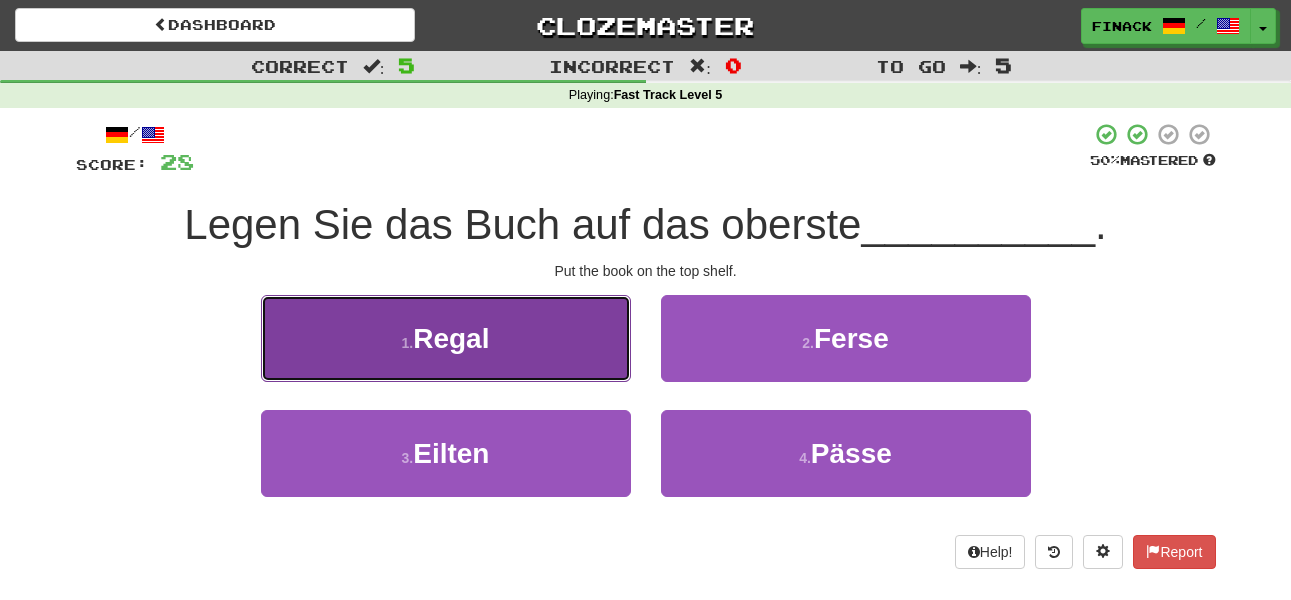 click on "1 .  Regal" at bounding box center (446, 338) 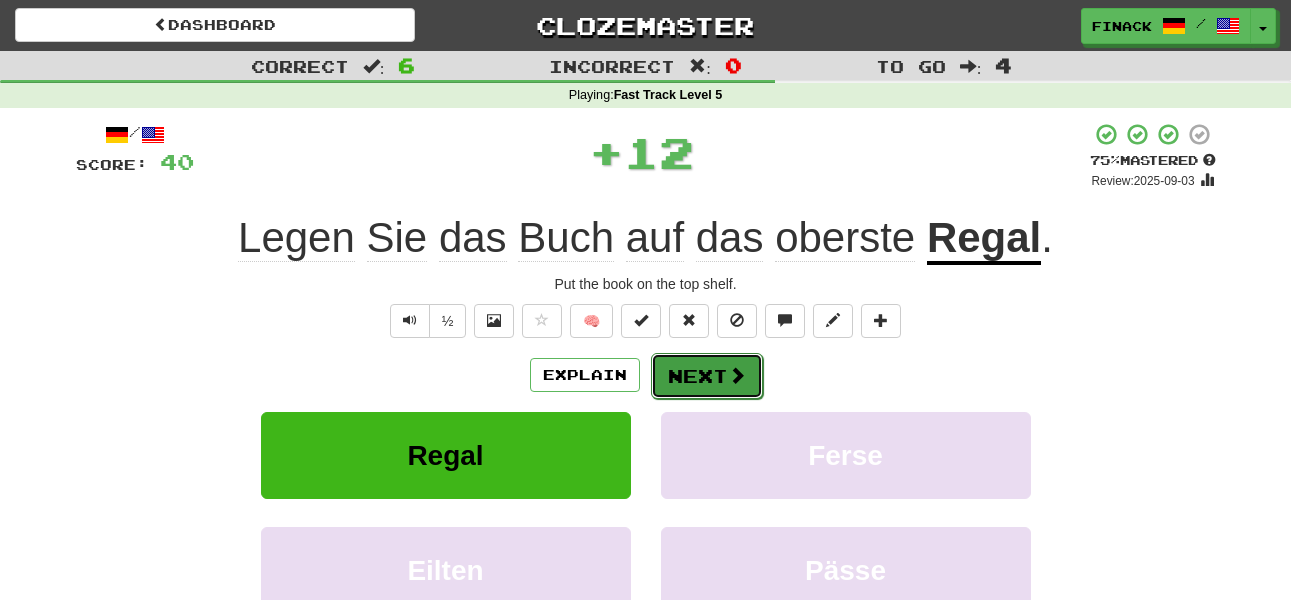 click on "Next" at bounding box center (707, 376) 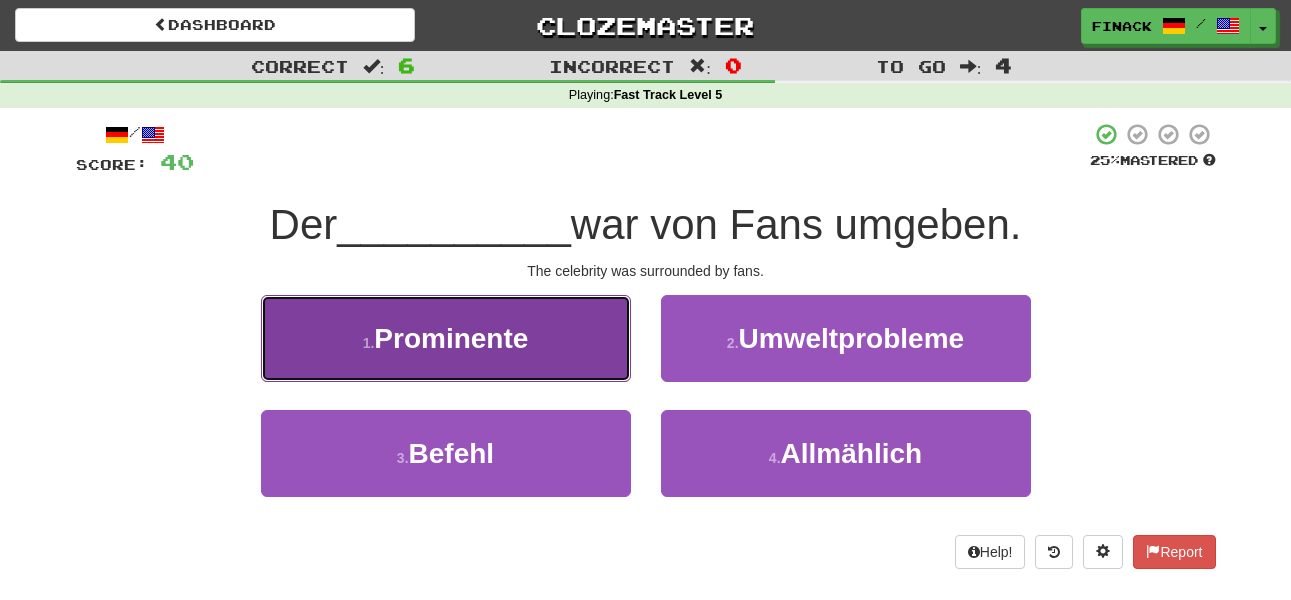 click on "1 .  Prominente" at bounding box center (446, 338) 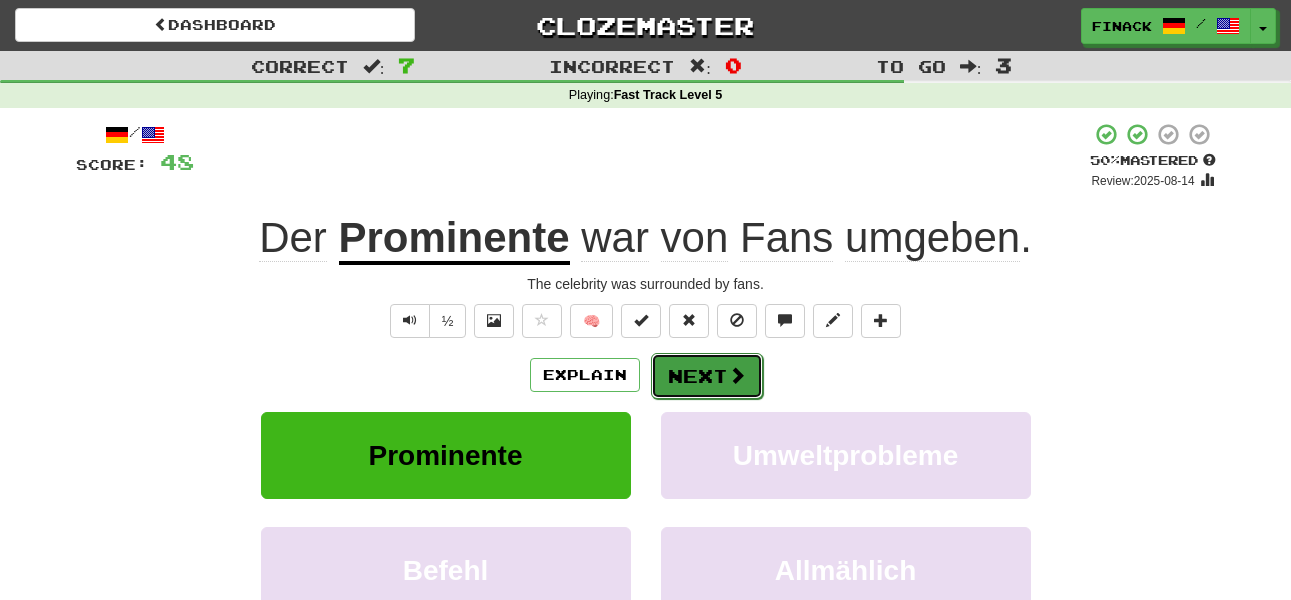 click on "Next" at bounding box center [707, 376] 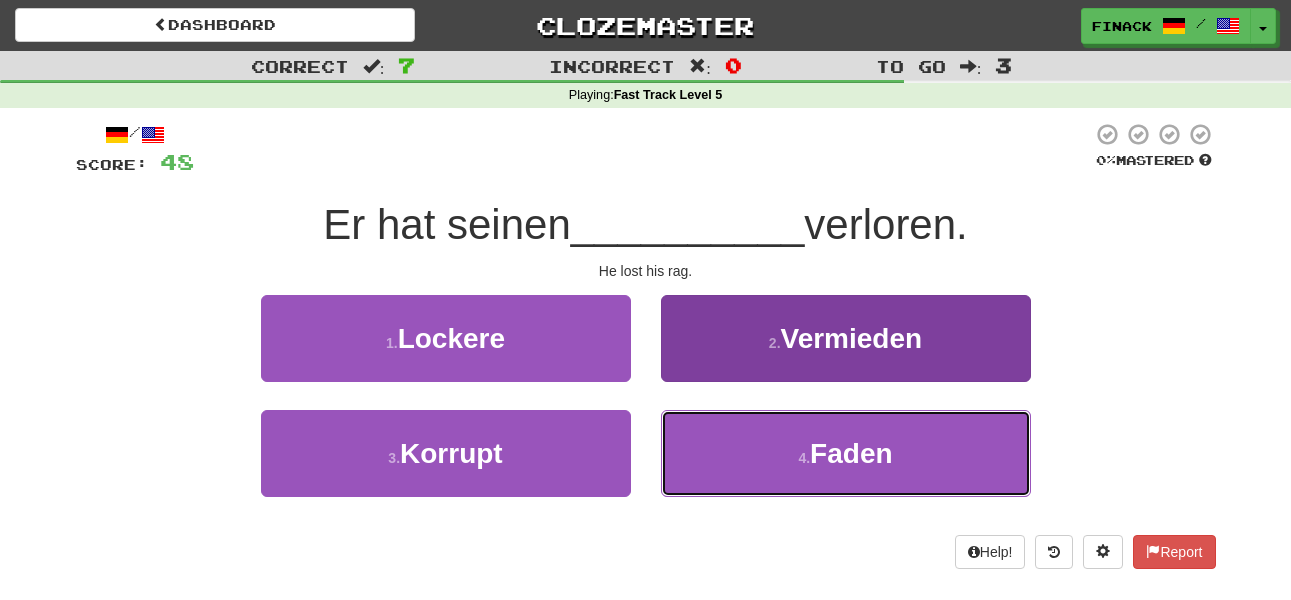 click on "4 .  Faden" at bounding box center [846, 453] 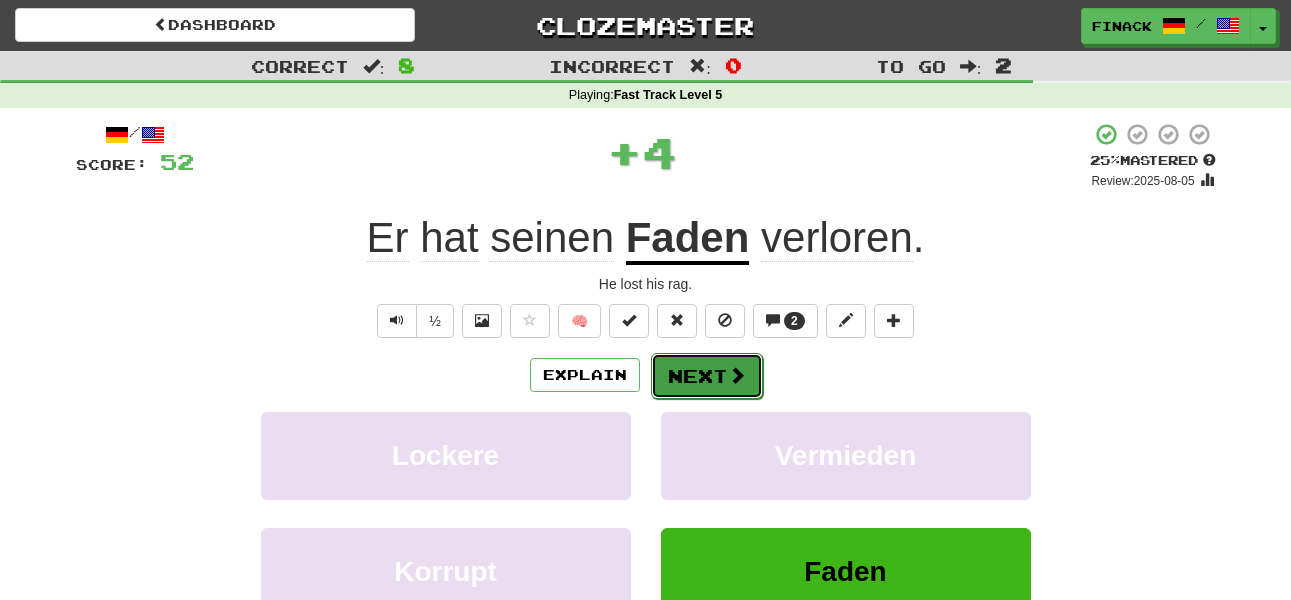 click on "Next" at bounding box center [707, 376] 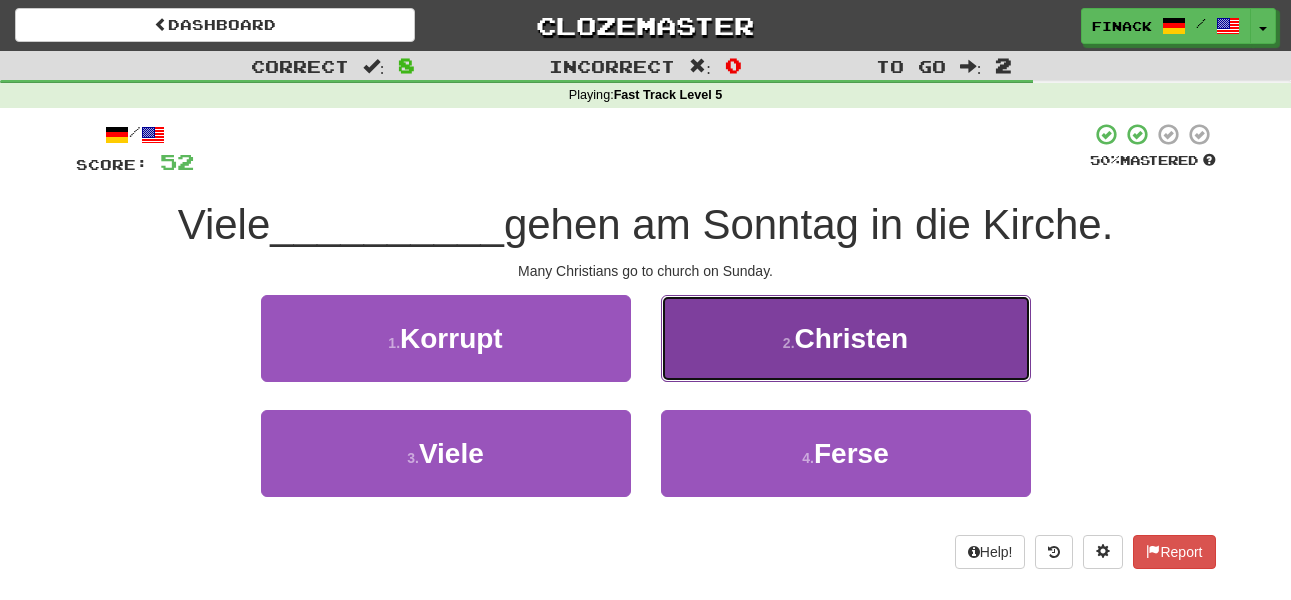 click on "2 .  Christen" at bounding box center [846, 338] 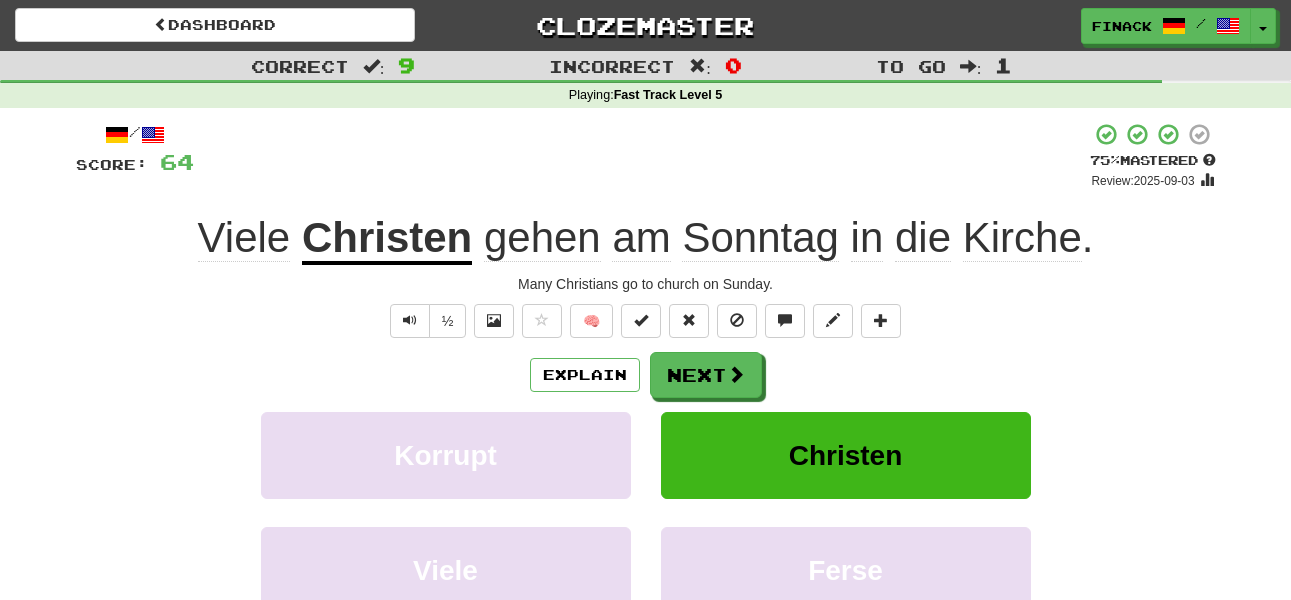 click on "/  Score:   64 + 12 75 %  Mastered Review:  2025-09-03 Viele   Christen   gehen   am   Sonntag   in   die   Kirche . Many Christians go to church on Sunday. ½ 🧠 Explain Next Korrupt Christen Viele Ferse Learn more: Korrupt Christen Viele Ferse  Help!  Report" at bounding box center [646, 419] 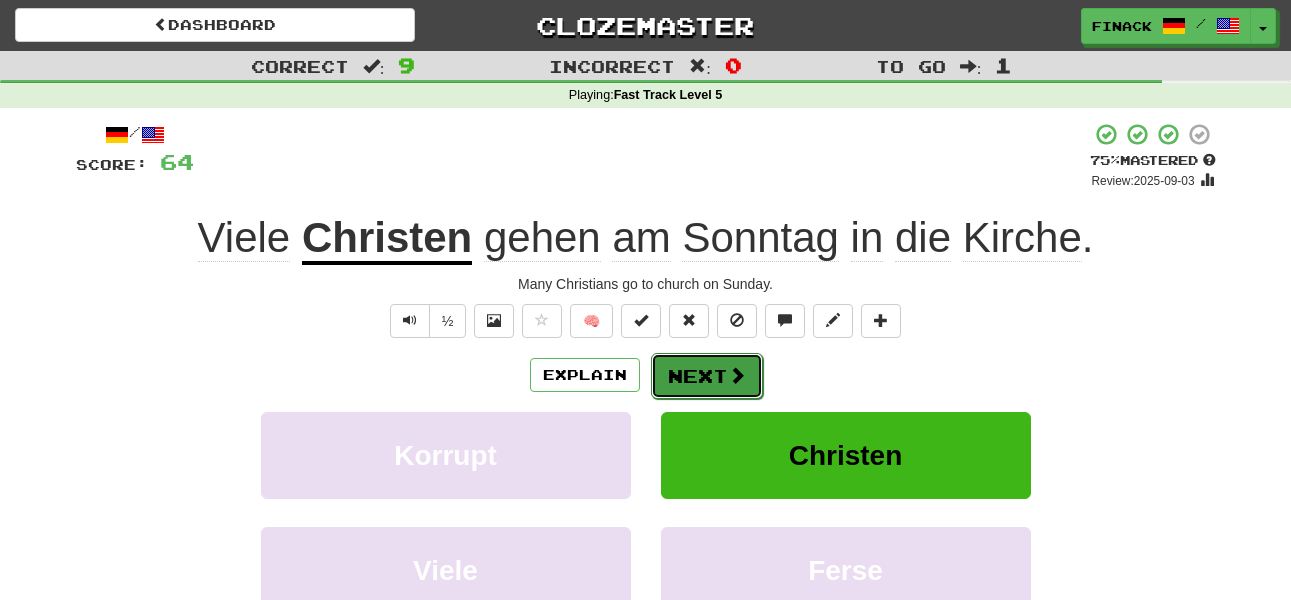 click on "Next" at bounding box center (707, 376) 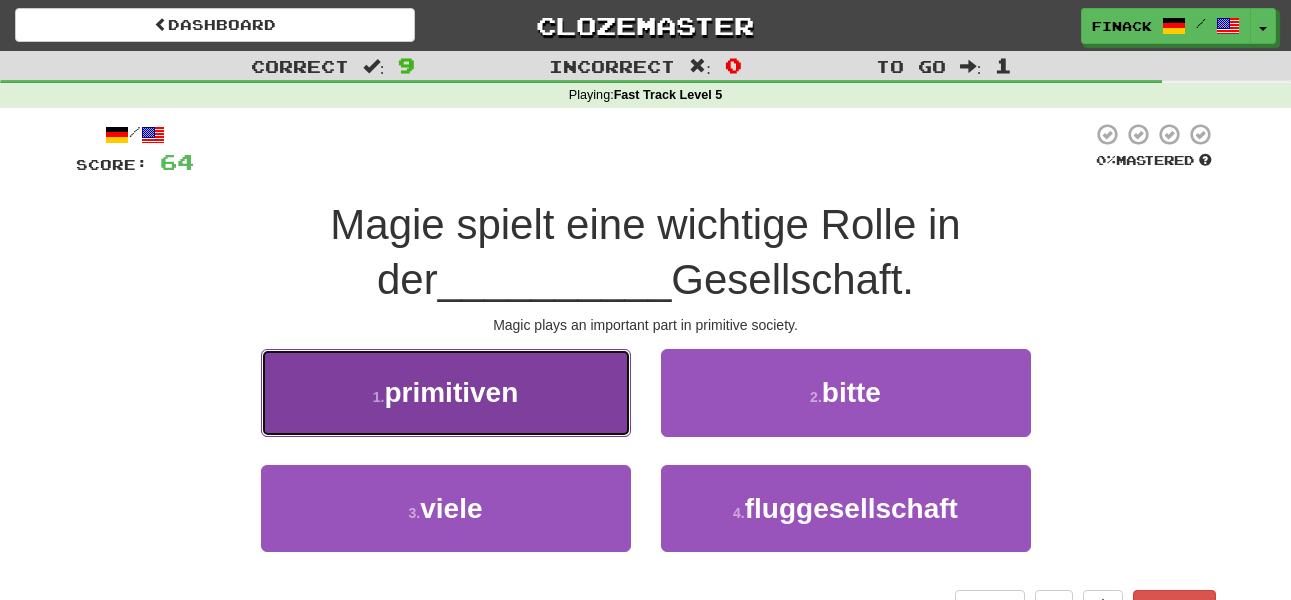 click on "1 .  primitiven" at bounding box center [446, 392] 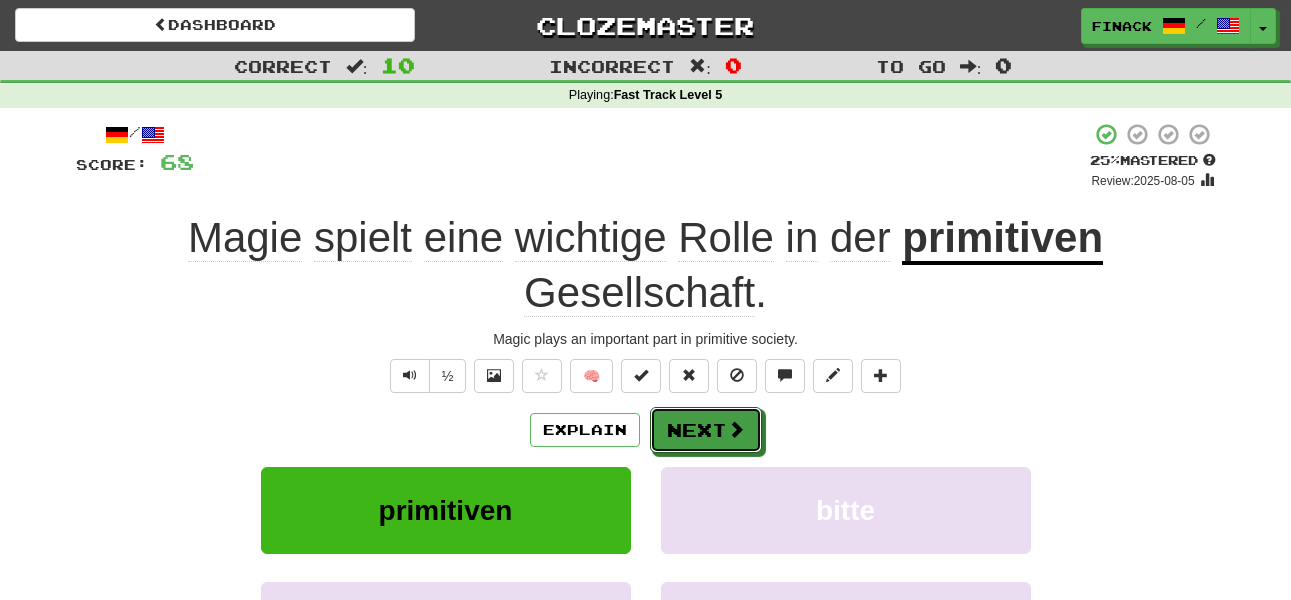 click on "Next" at bounding box center [706, 430] 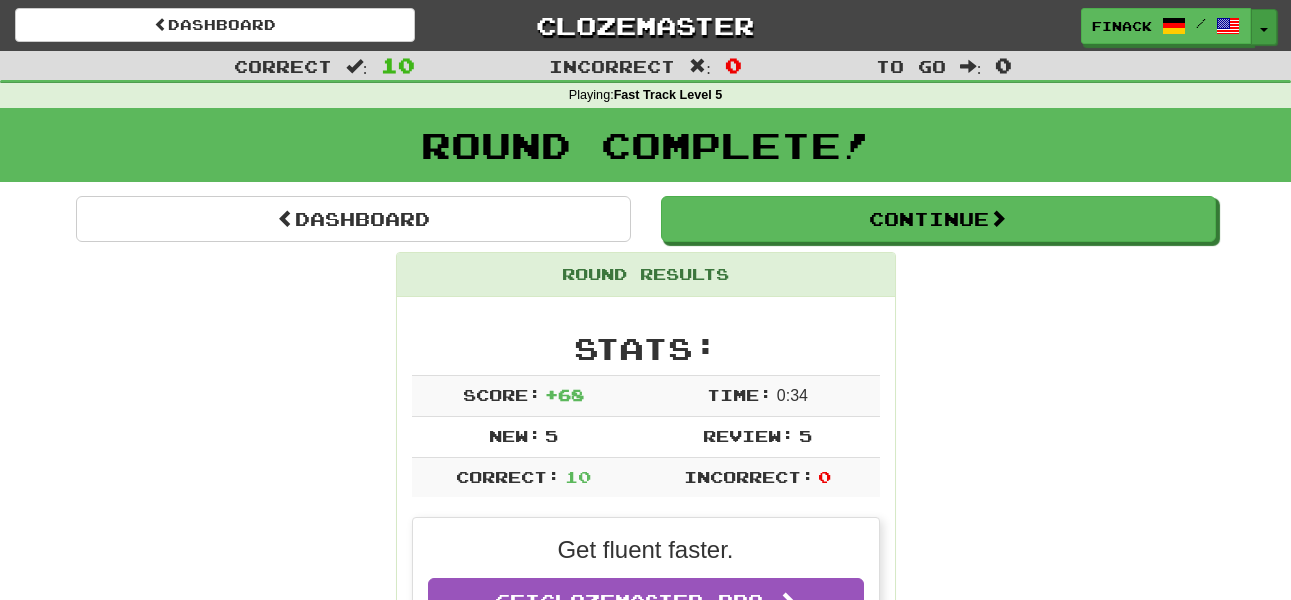 click on "Toggle Dropdown" at bounding box center [1264, 27] 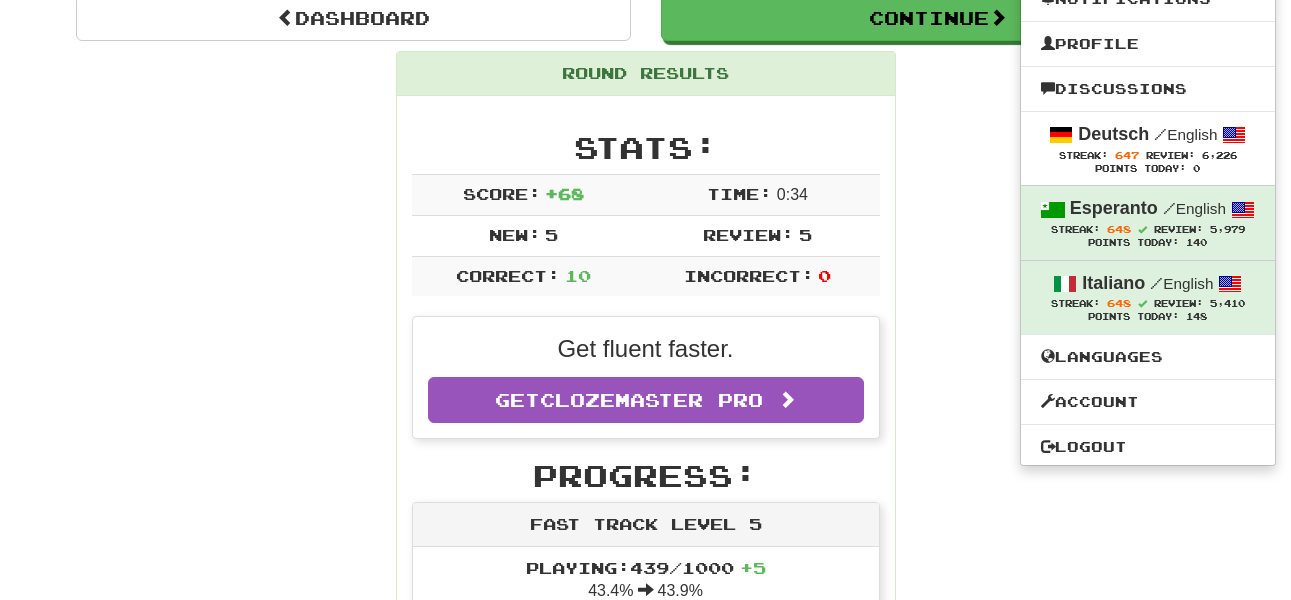 scroll, scrollTop: 309, scrollLeft: 0, axis: vertical 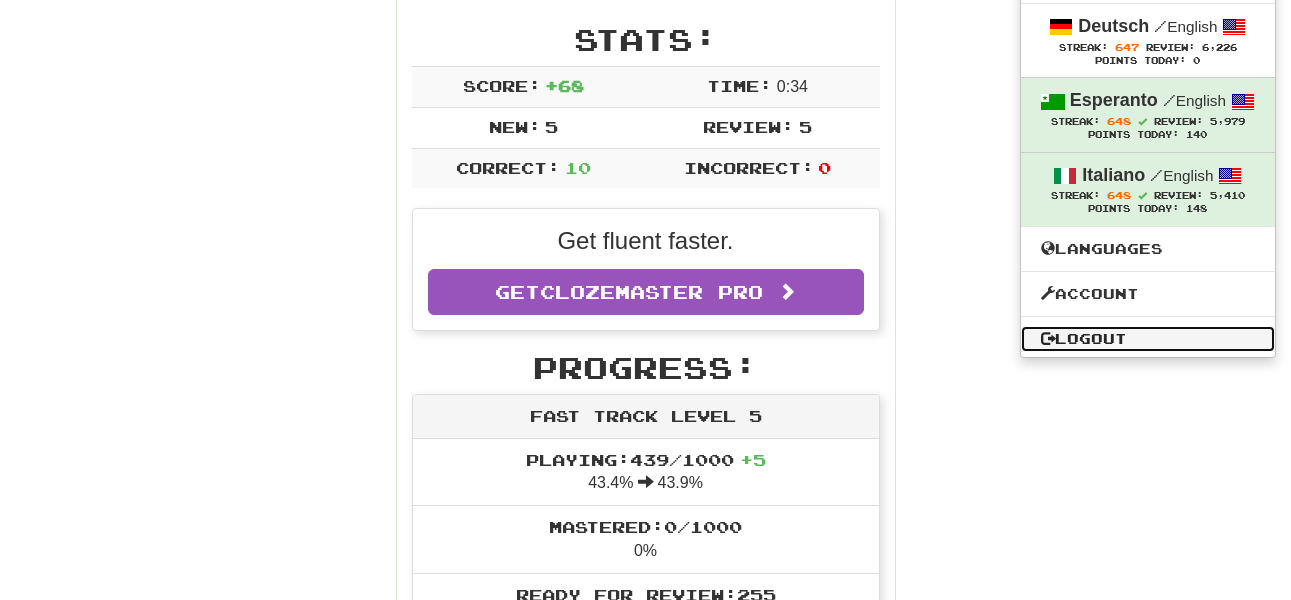 click on "Logout" at bounding box center (1148, 339) 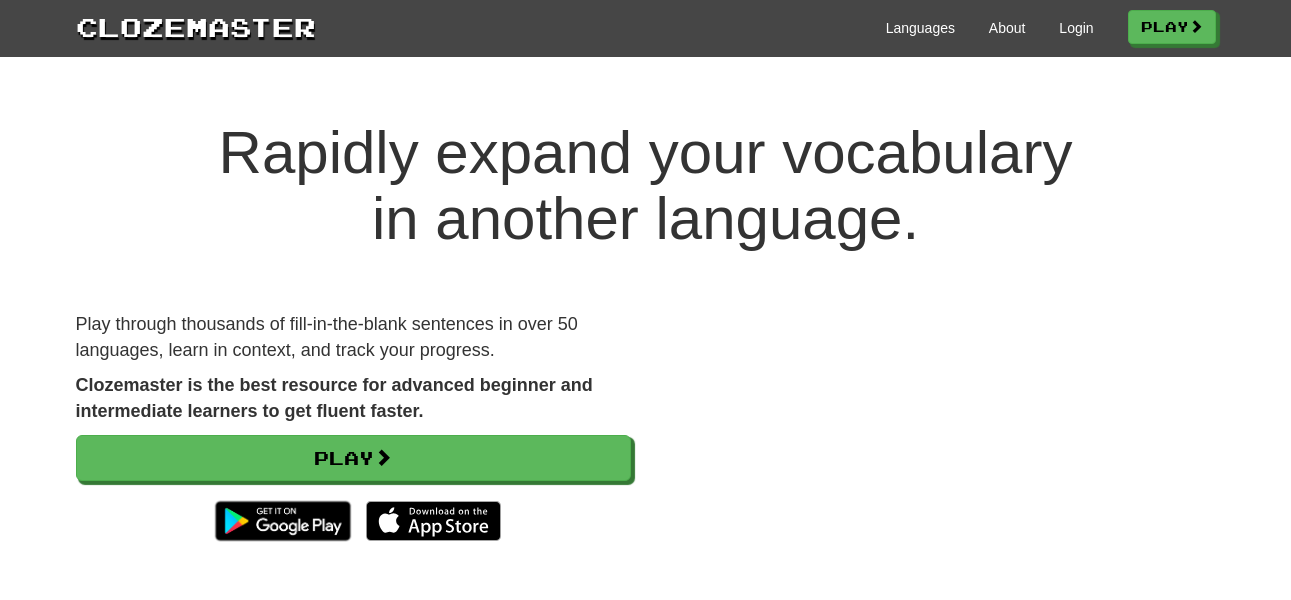 scroll, scrollTop: 0, scrollLeft: 0, axis: both 